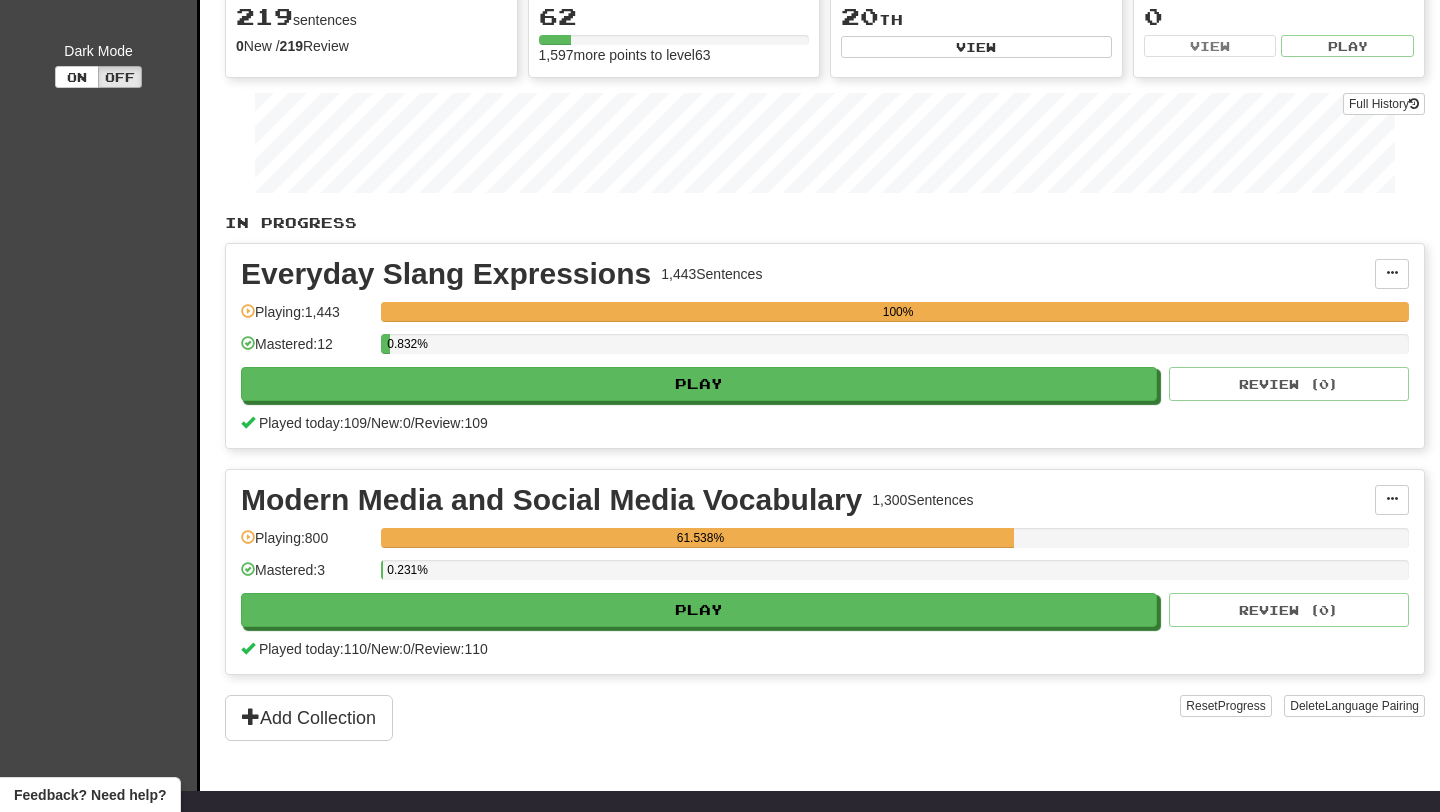 scroll, scrollTop: 456, scrollLeft: 0, axis: vertical 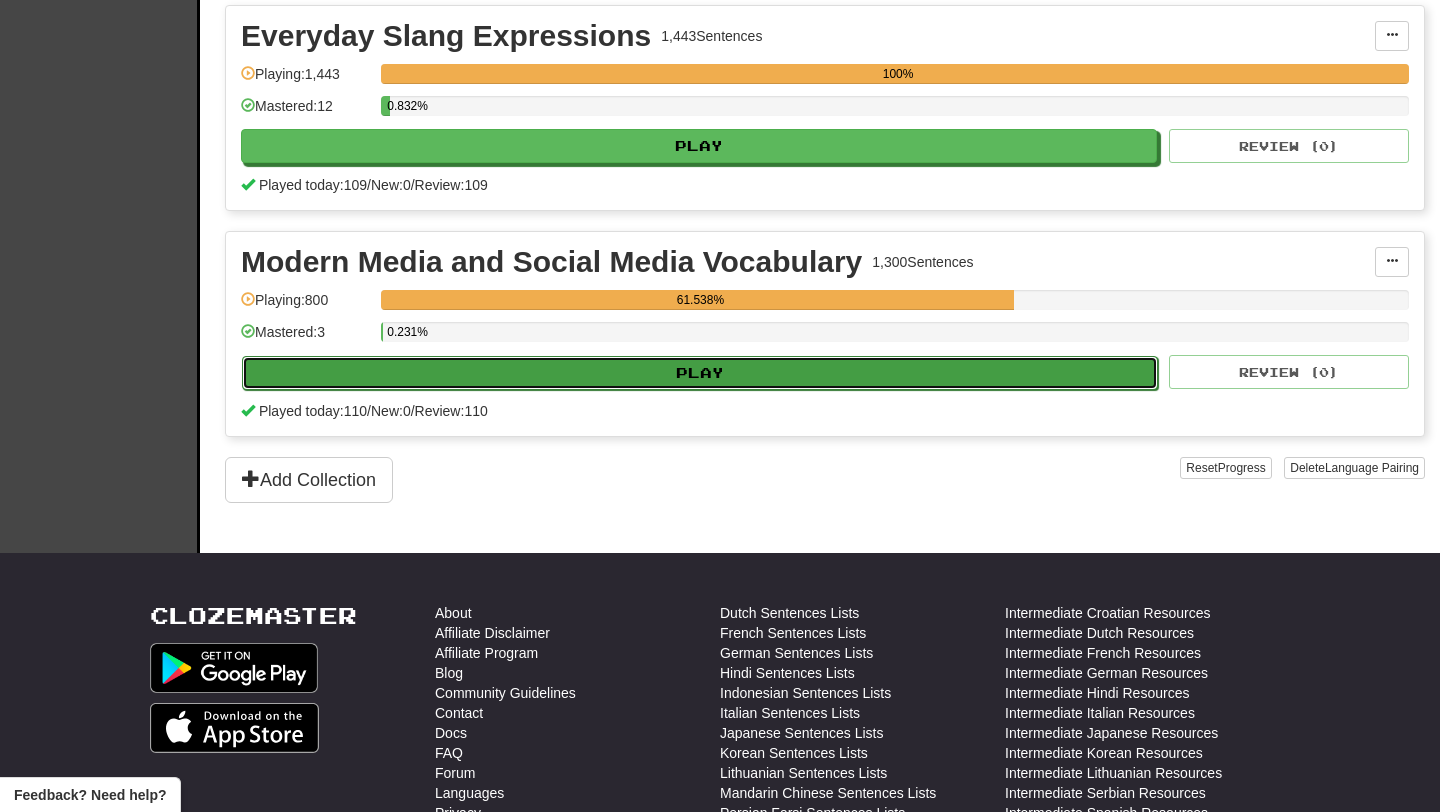 click on "Play" at bounding box center [700, 373] 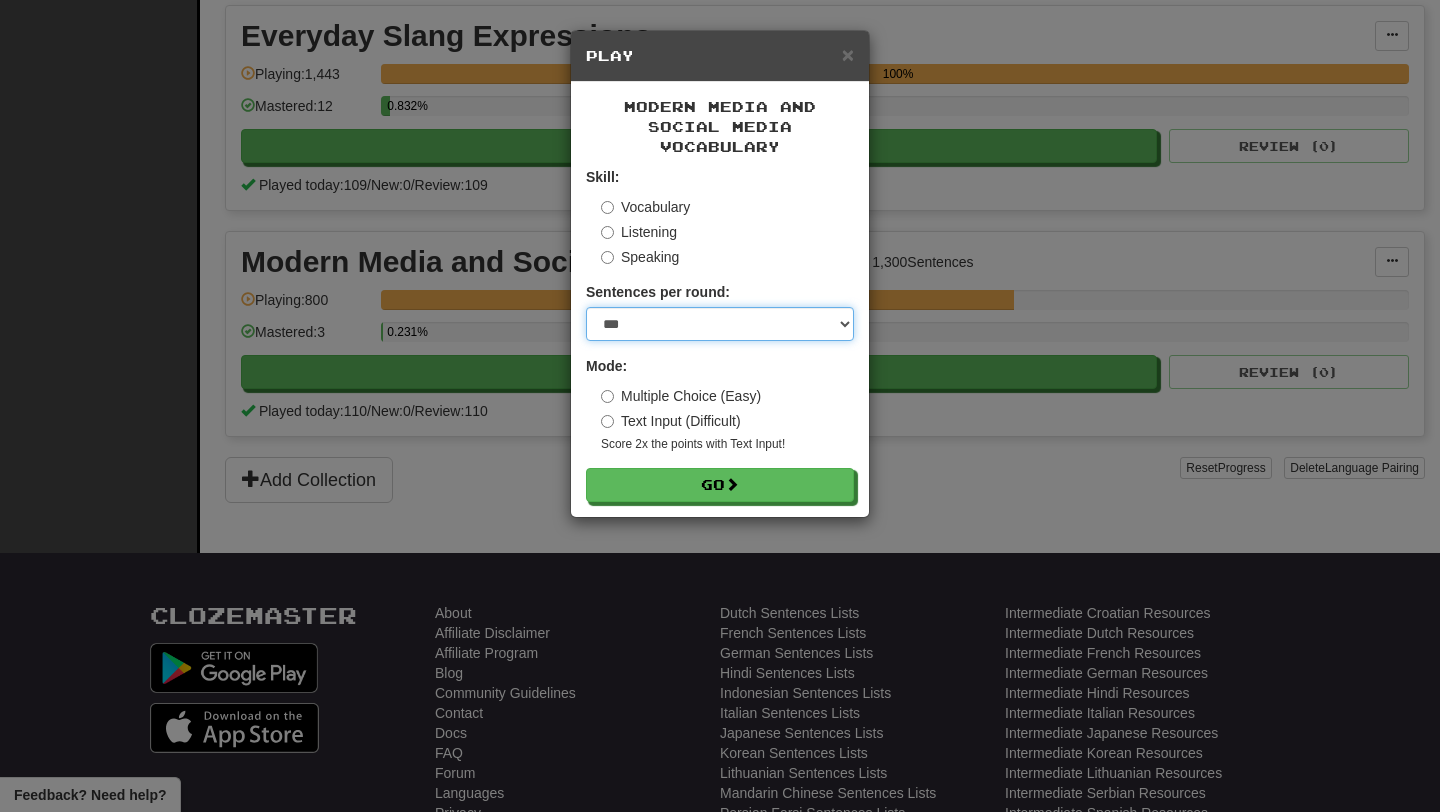 click on "* ** ** ** ** ** *** ********" at bounding box center [720, 324] 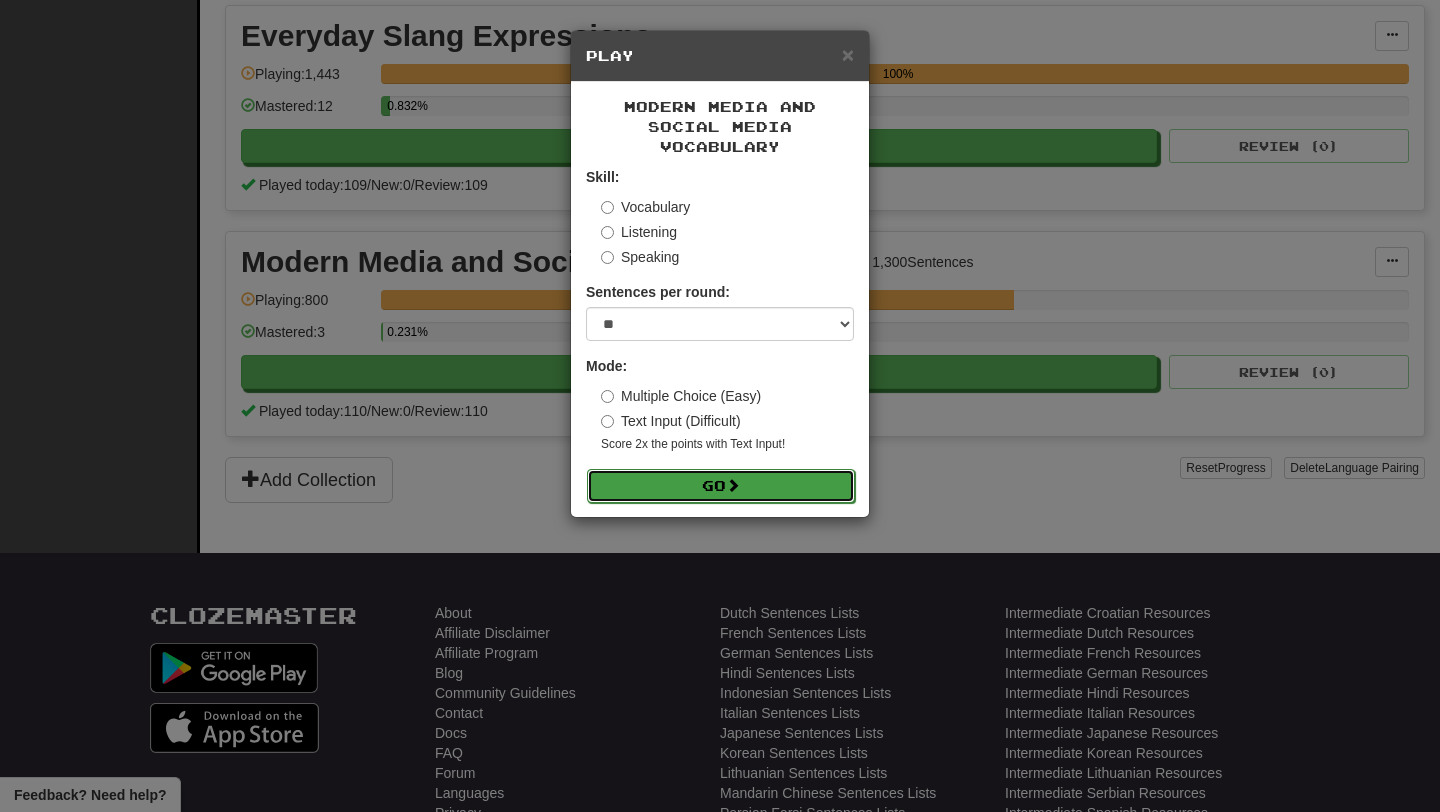 click on "Go" at bounding box center [721, 486] 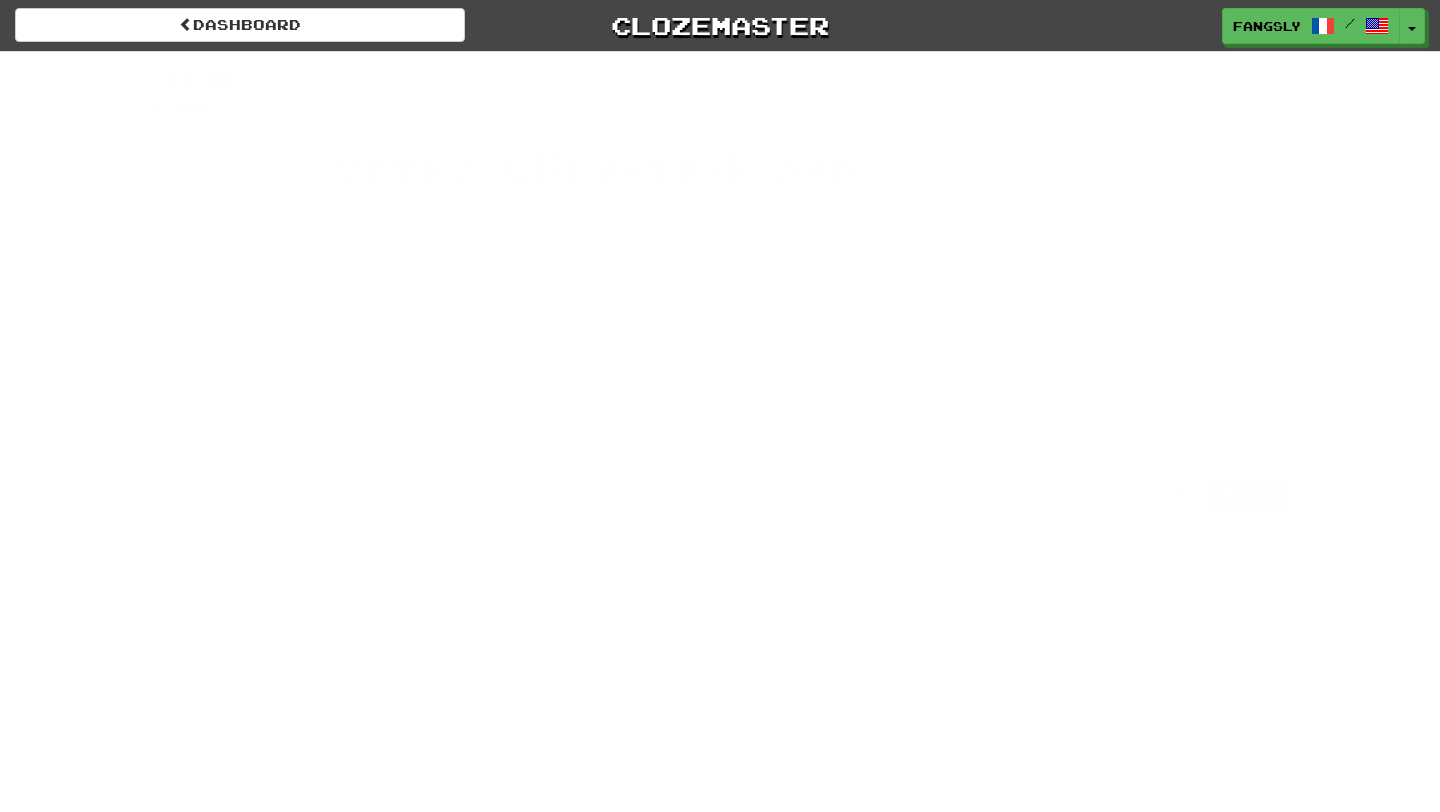 scroll, scrollTop: 0, scrollLeft: 0, axis: both 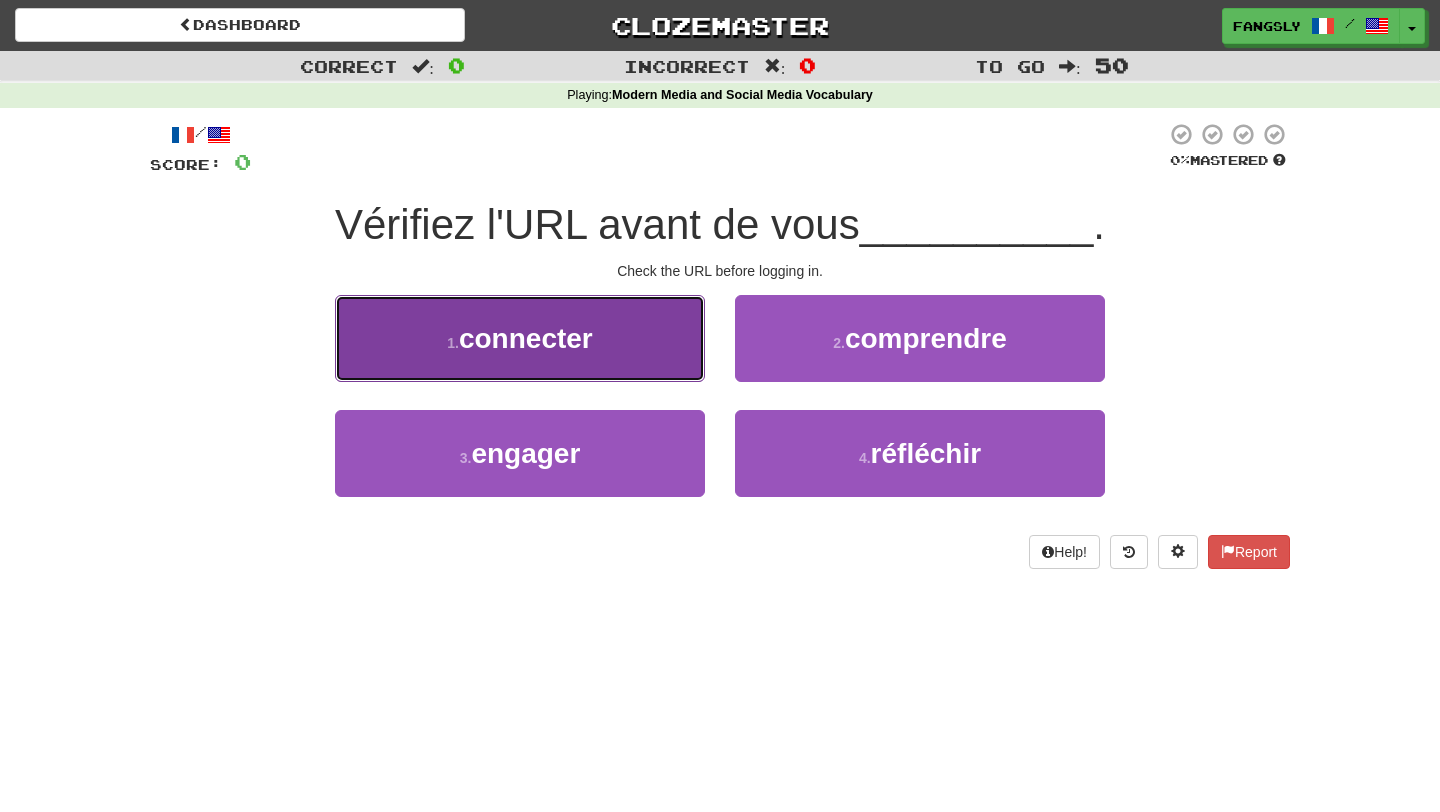 click on "1 .  connecter" at bounding box center [520, 338] 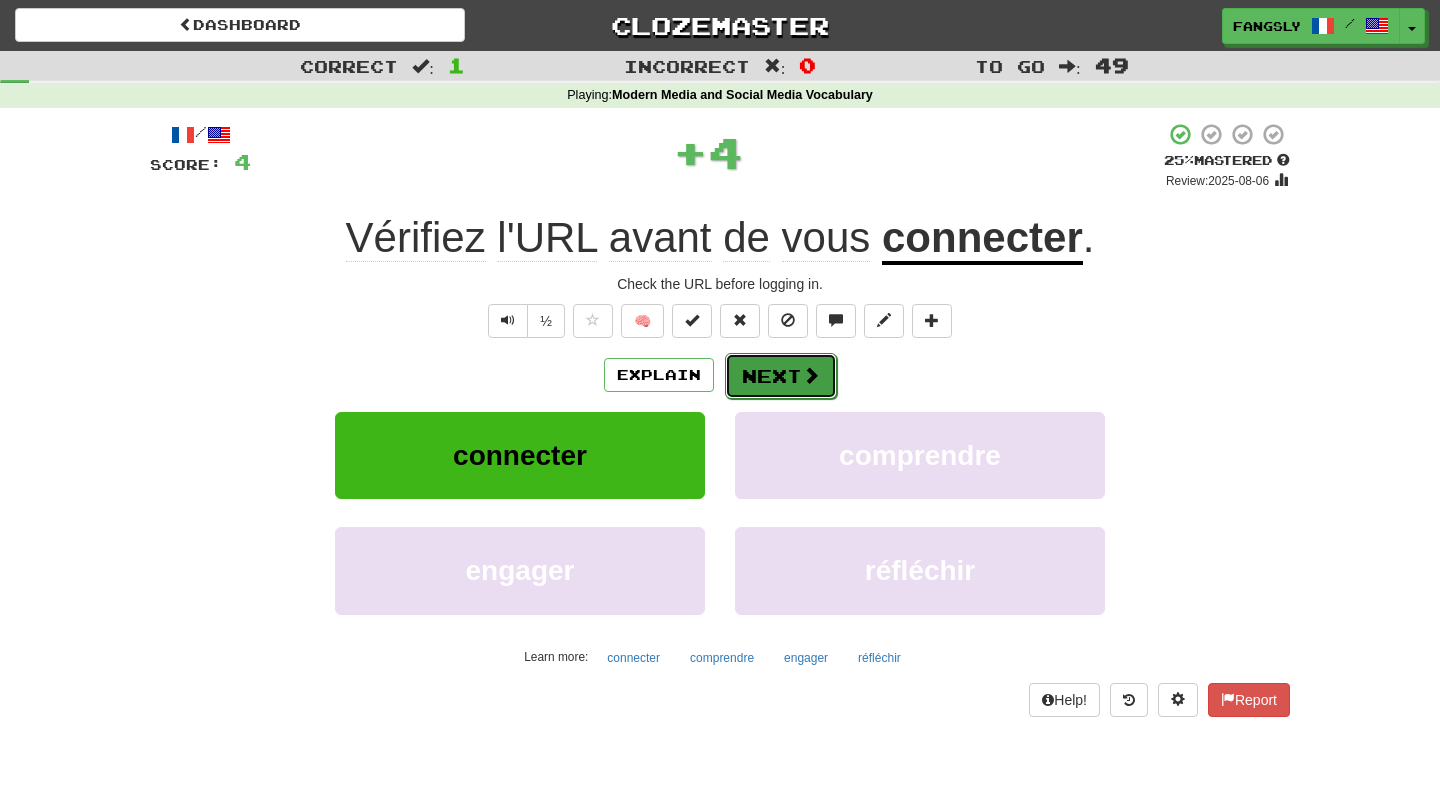 click on "Next" at bounding box center (781, 376) 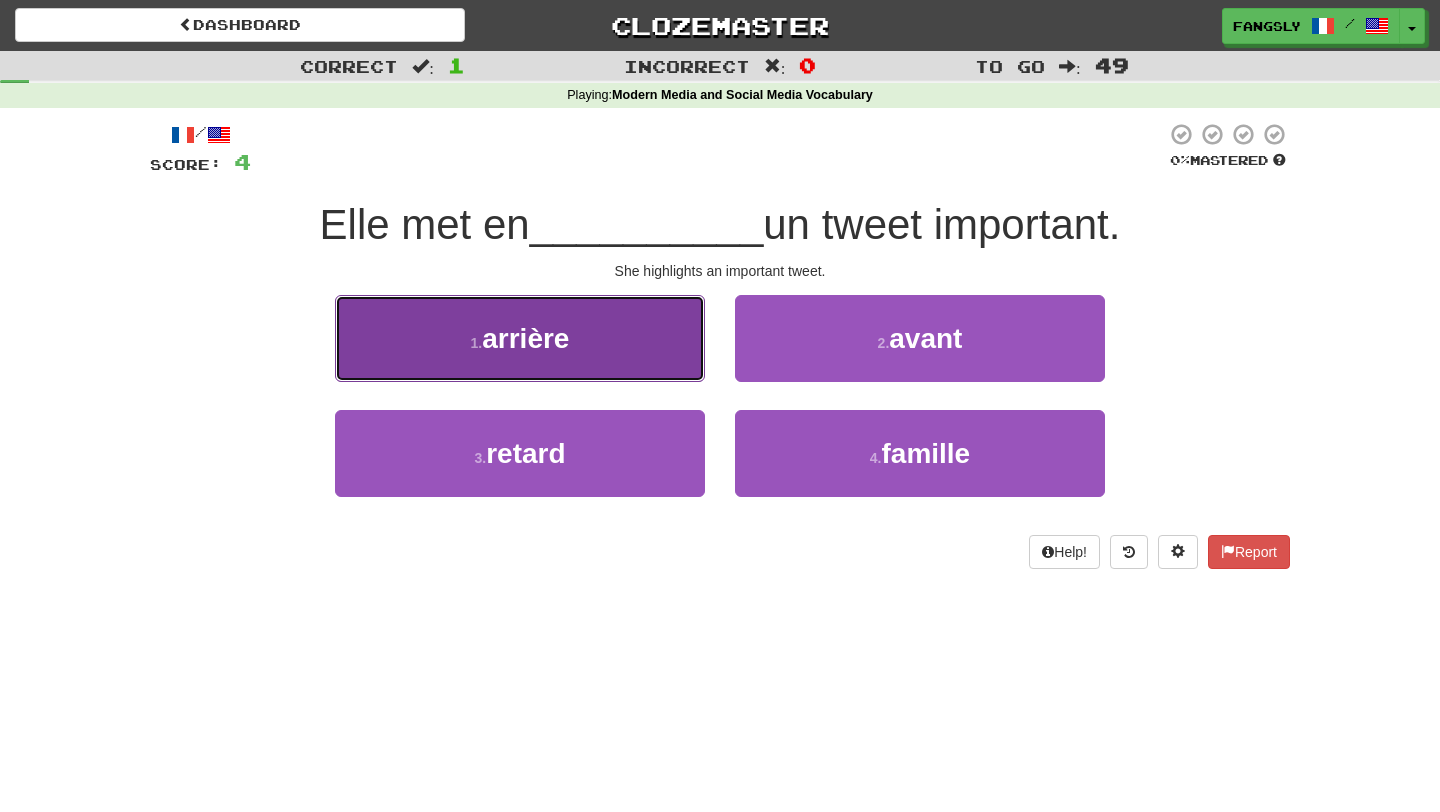 click on "1 .  arrière" at bounding box center (520, 338) 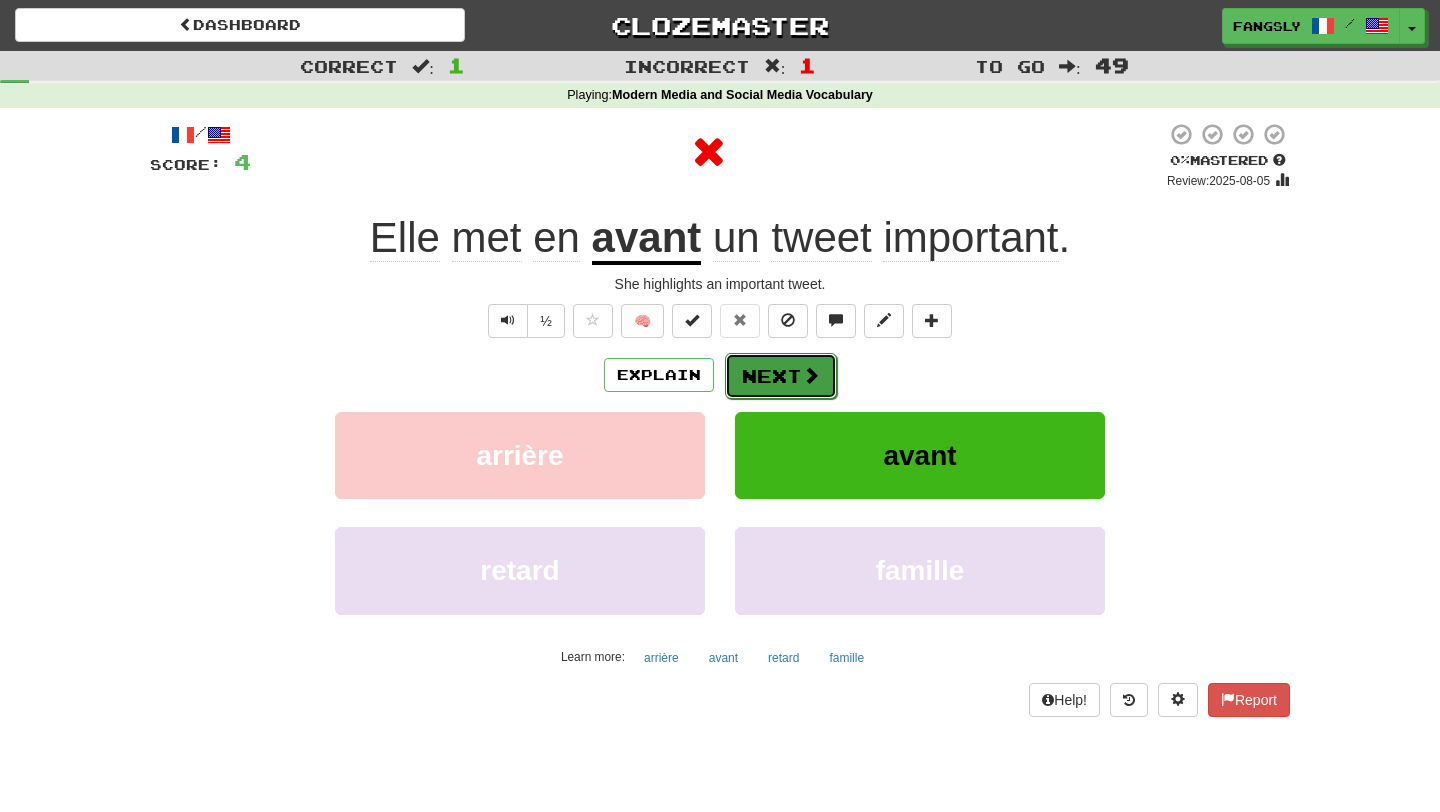 click on "Next" at bounding box center [781, 376] 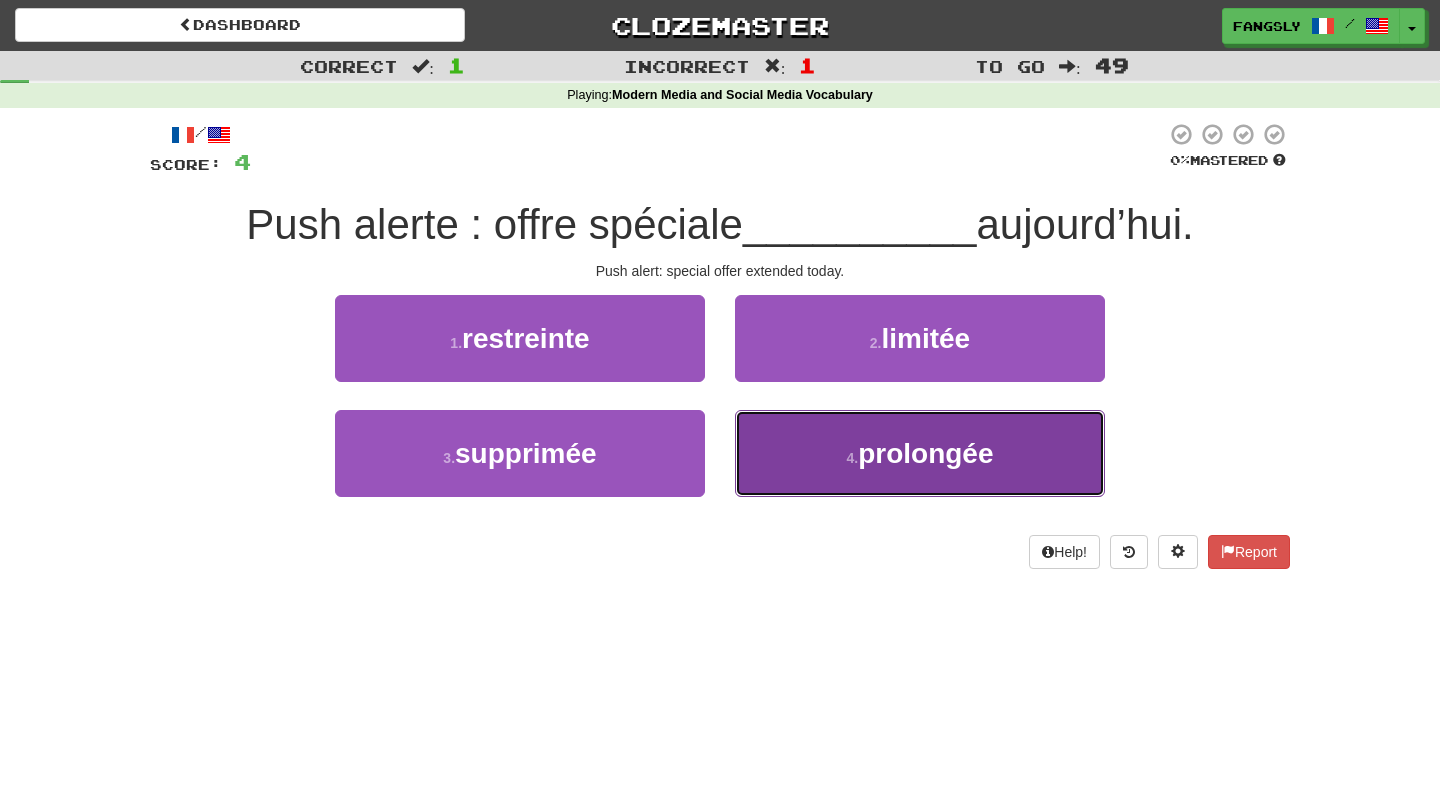 click on "4 .  prolongée" at bounding box center (920, 453) 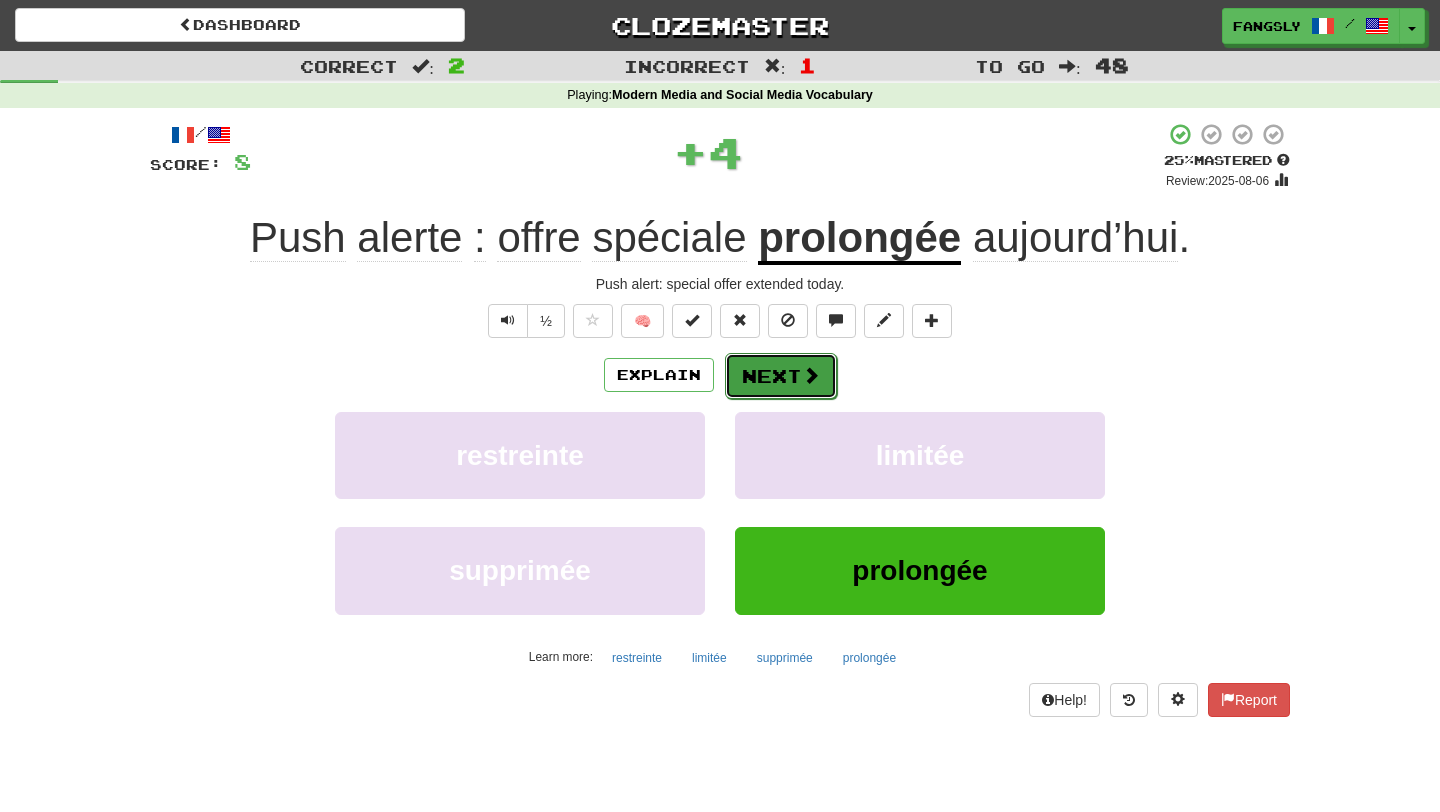 click at bounding box center [811, 375] 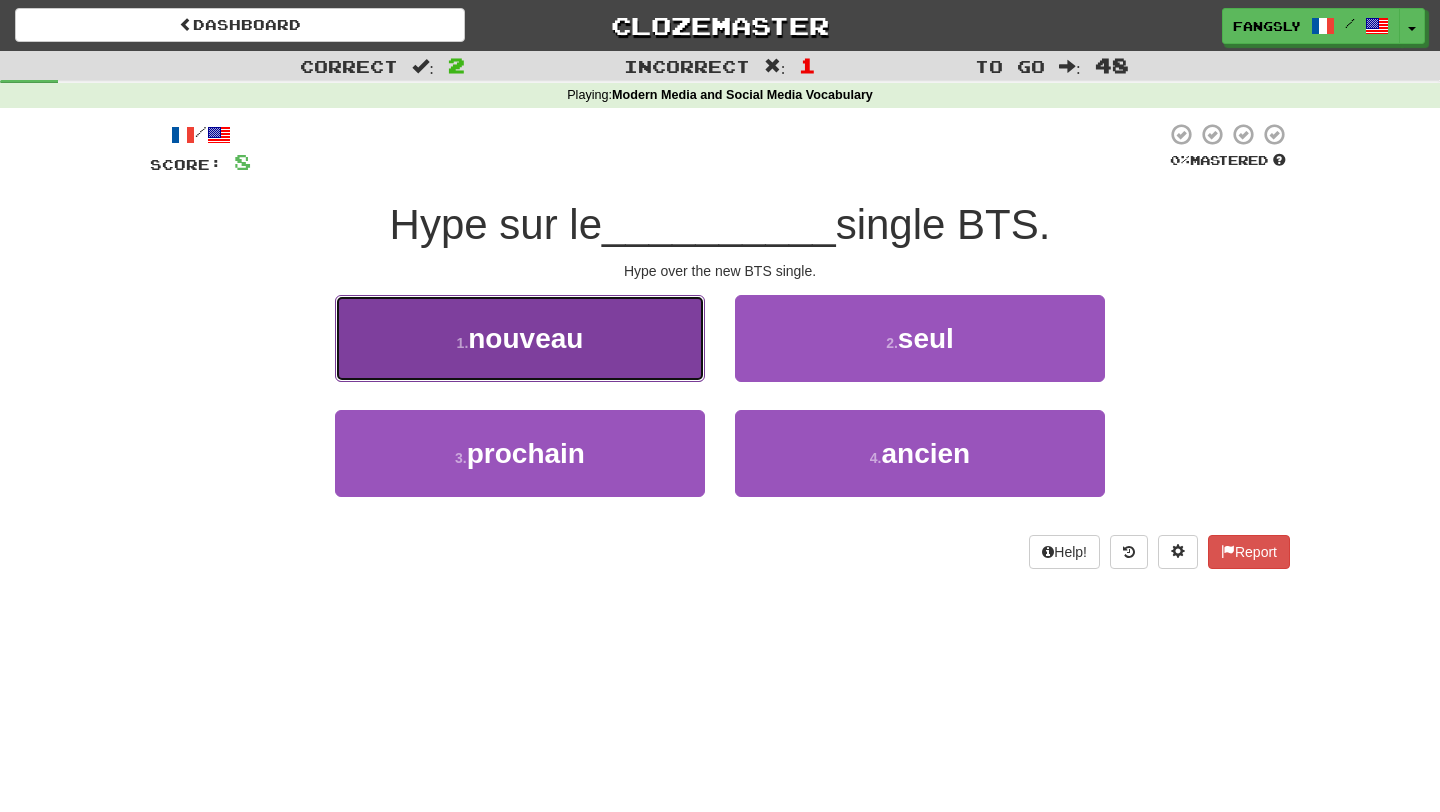 click on "1 .  nouveau" at bounding box center (520, 338) 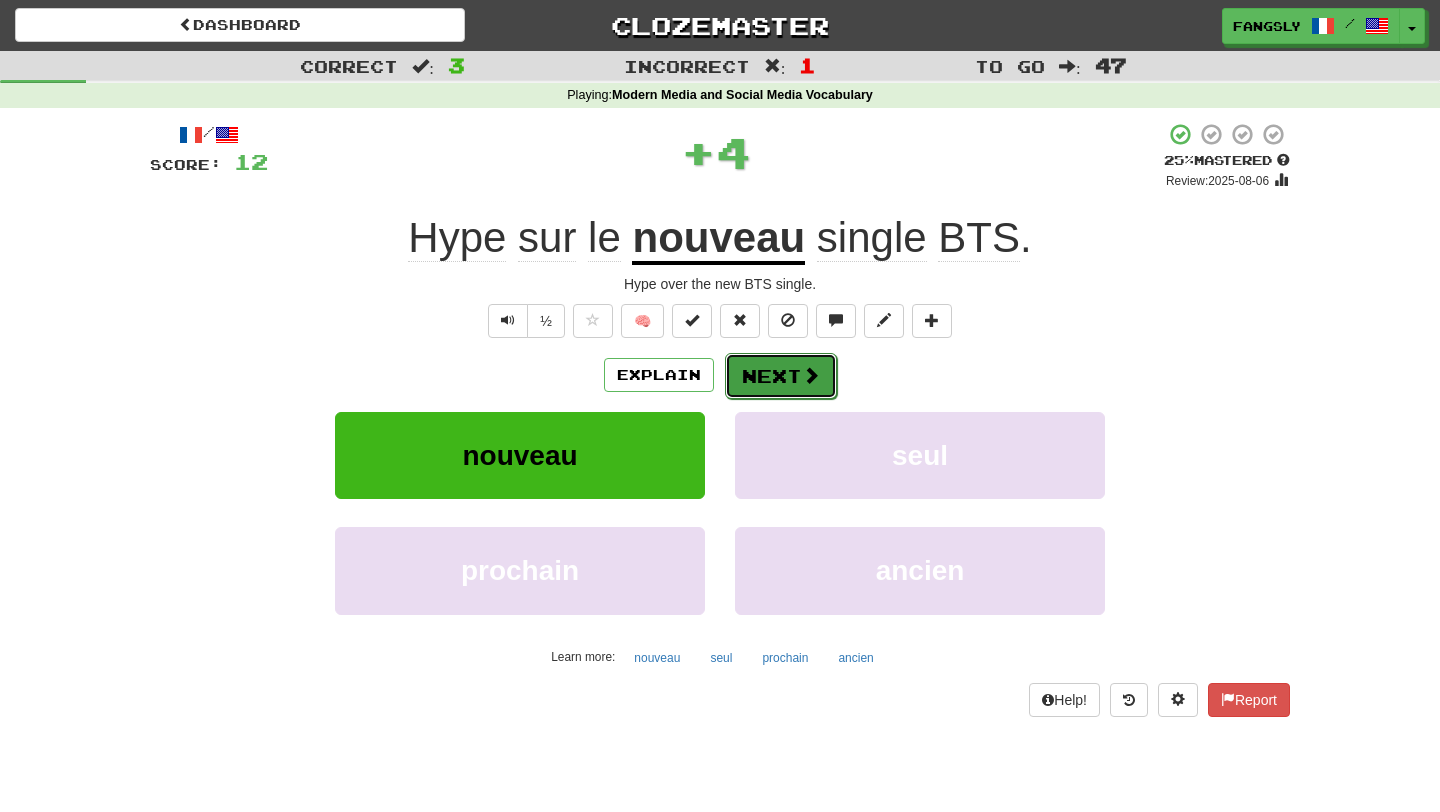 click on "Next" at bounding box center (781, 376) 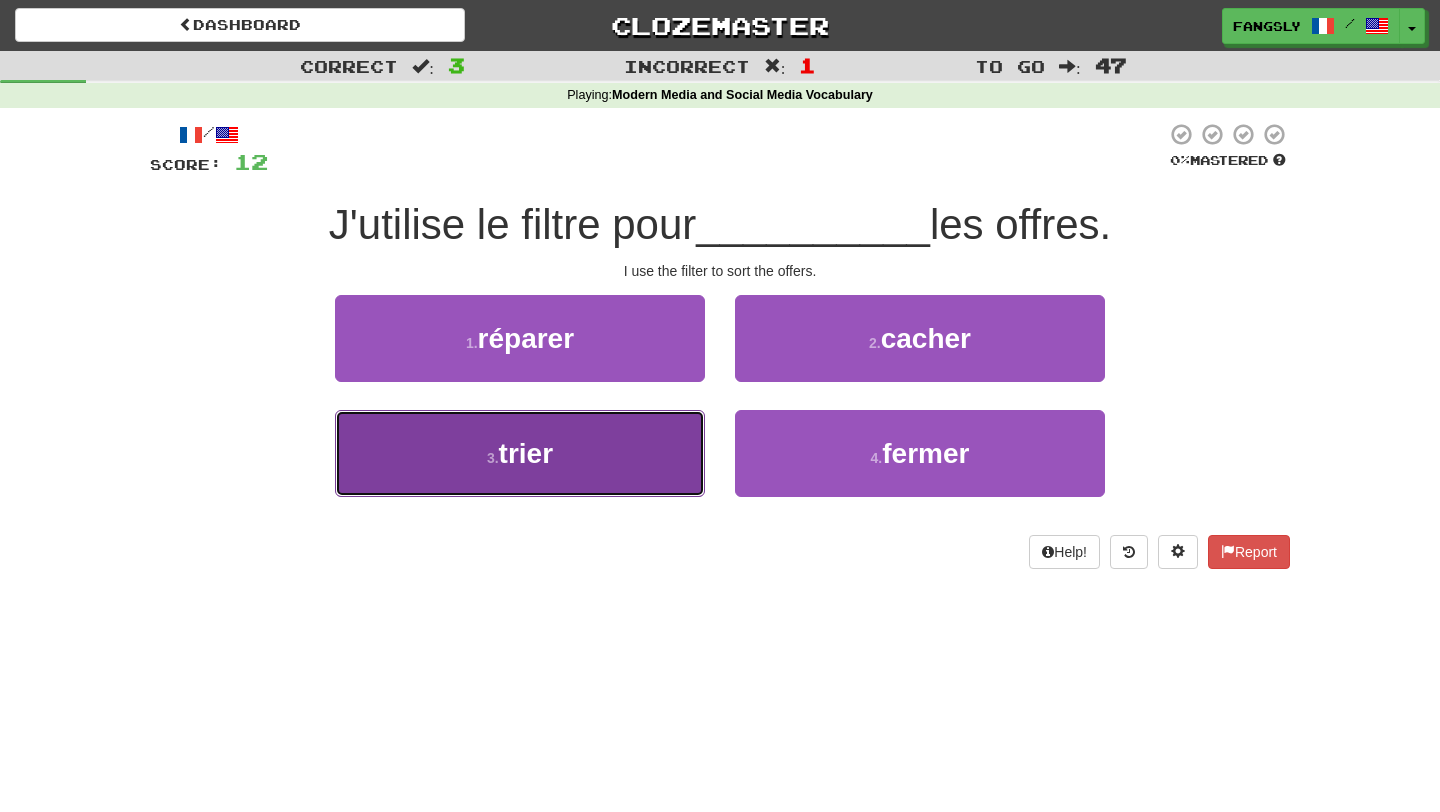 click on "3 .  trier" at bounding box center (520, 453) 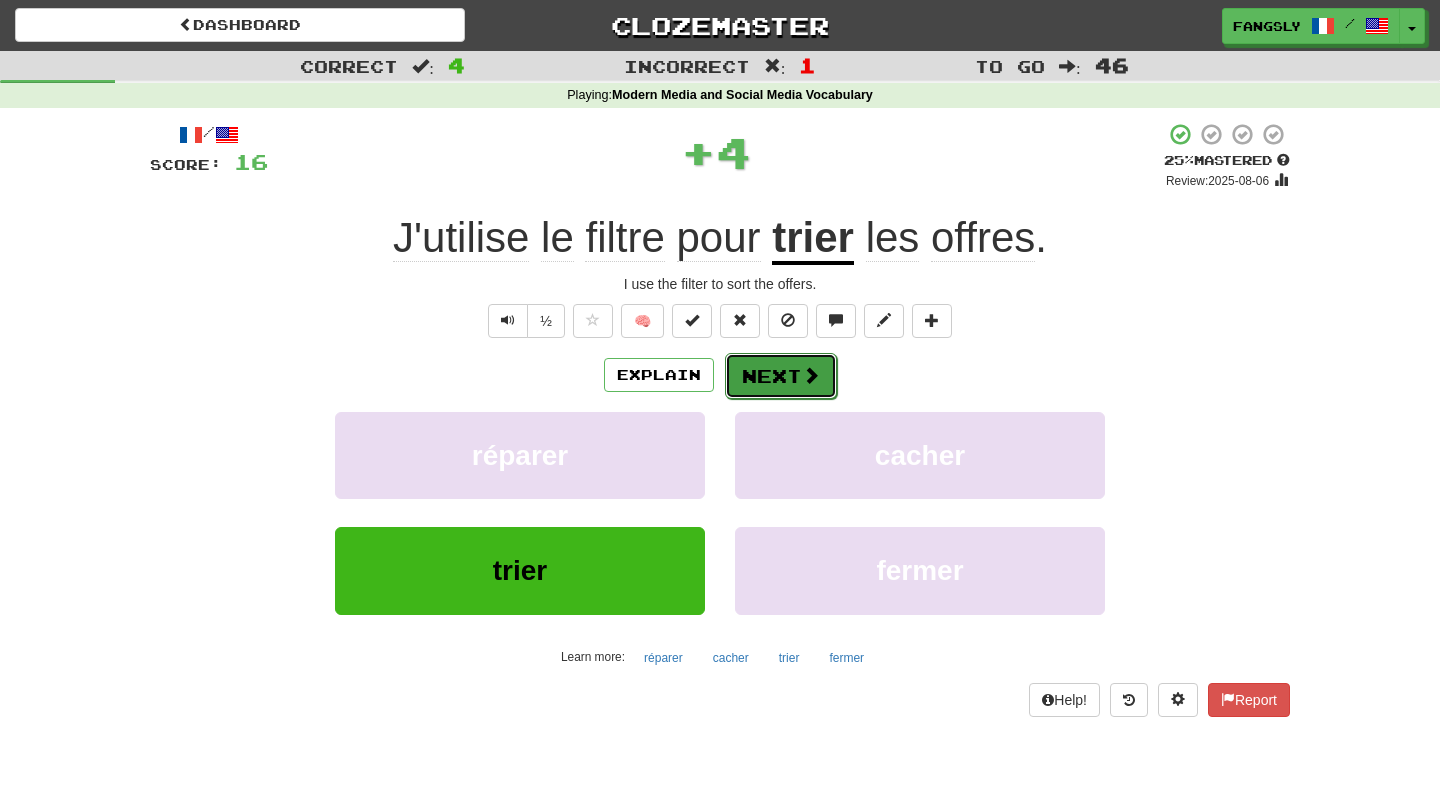 click on "Next" at bounding box center (781, 376) 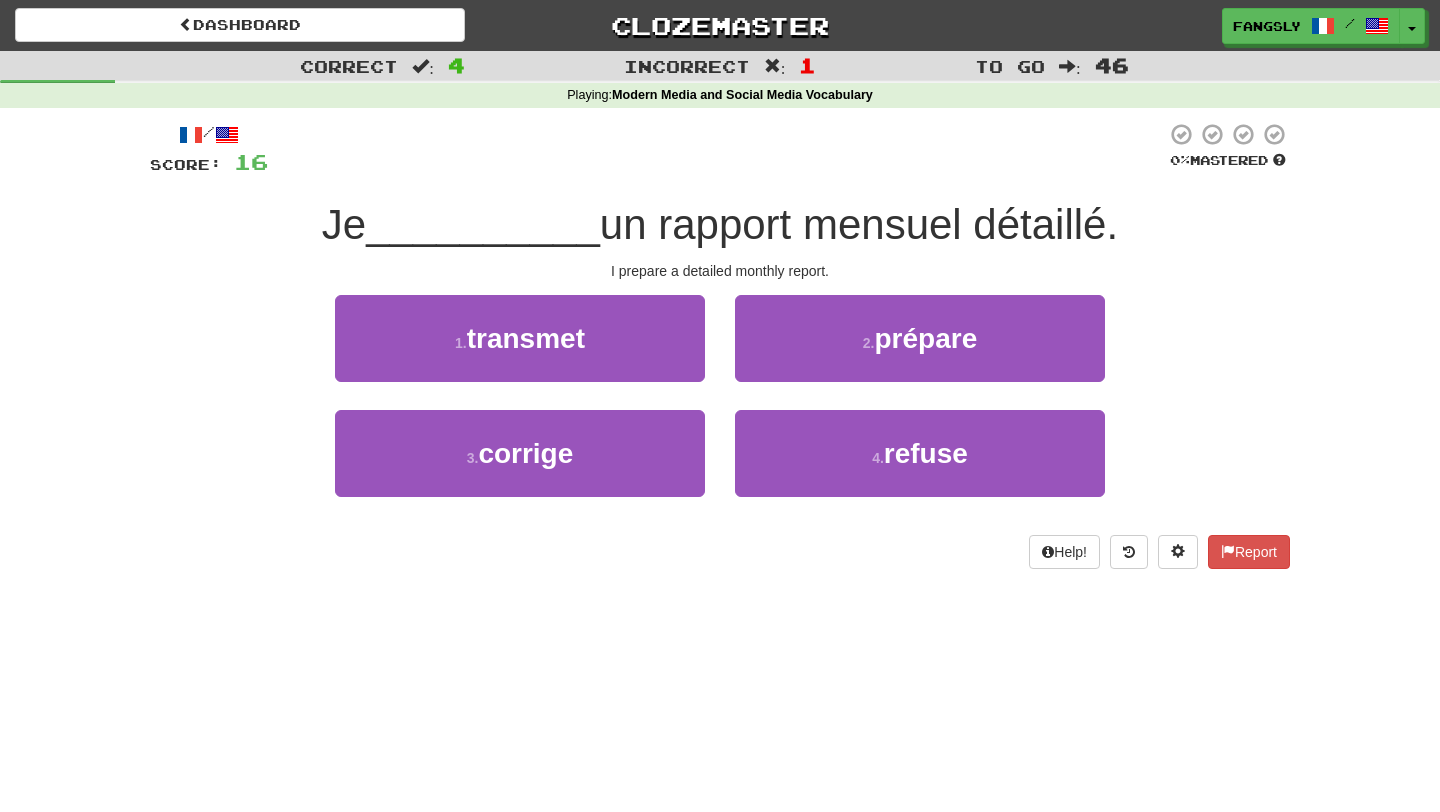 click on "2 .  prépare" at bounding box center [920, 352] 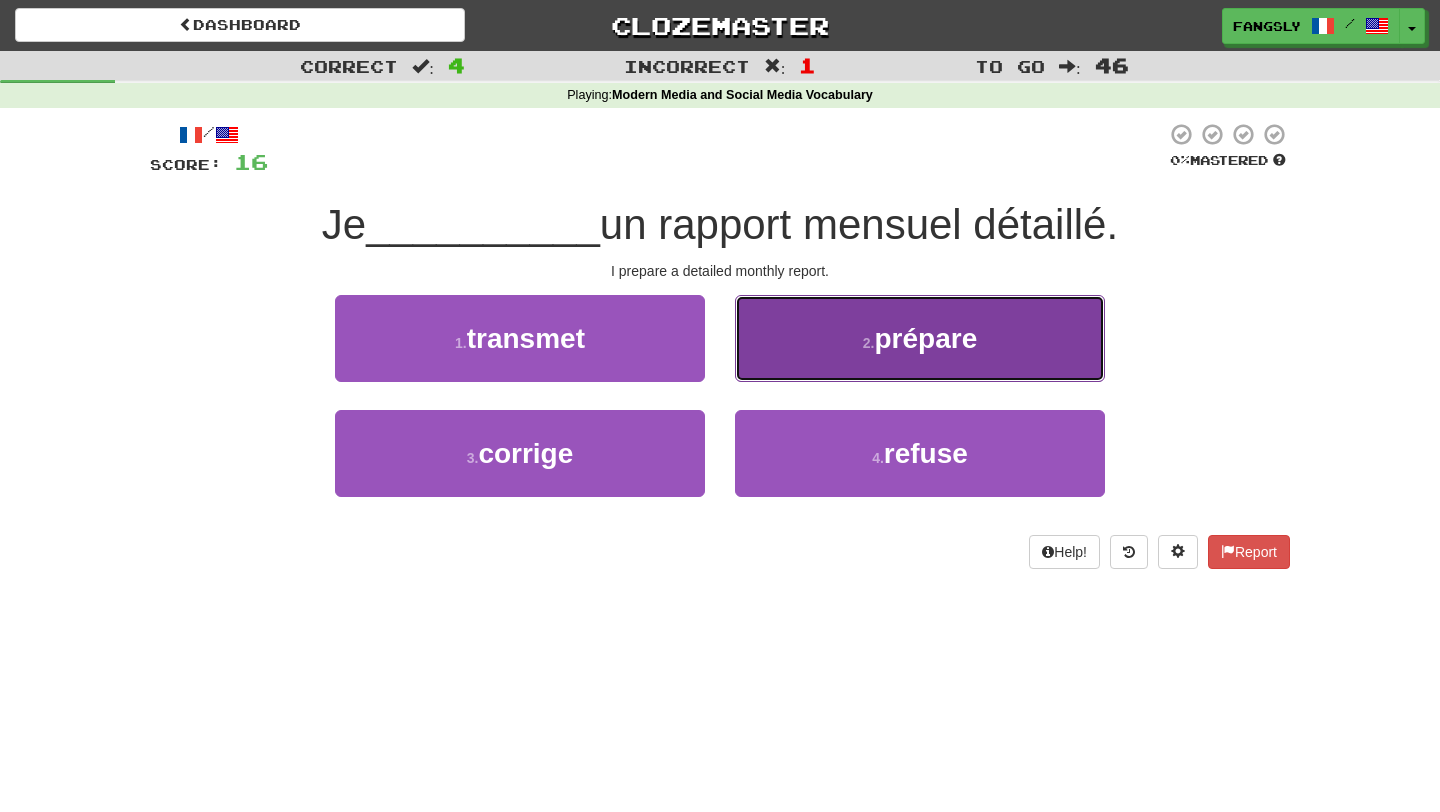 click on "2 .  prépare" at bounding box center [920, 338] 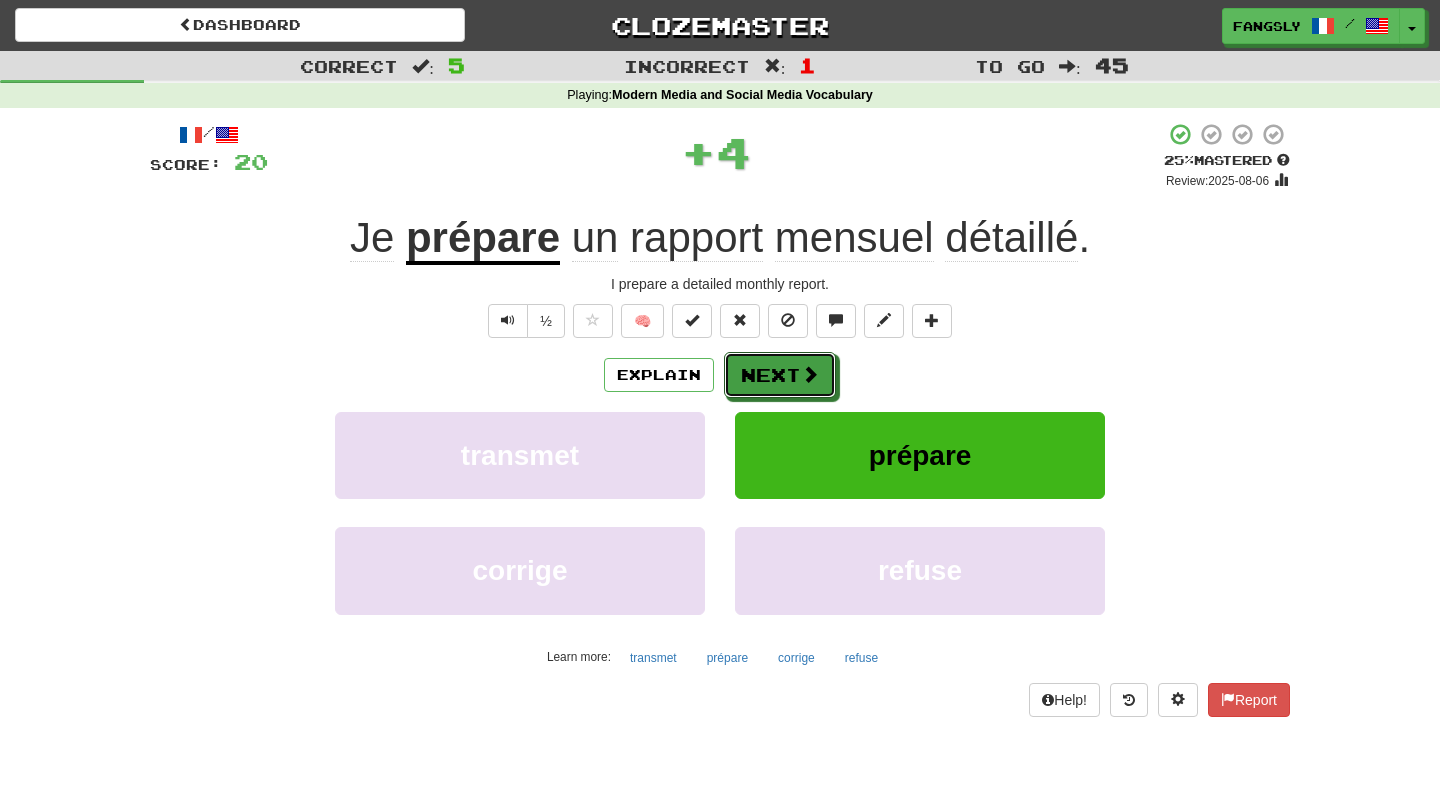 click on "Next" at bounding box center [780, 375] 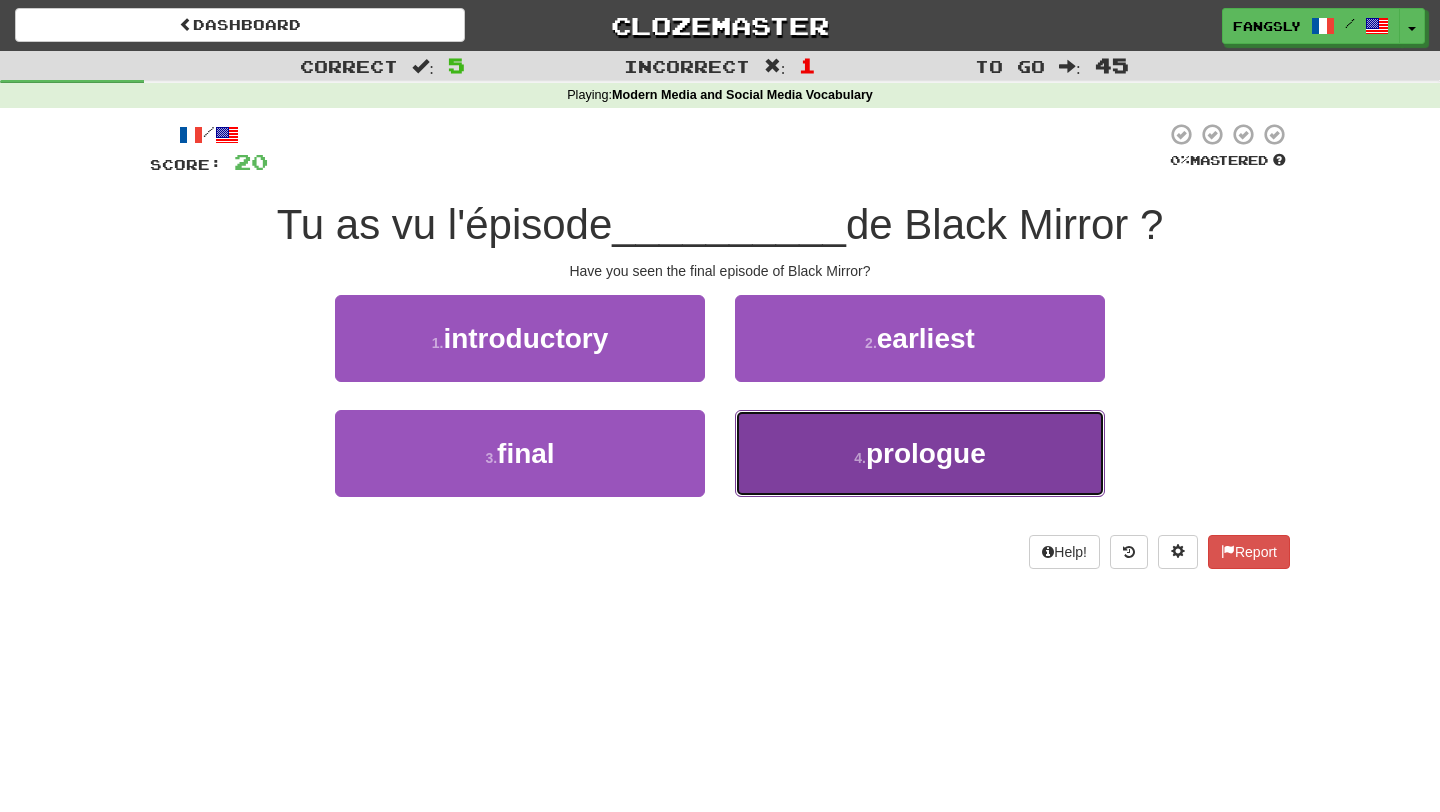 click on "4 .  prologue" at bounding box center [920, 453] 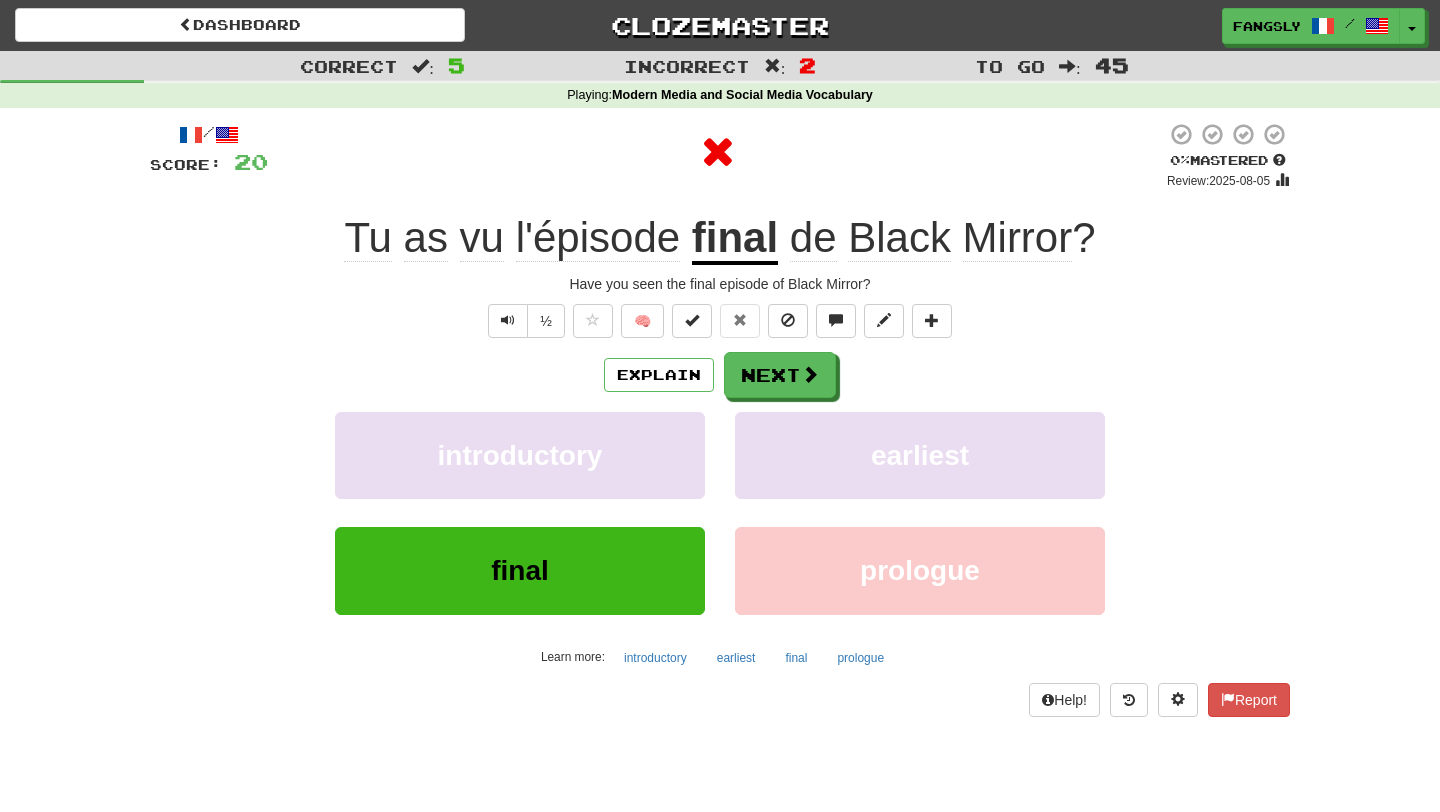 click on "Explain Next introductory earliest final prologue Learn more: introductory earliest final prologue" at bounding box center [720, 512] 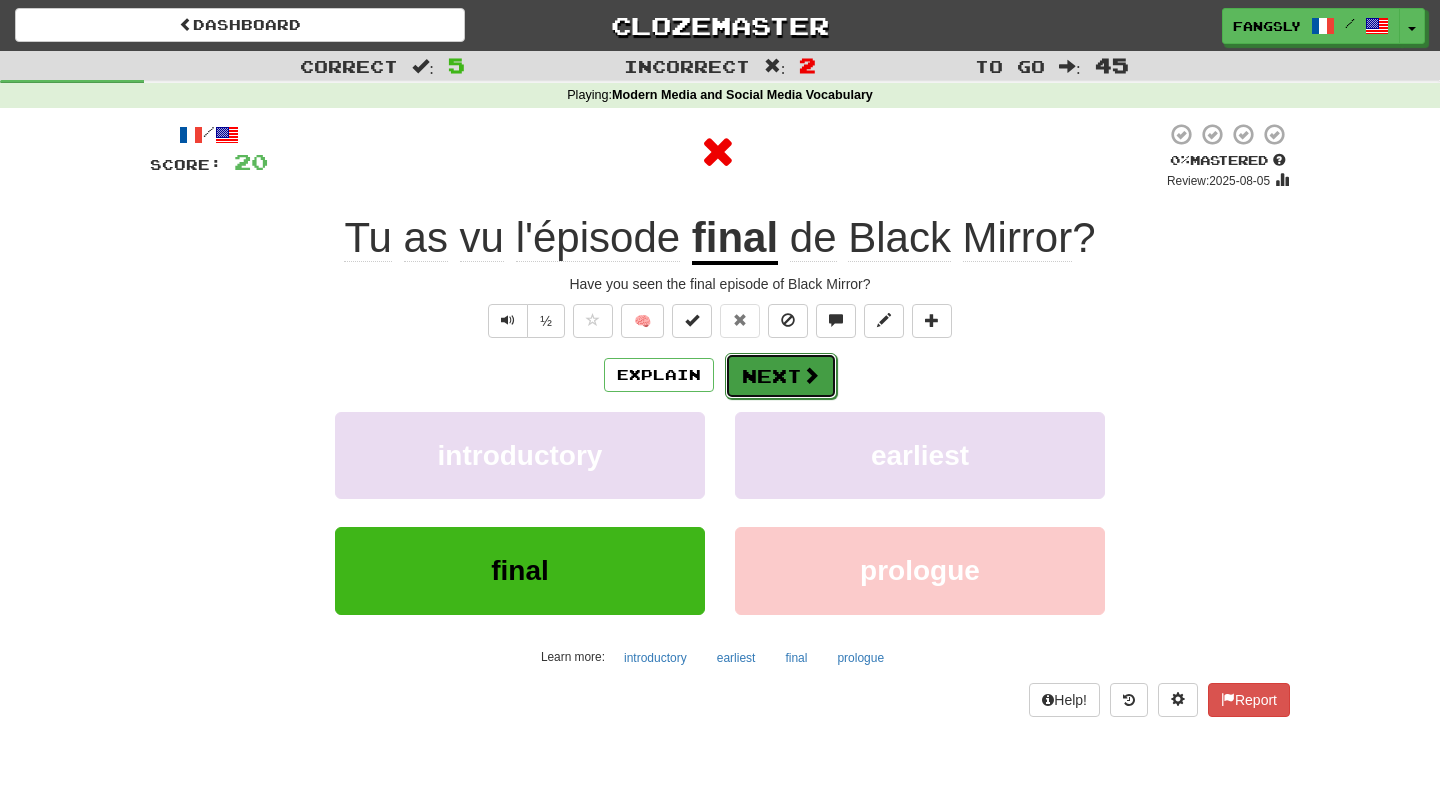 click on "Next" at bounding box center [781, 376] 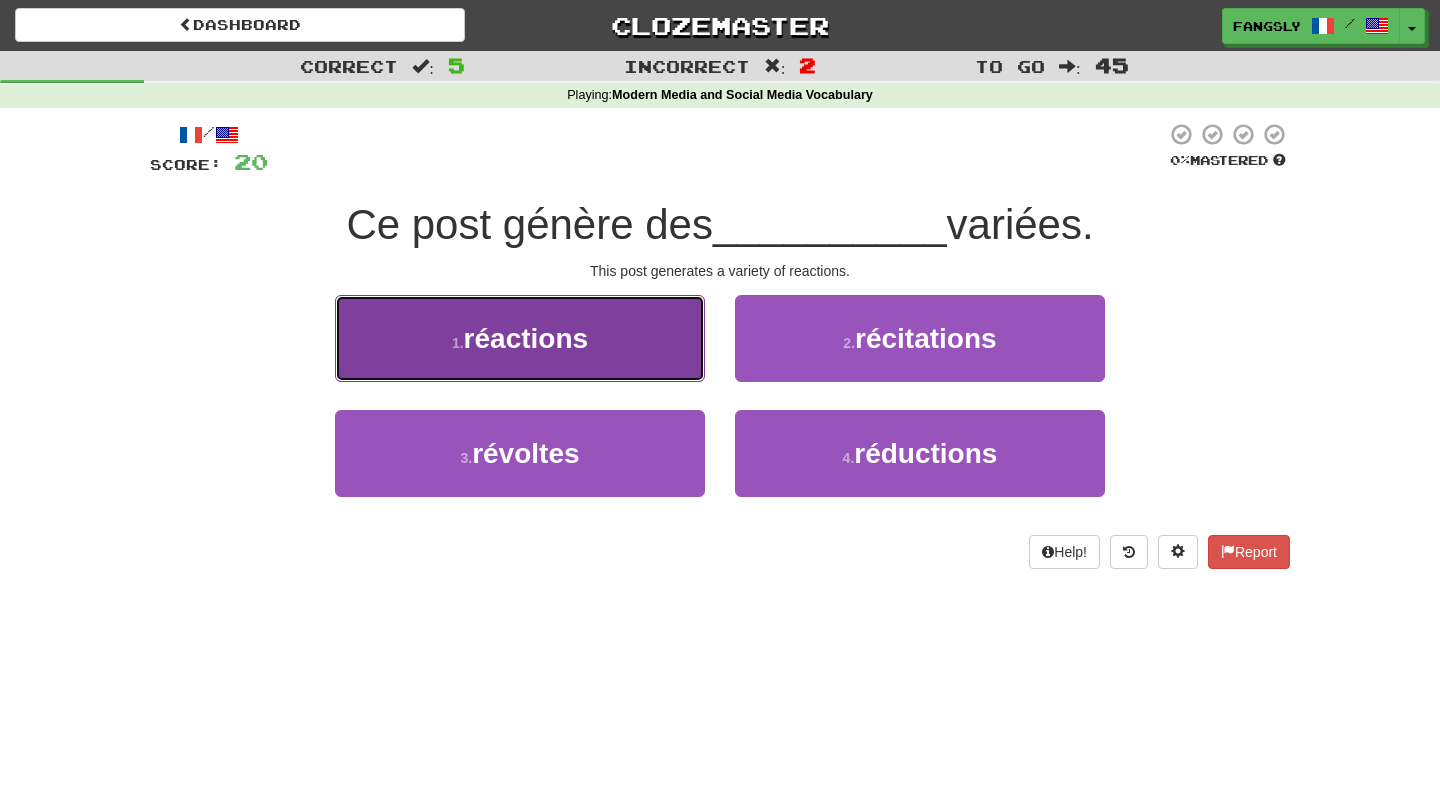 click on "1 .  réactions" at bounding box center [520, 338] 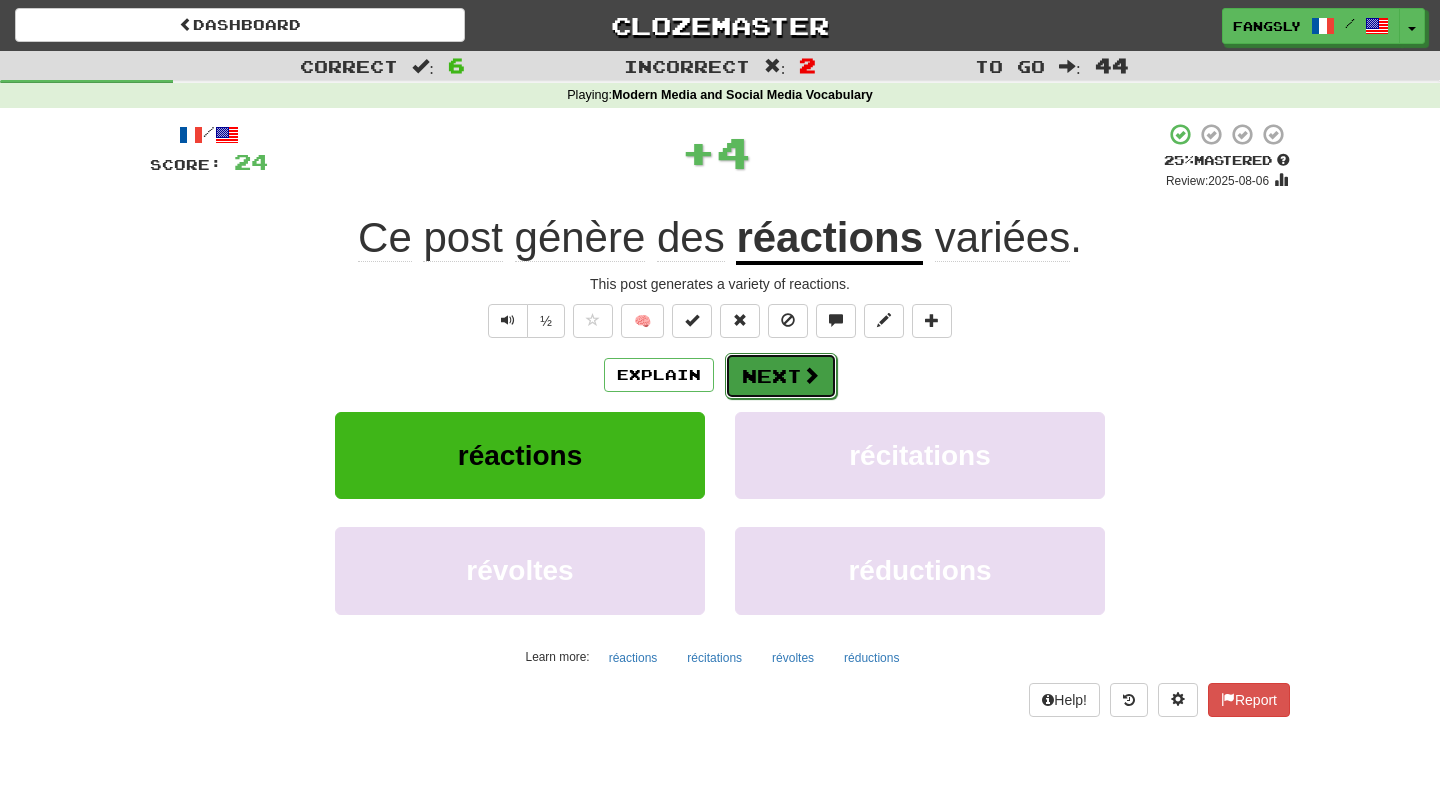 click on "Next" at bounding box center [781, 376] 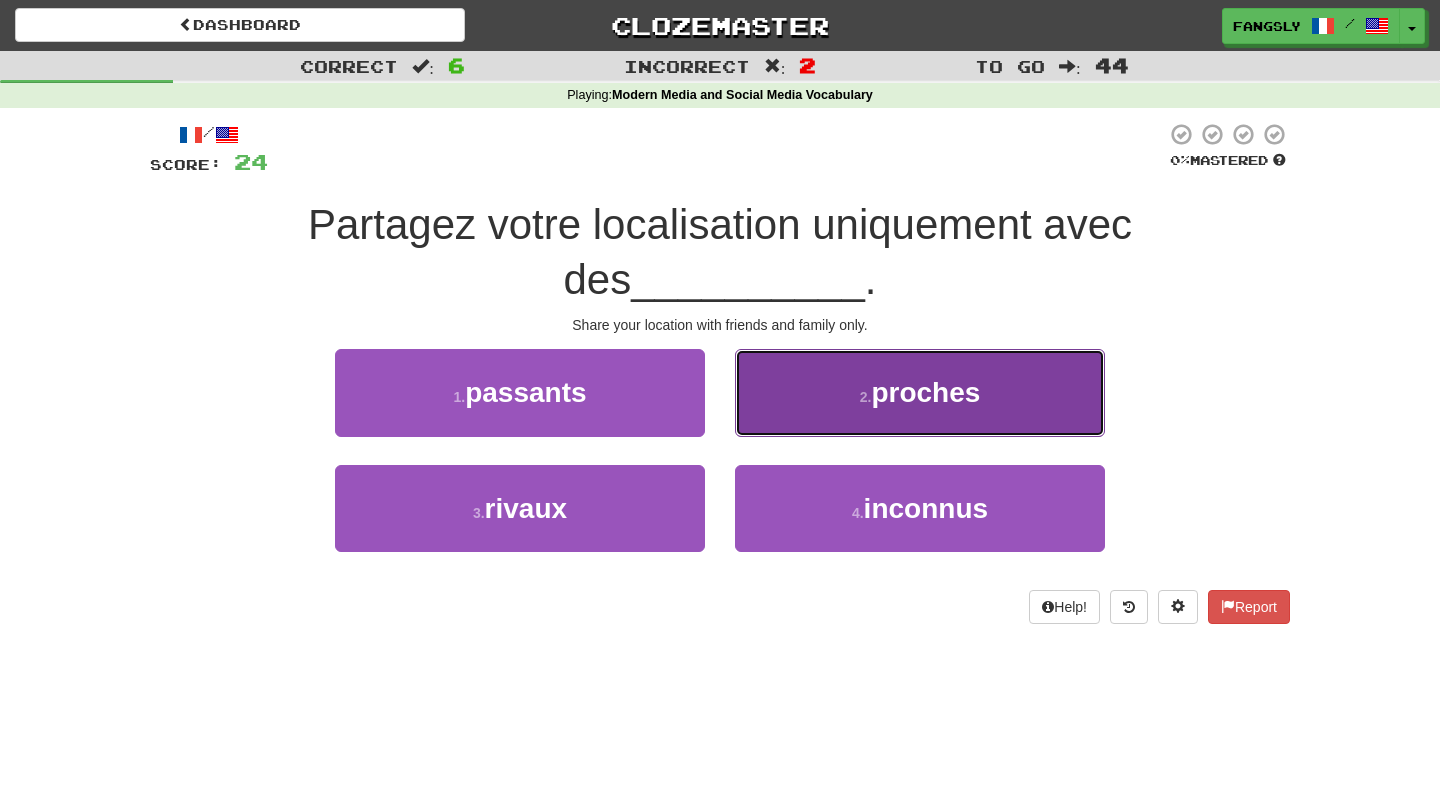 click on "2 .  proches" at bounding box center [920, 392] 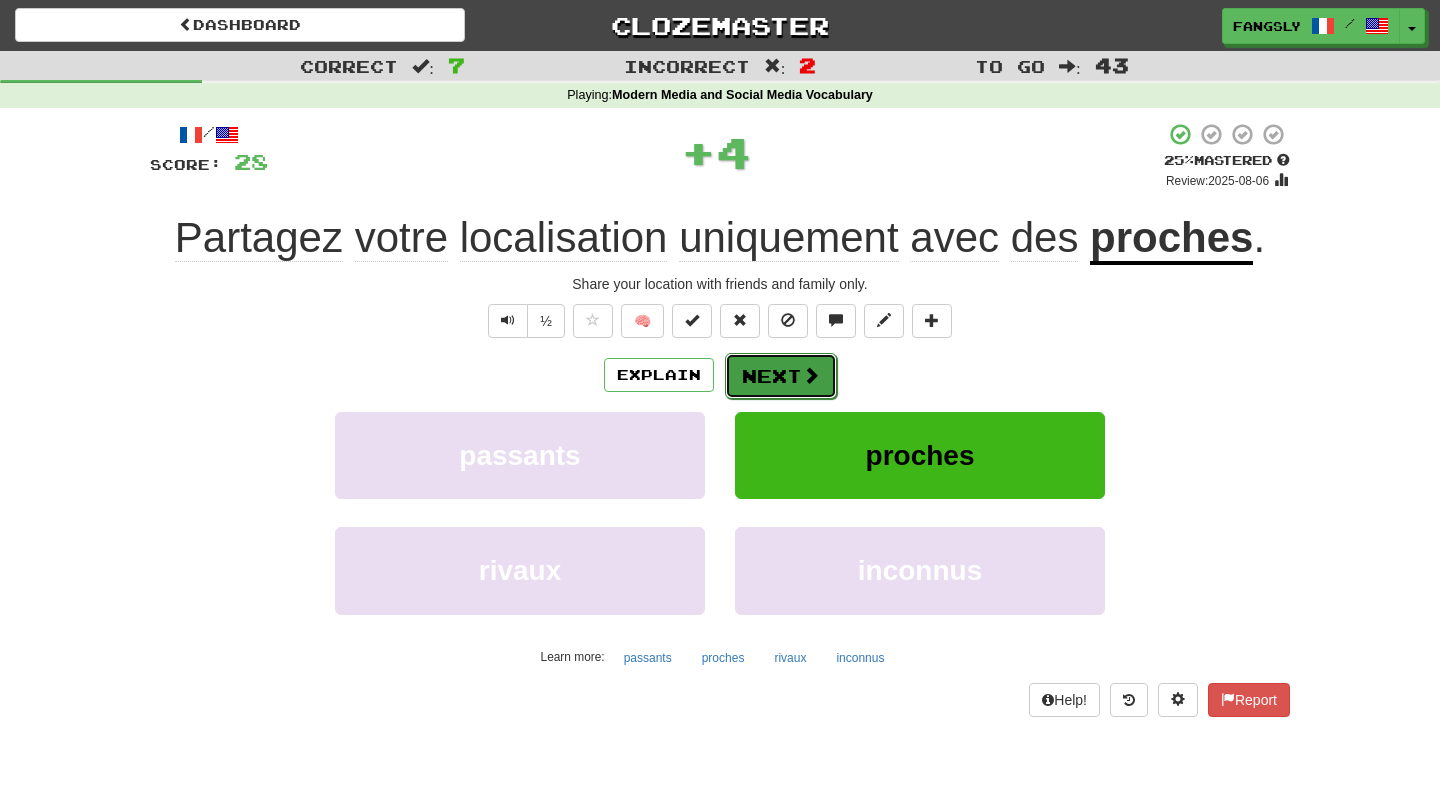 click on "Next" at bounding box center [781, 376] 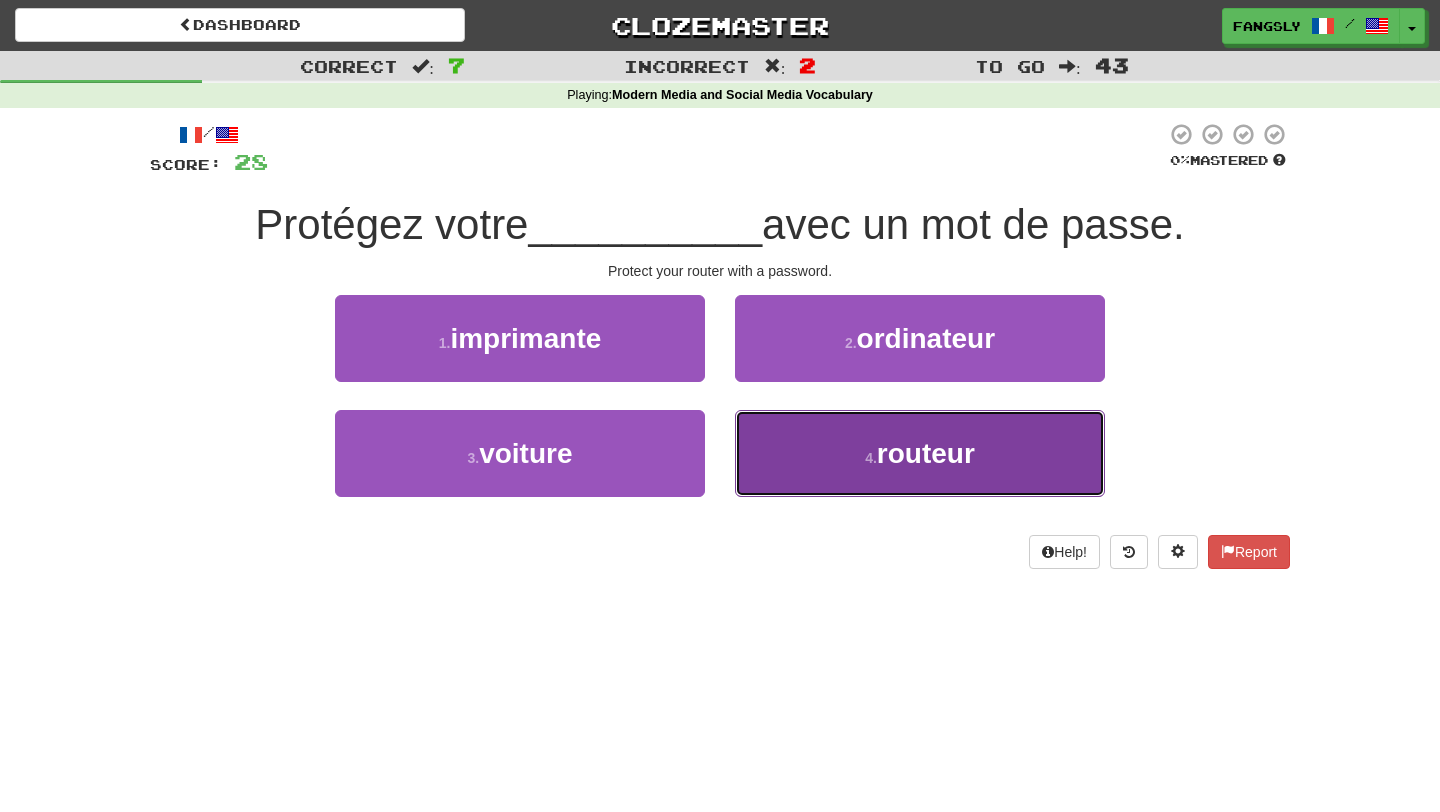 click on "4 .  routeur" at bounding box center (920, 453) 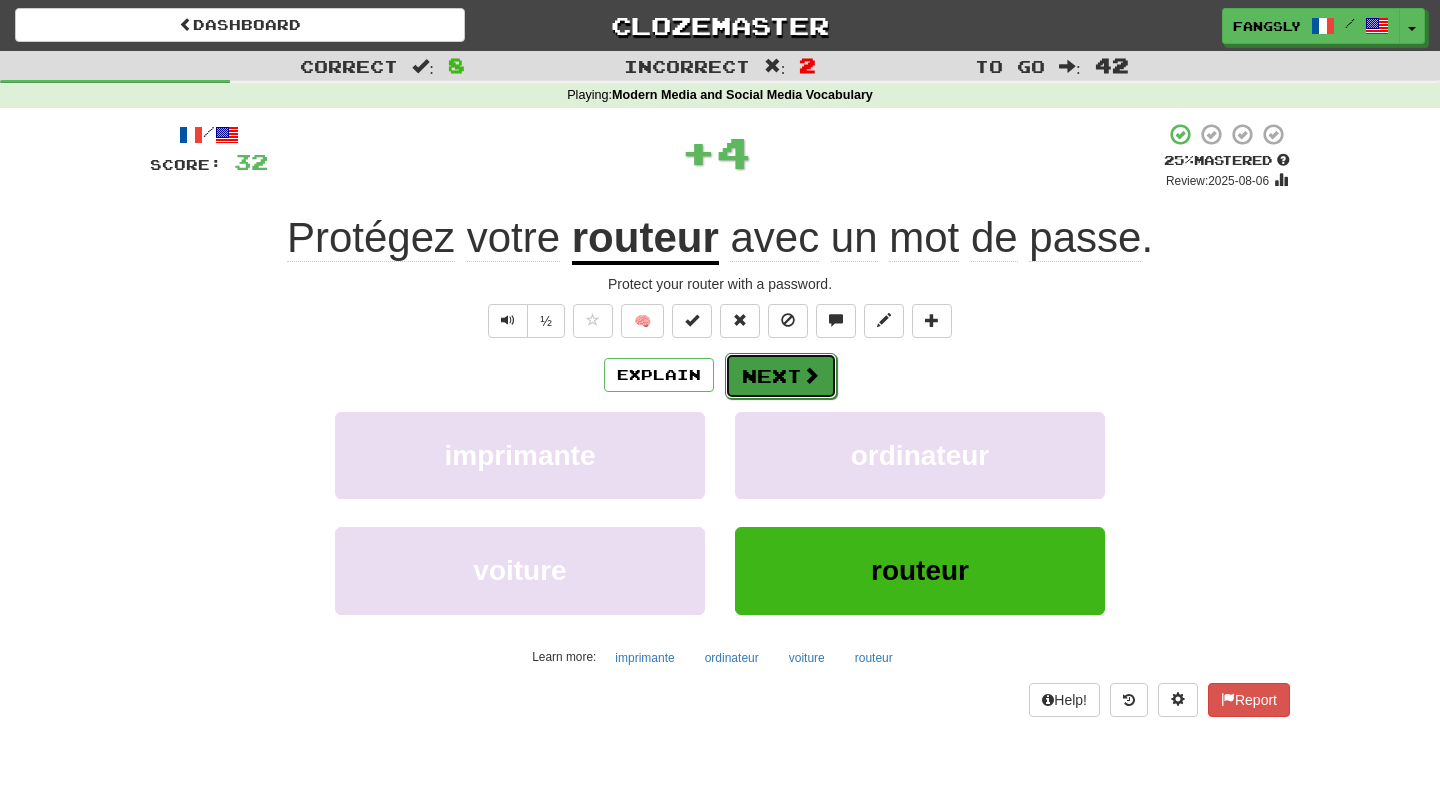 click on "Next" at bounding box center [781, 376] 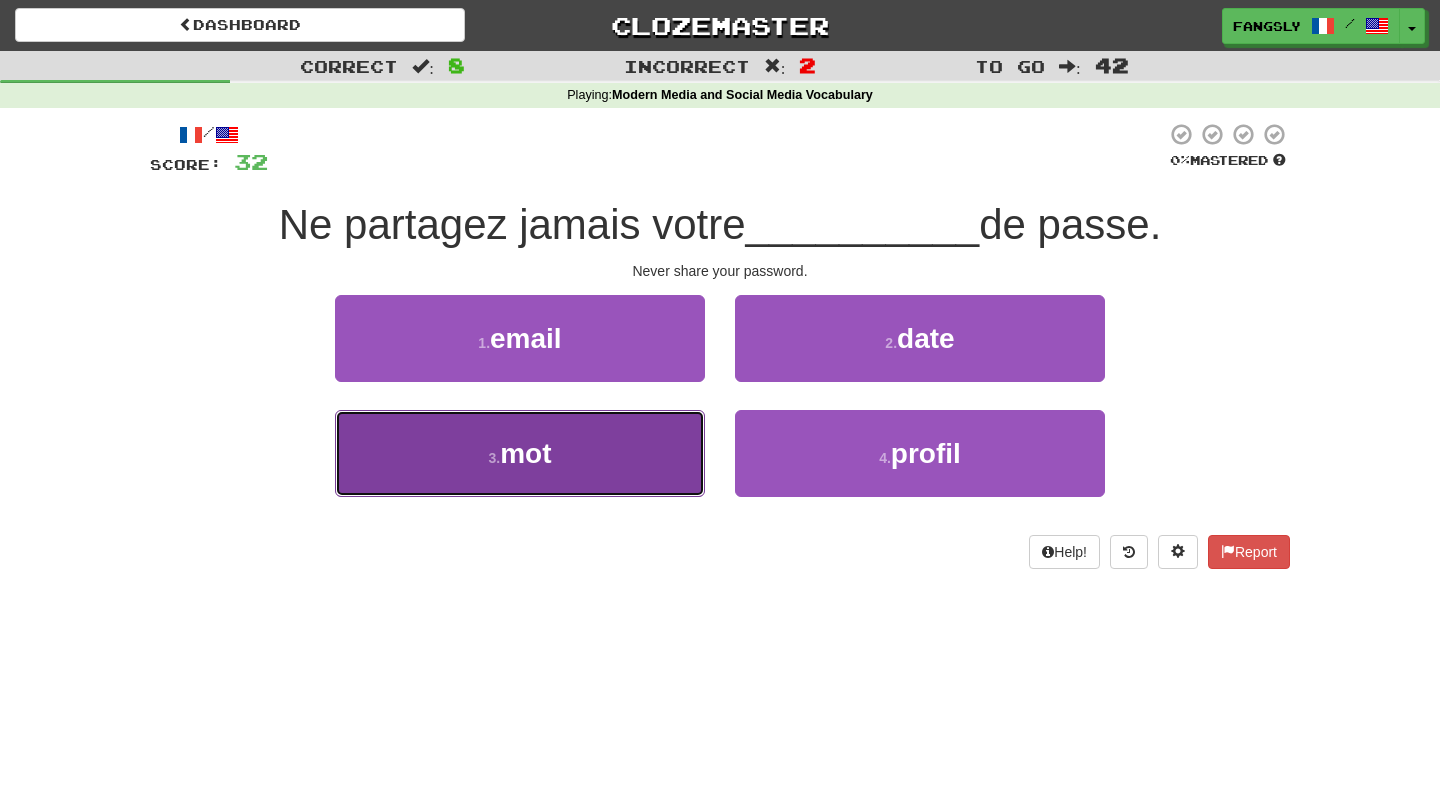 click on "3 .  mot" at bounding box center (520, 453) 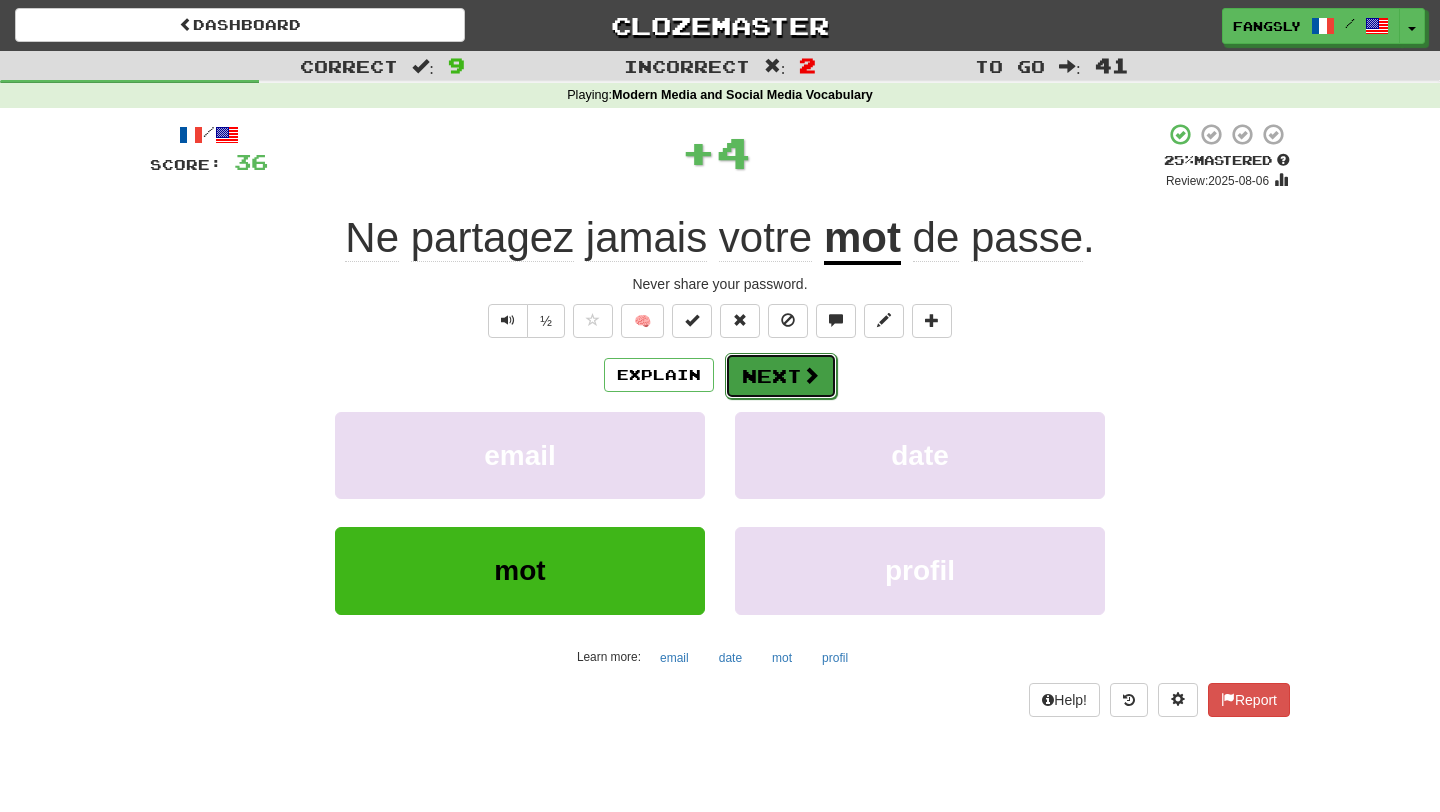 click on "Next" at bounding box center (781, 376) 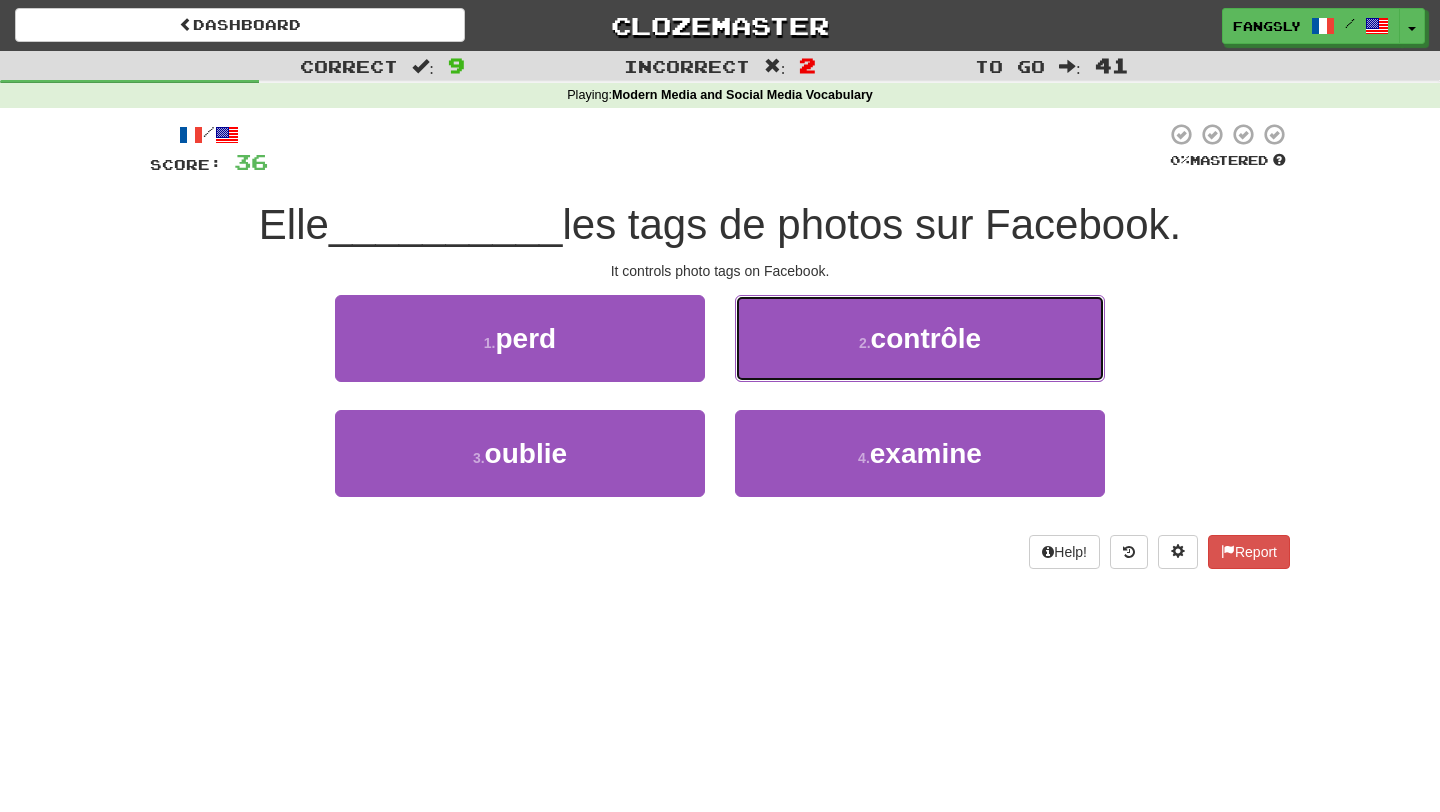 click on "2 .  contrôle" at bounding box center [920, 338] 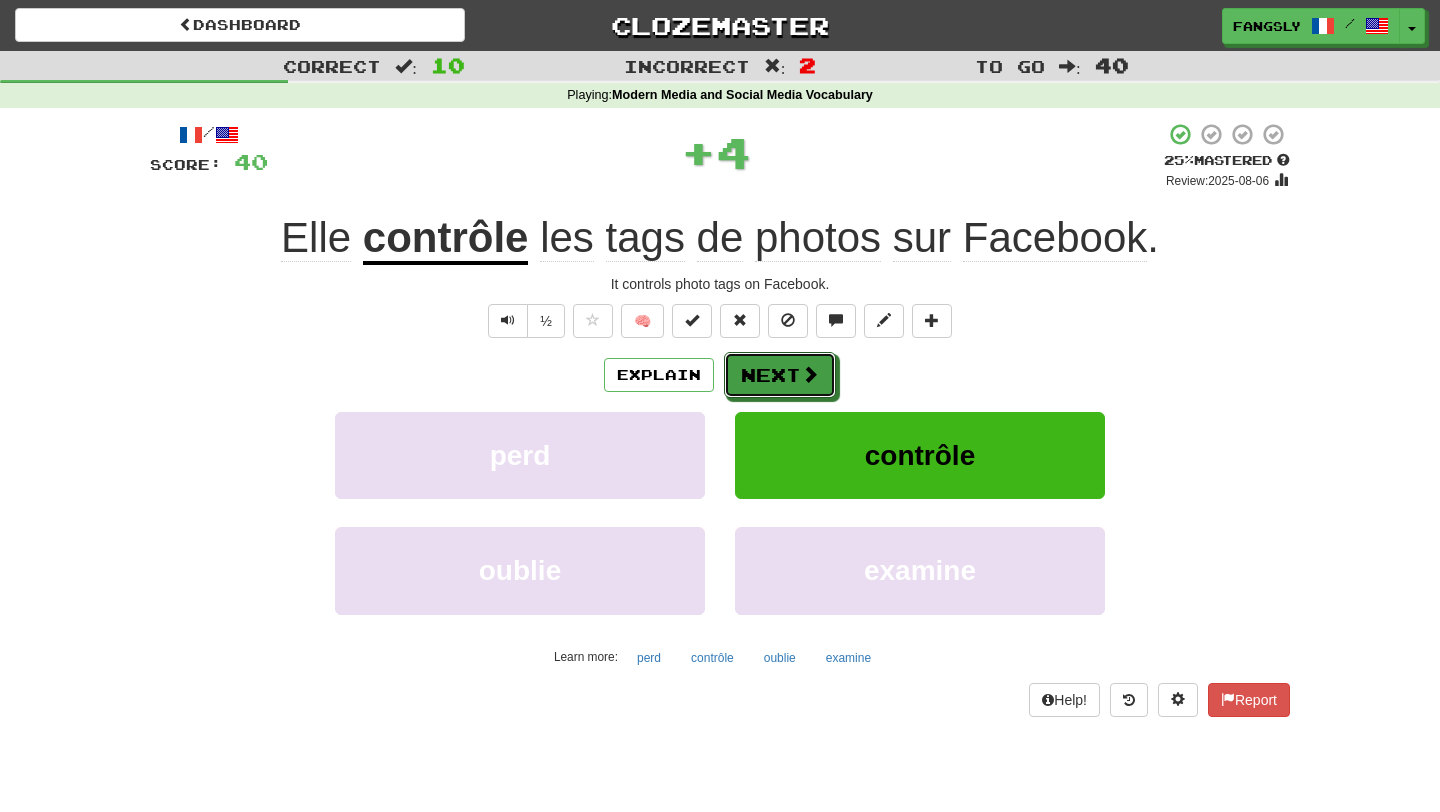 click on "Next" at bounding box center (780, 375) 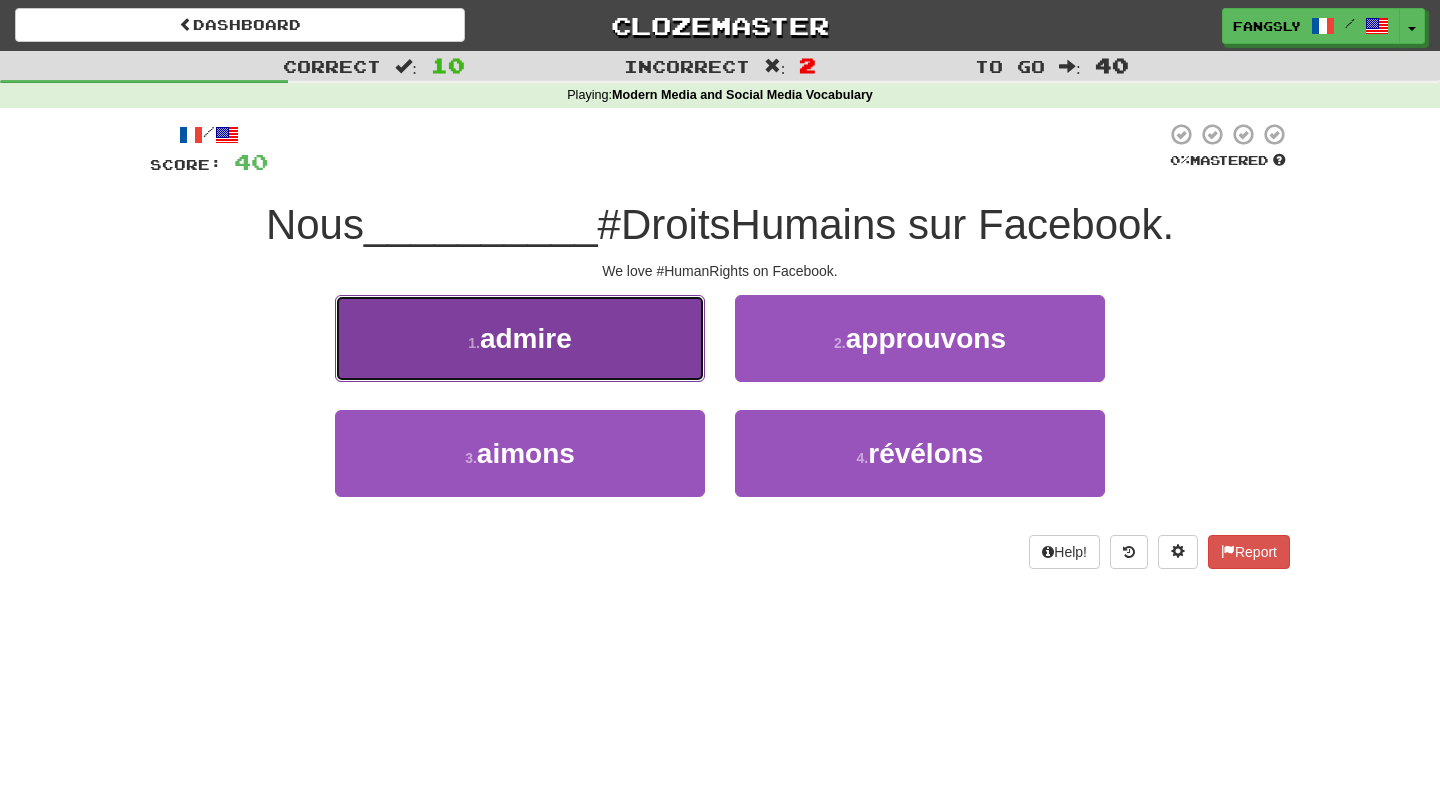 click on "1 .  admire" at bounding box center [520, 338] 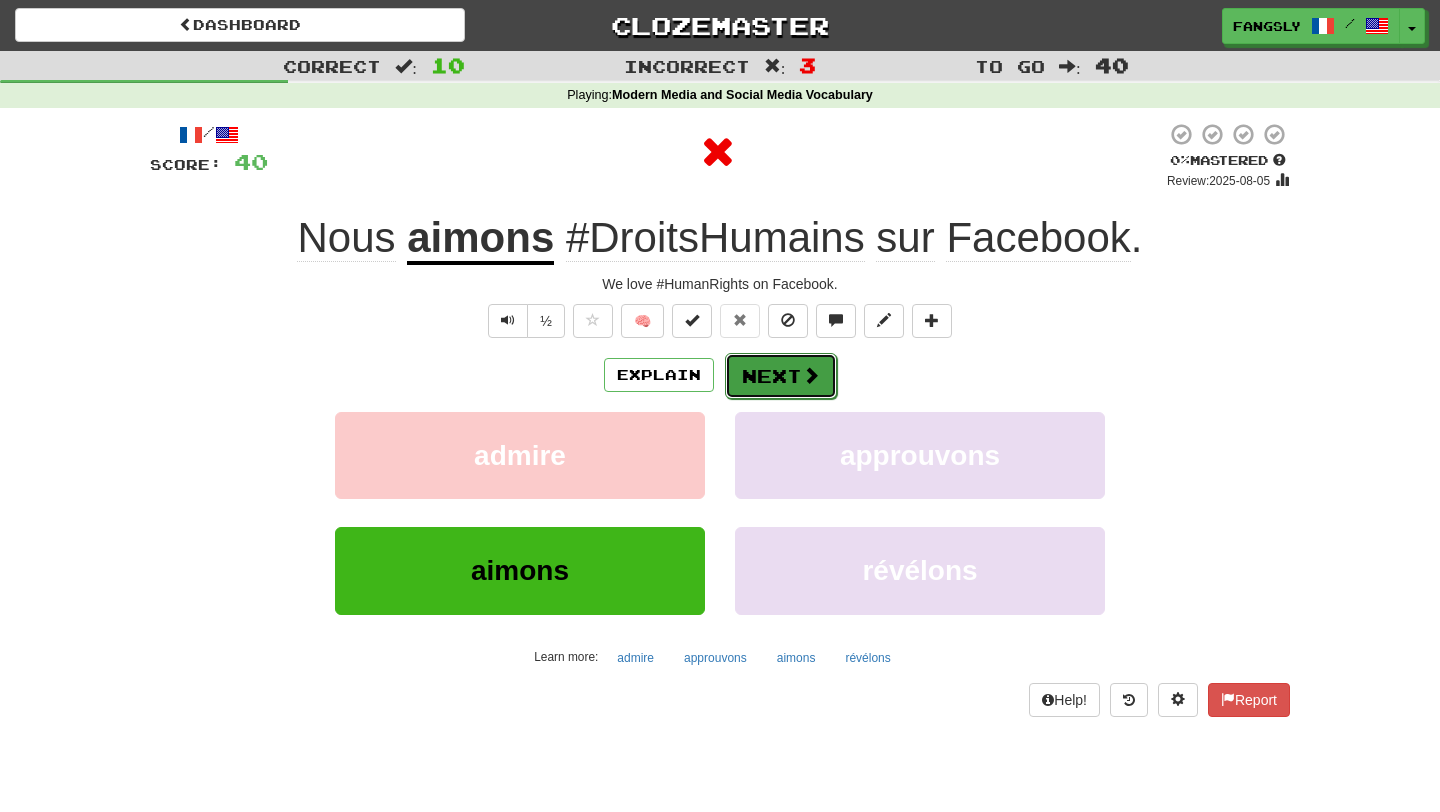 click on "Next" at bounding box center (781, 376) 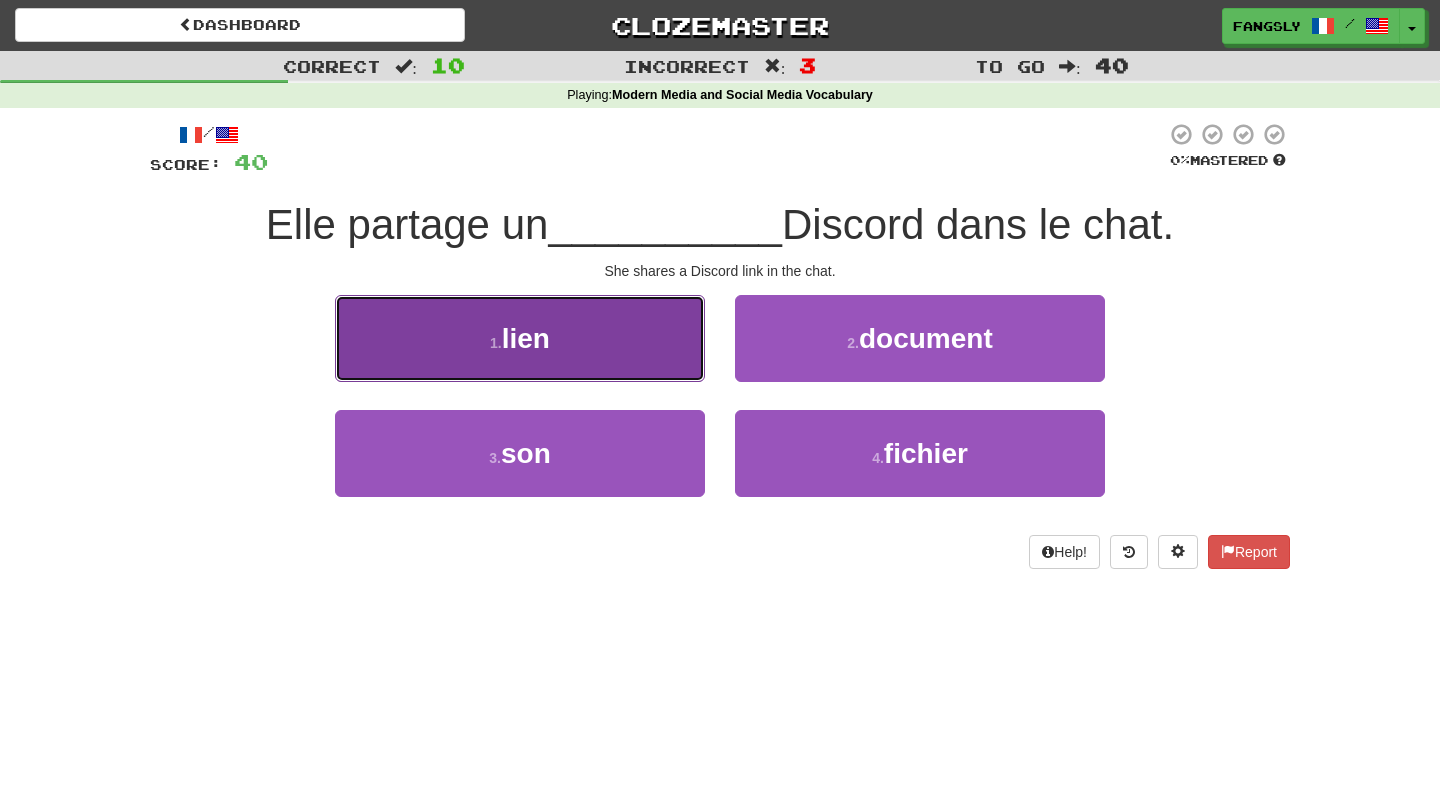 click on "1 .  lien" at bounding box center (520, 338) 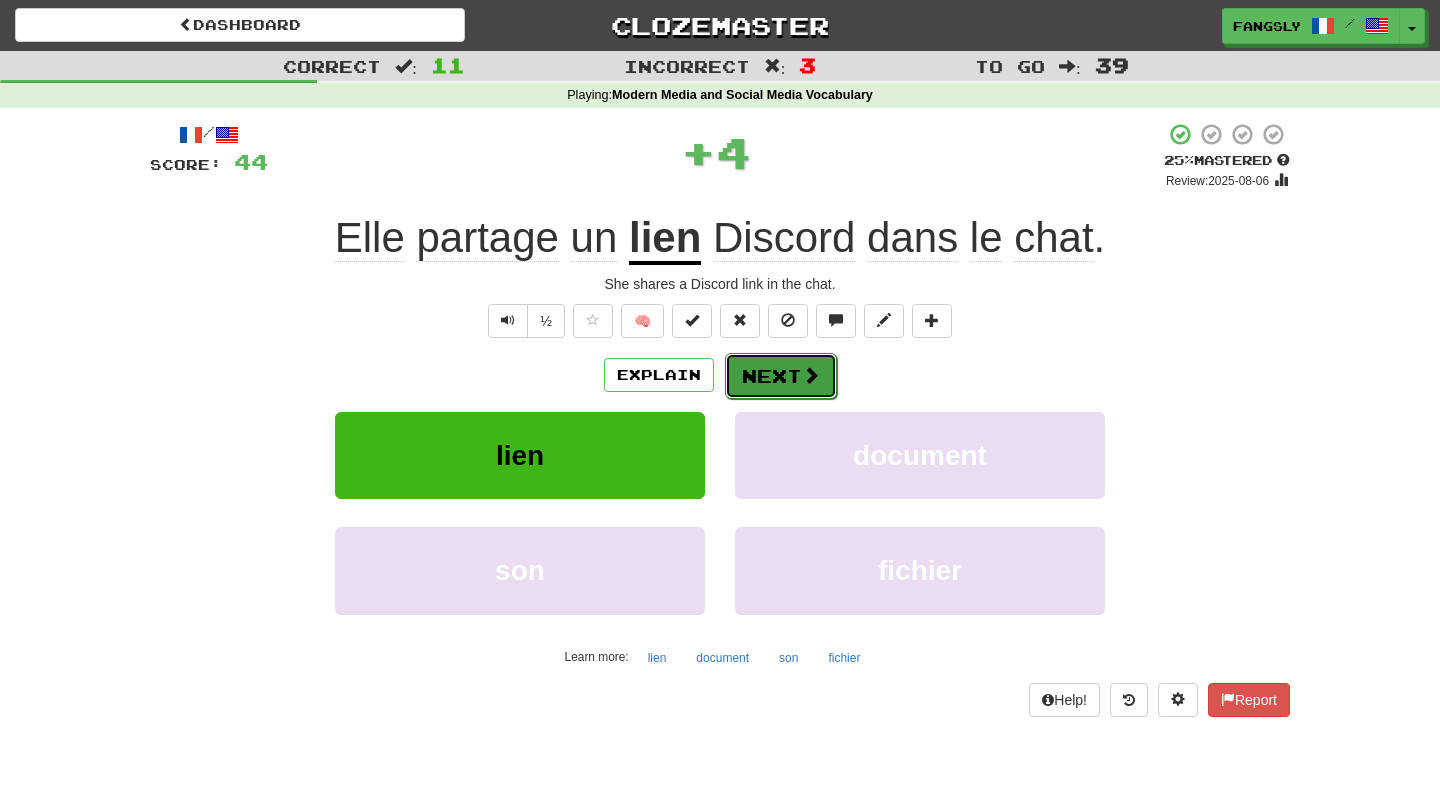 click on "Next" at bounding box center (781, 376) 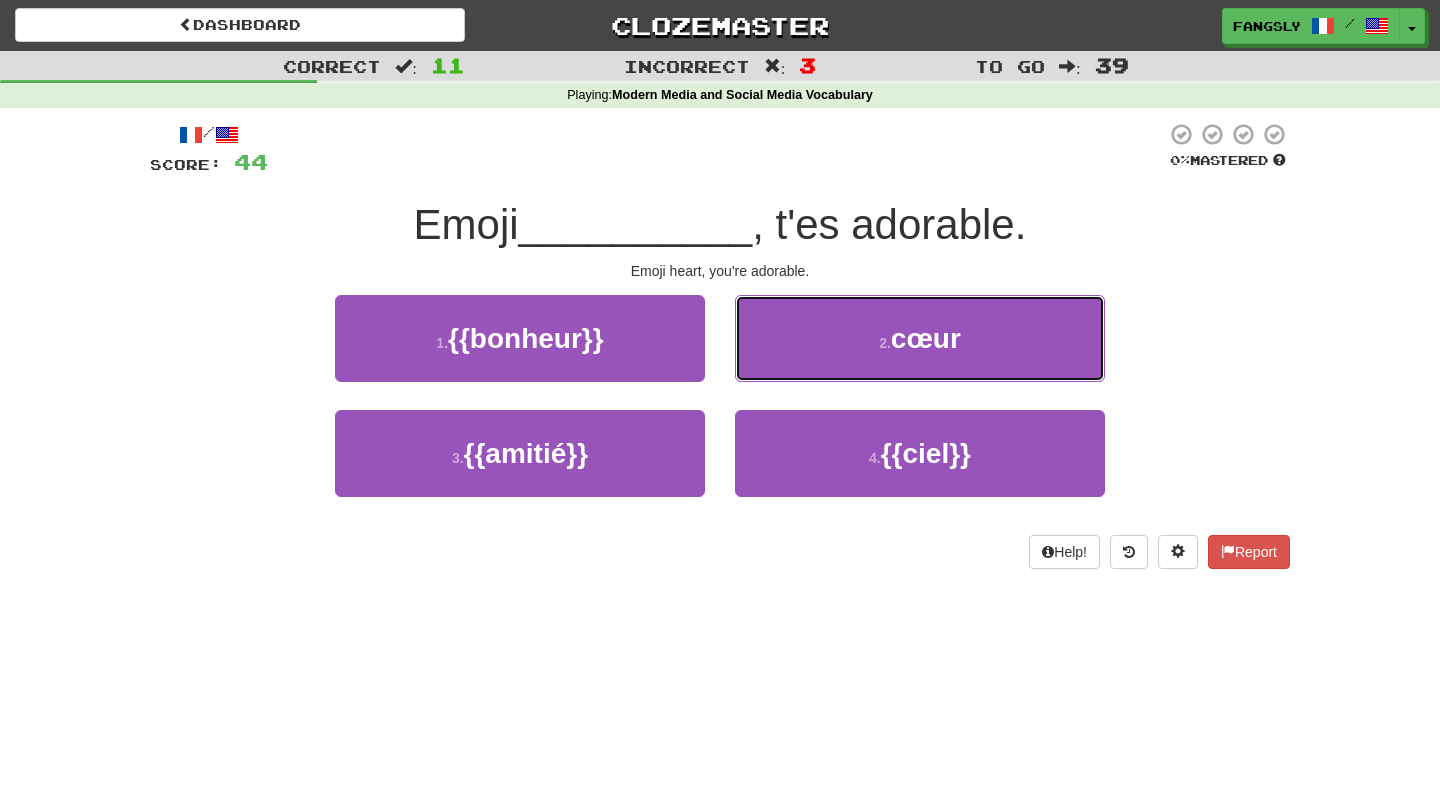 click on "2 .  cœur" at bounding box center (920, 338) 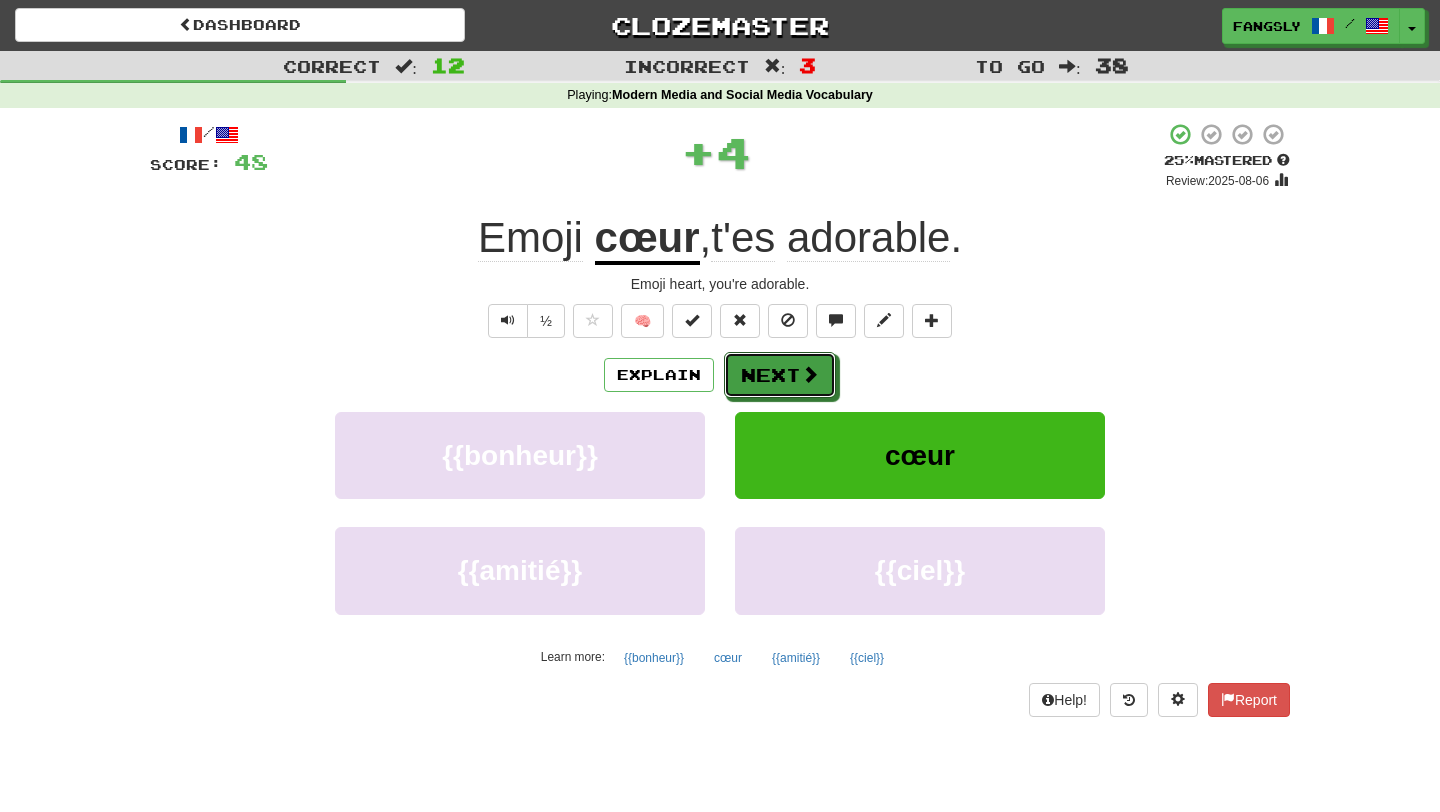 click on "Next" at bounding box center [780, 375] 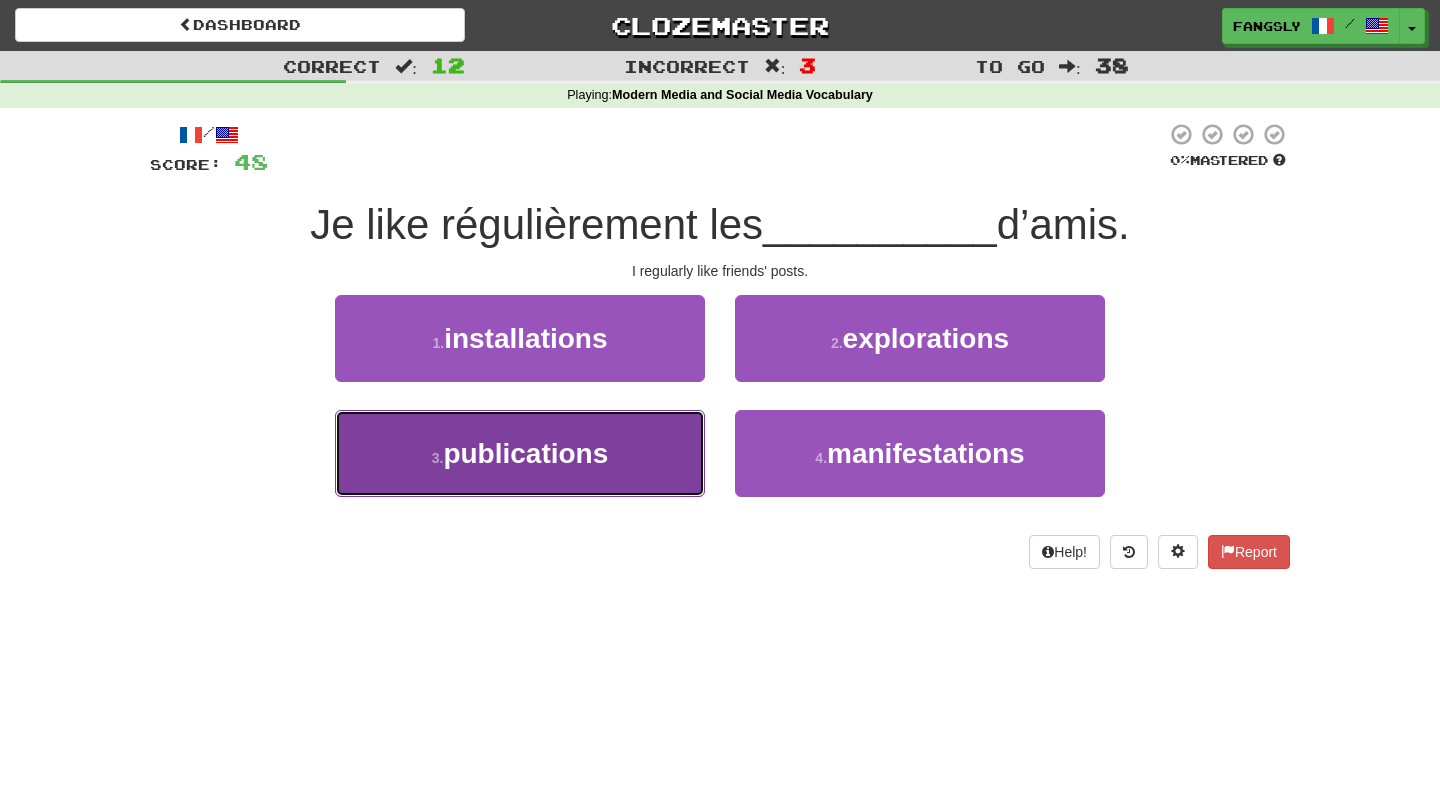 click on "publications" at bounding box center (525, 453) 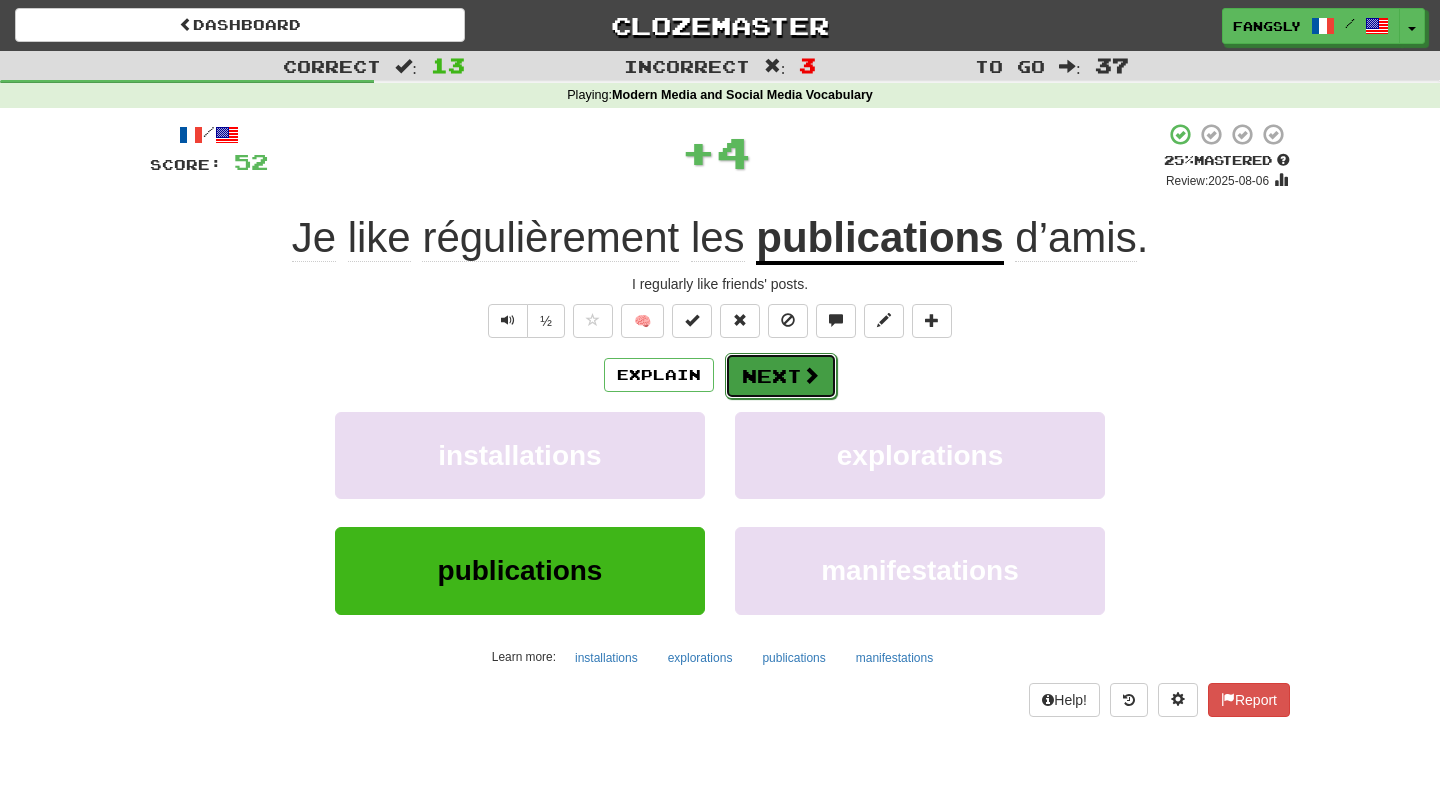 click on "Next" at bounding box center (781, 376) 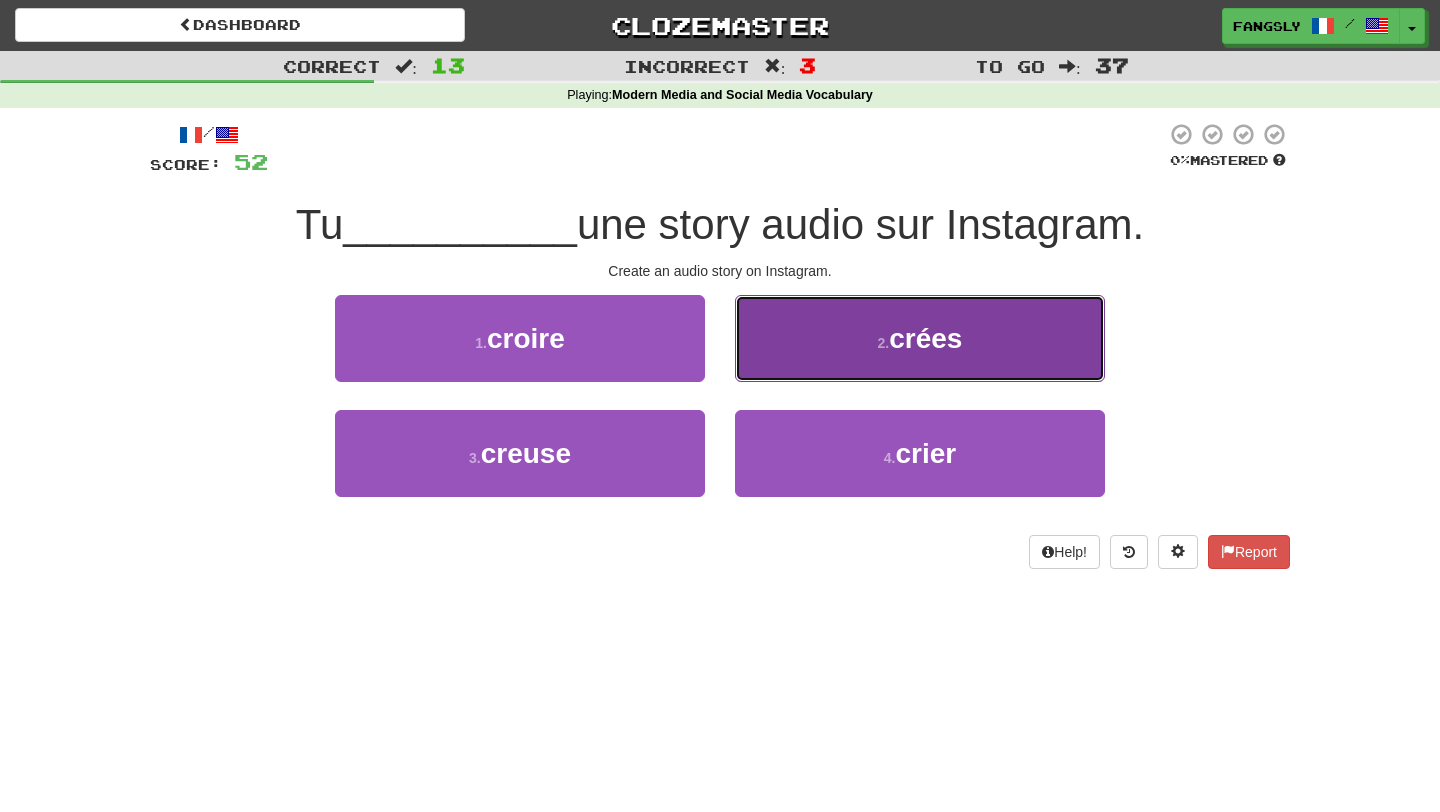 click on "2 .  crées" at bounding box center [920, 338] 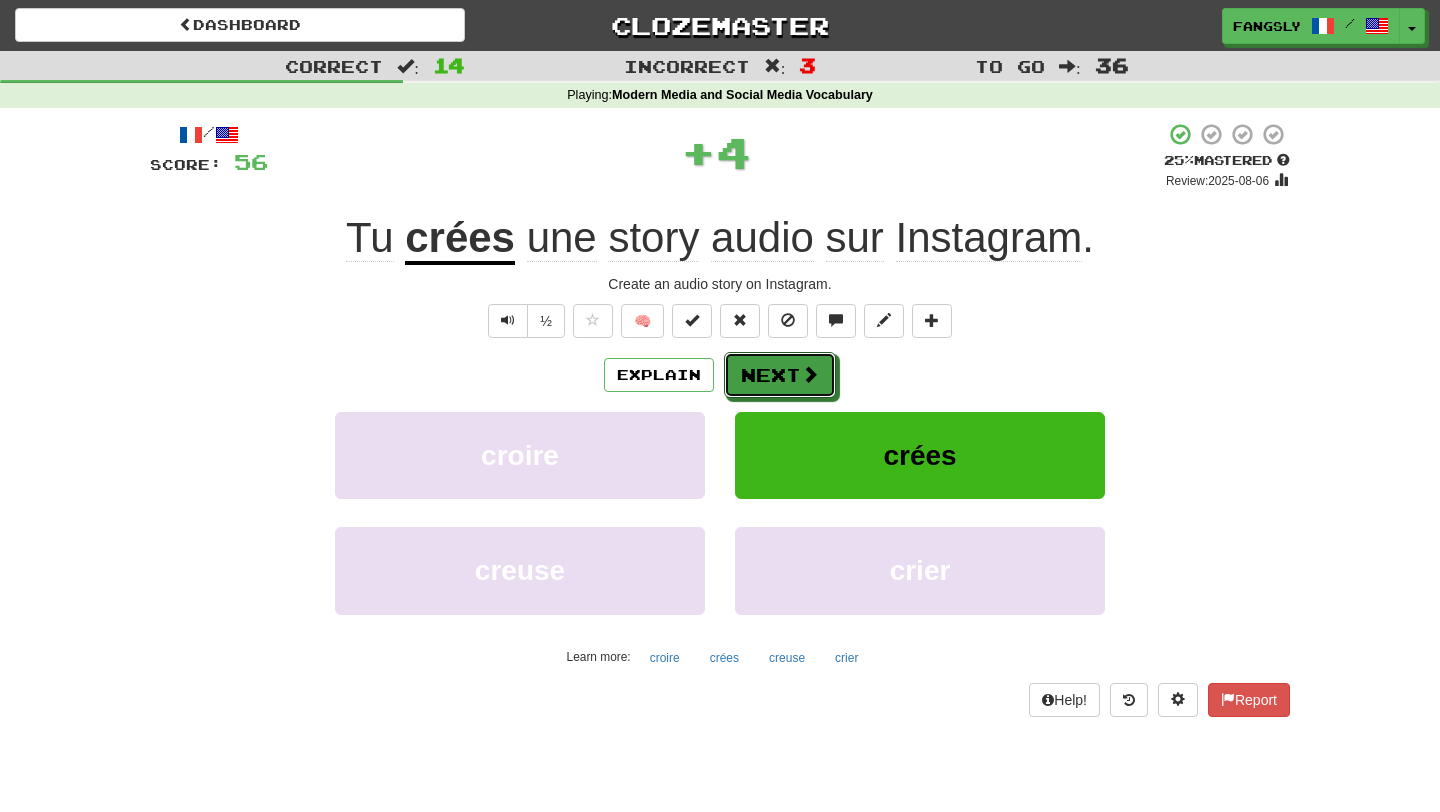 click on "Next" at bounding box center [780, 375] 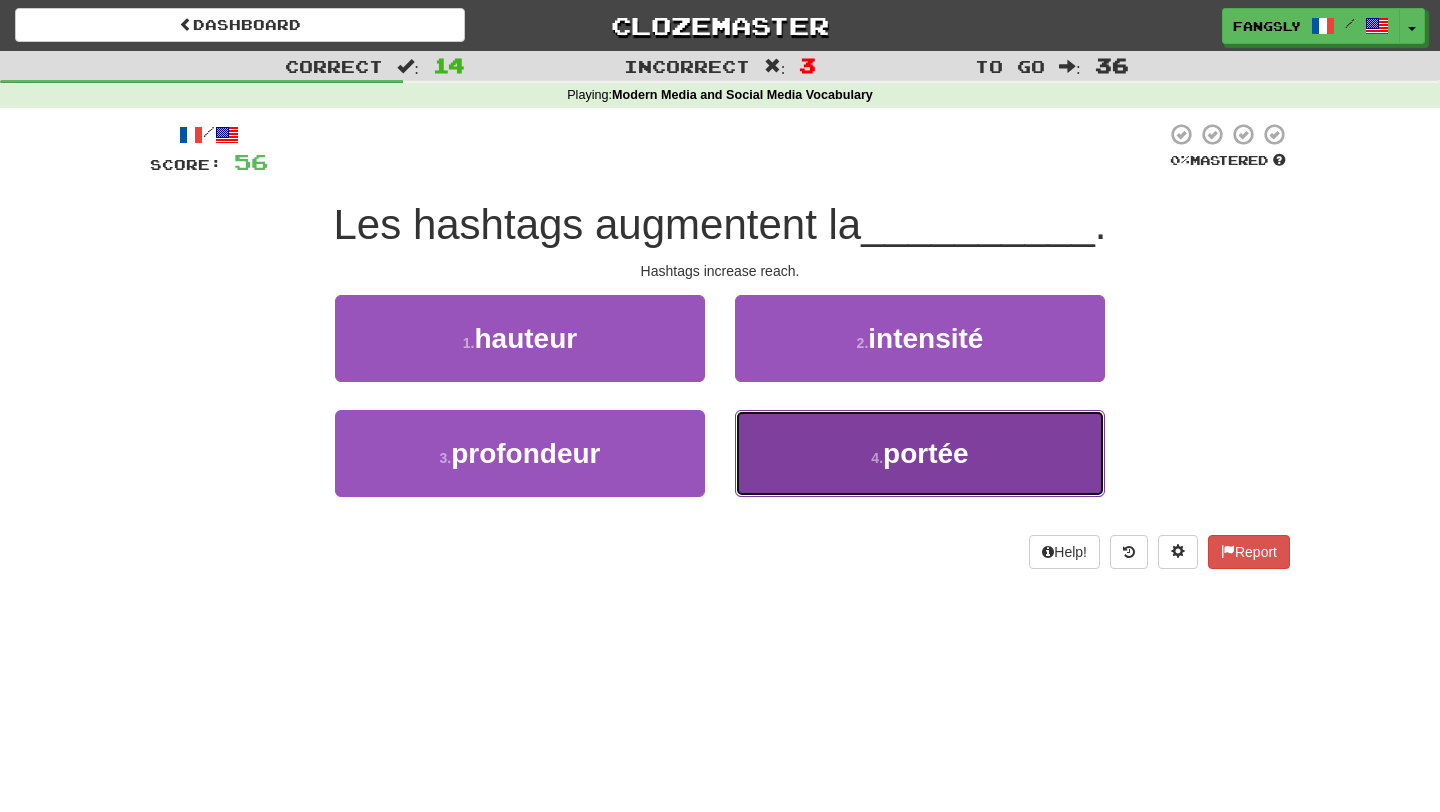 click on "4 .  portée" at bounding box center (920, 453) 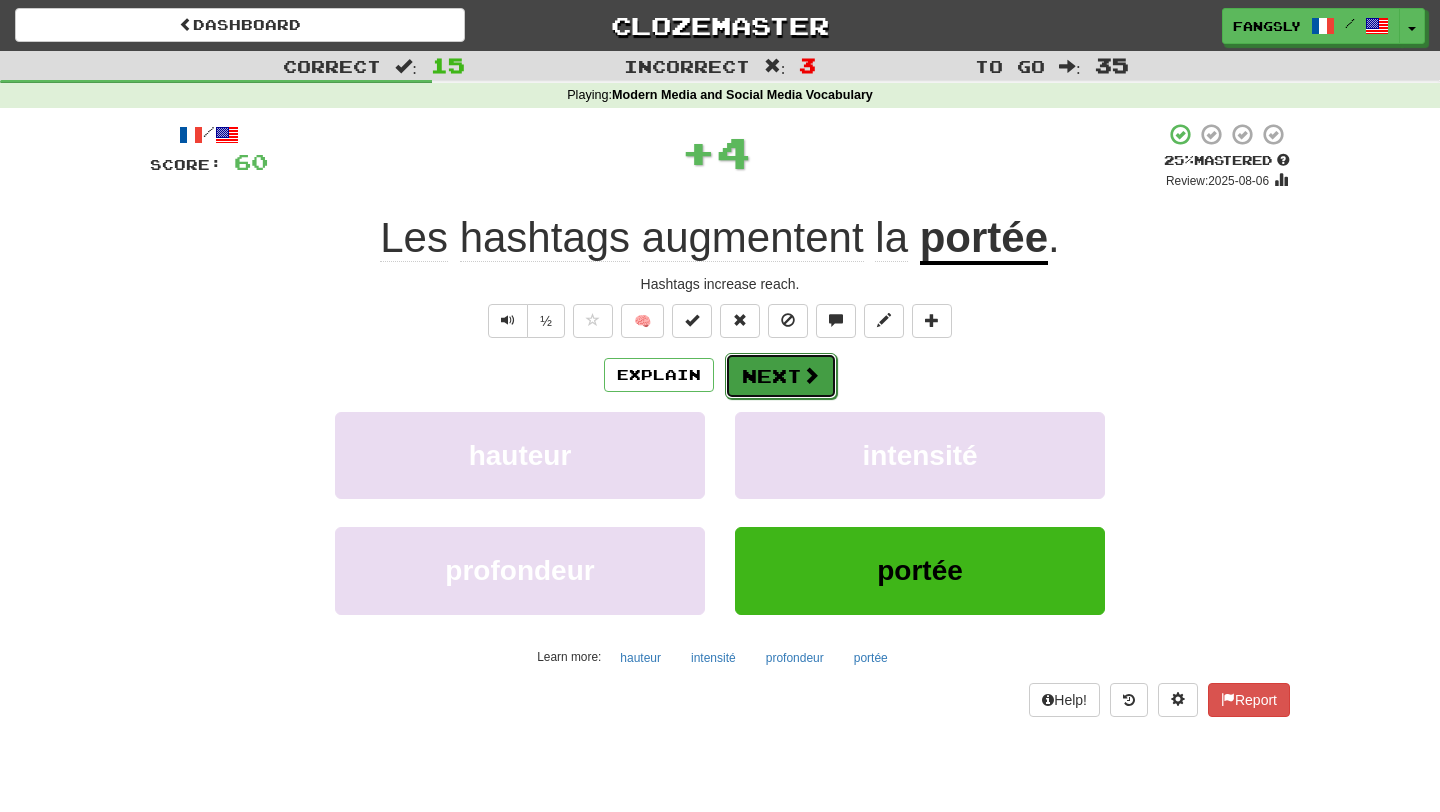 click on "Next" at bounding box center (781, 376) 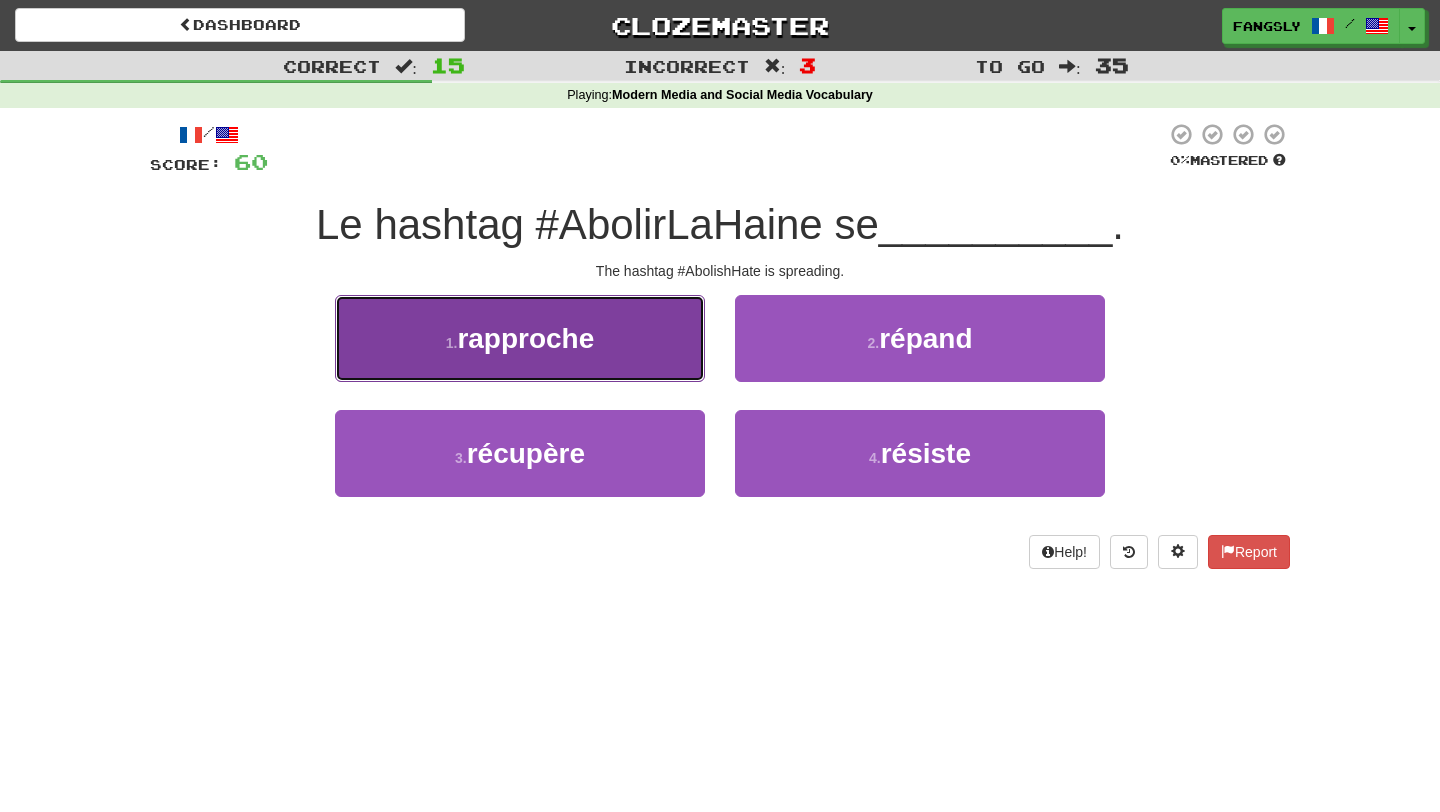 click on "1 .  rapproche" at bounding box center (520, 338) 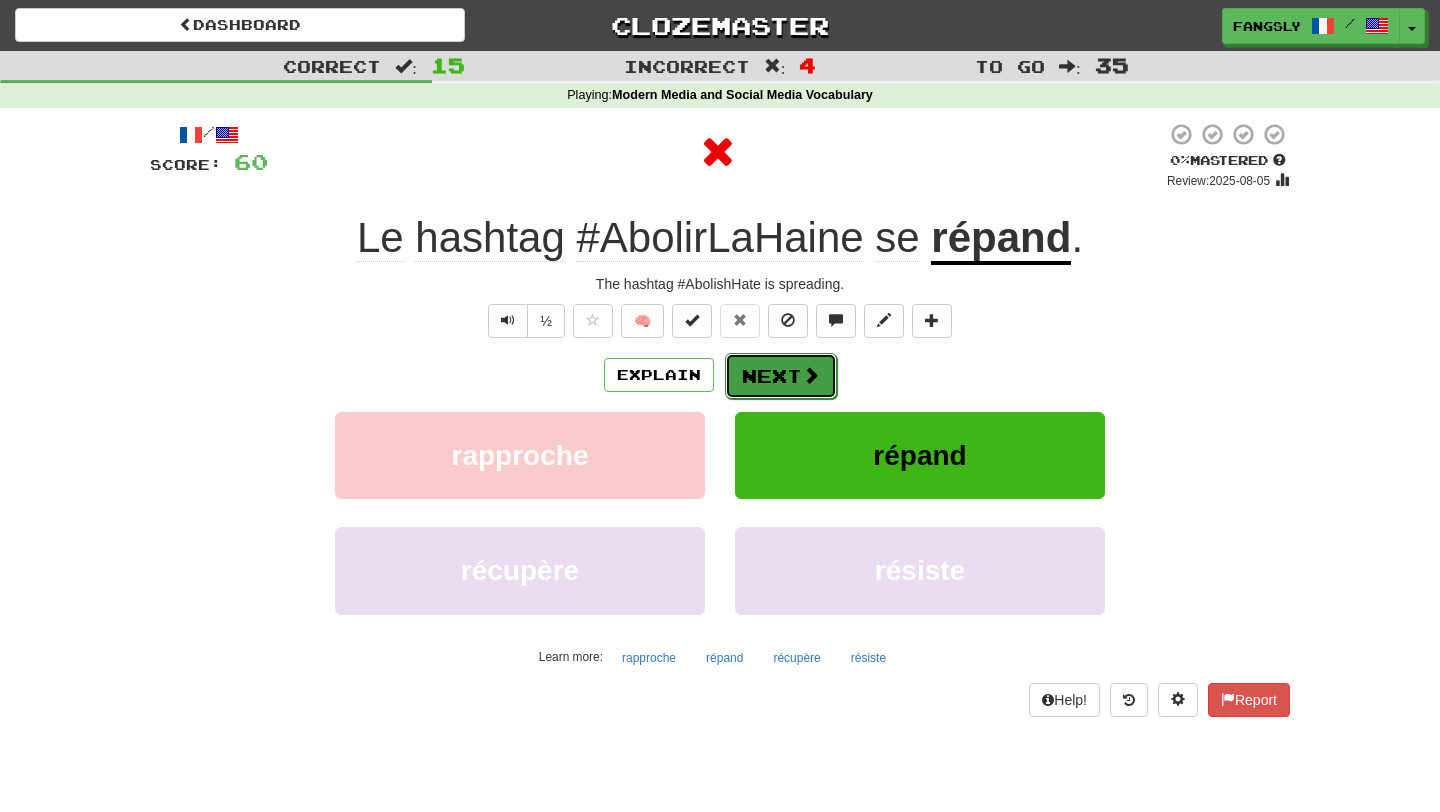 click on "Next" at bounding box center [781, 376] 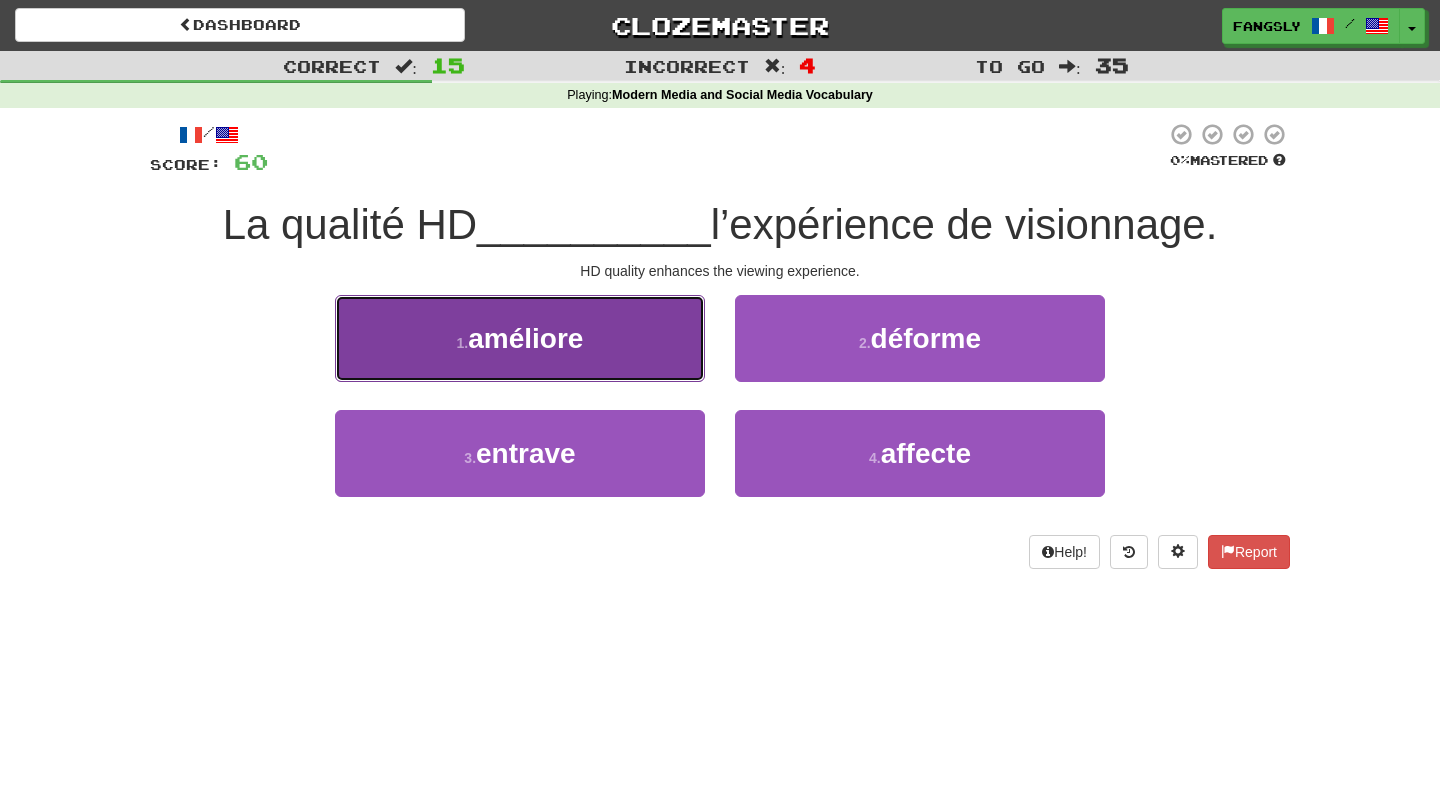 click on "1 .  améliore" at bounding box center (520, 338) 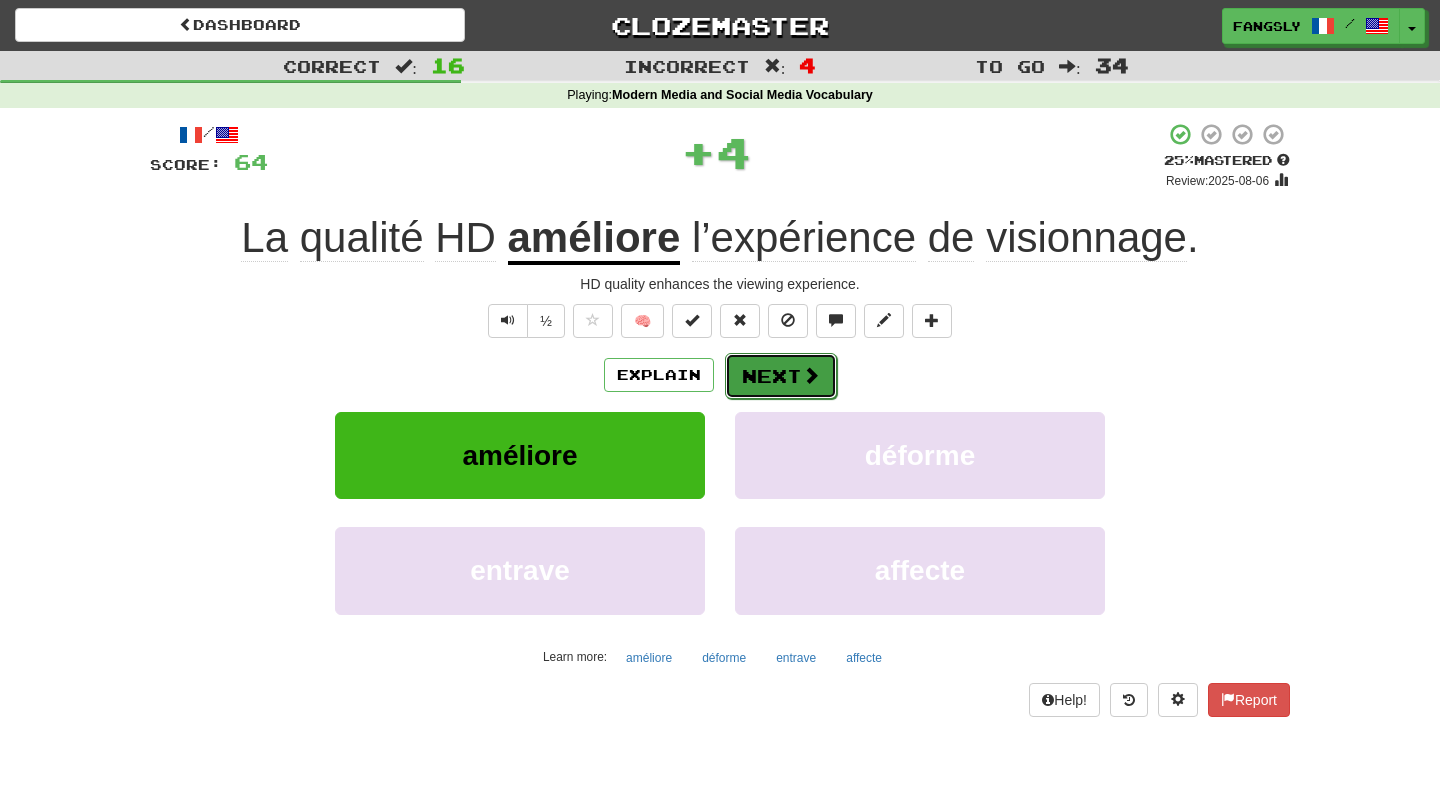 click on "Next" at bounding box center (781, 376) 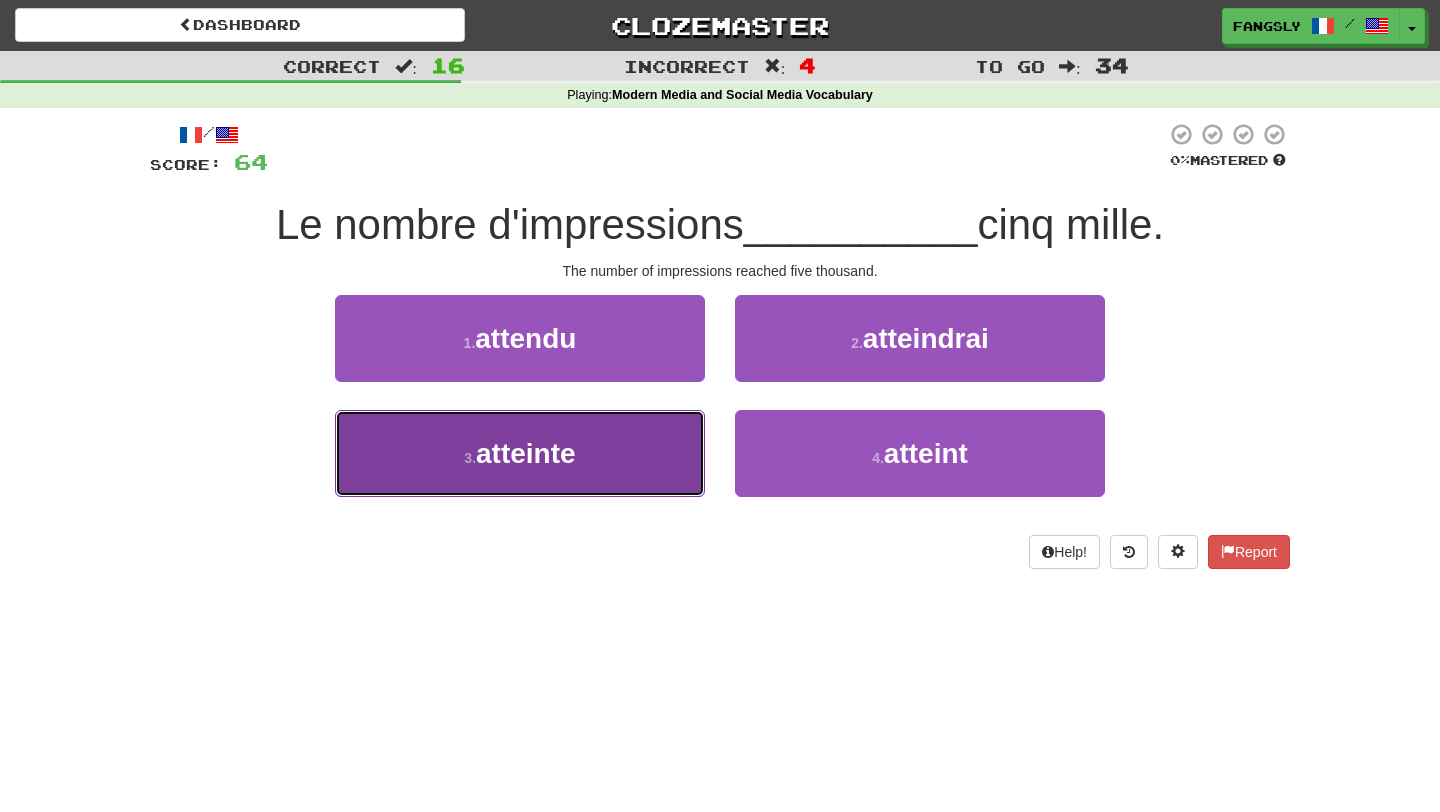 click on "3 .  atteinte" at bounding box center (520, 453) 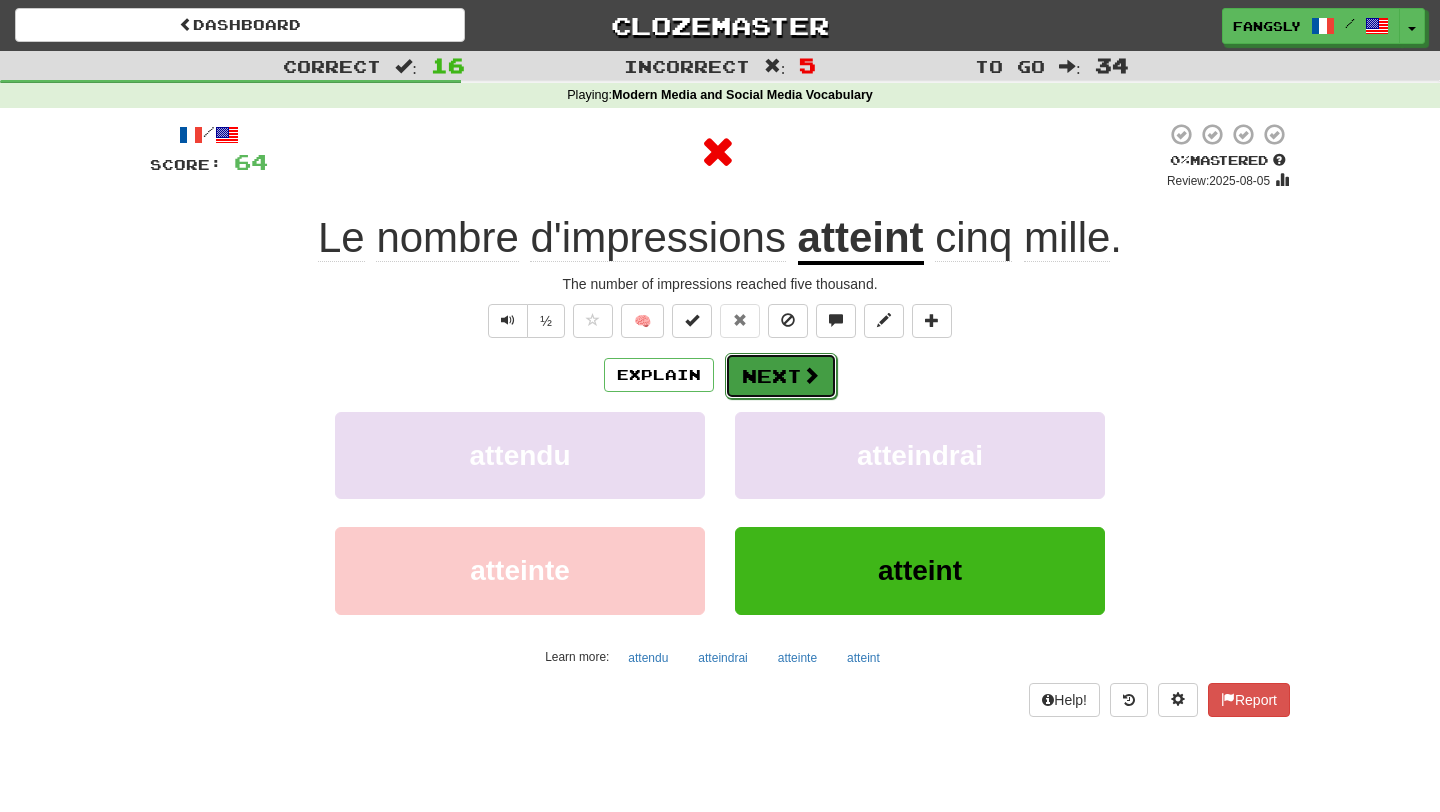 click on "Next" at bounding box center (781, 376) 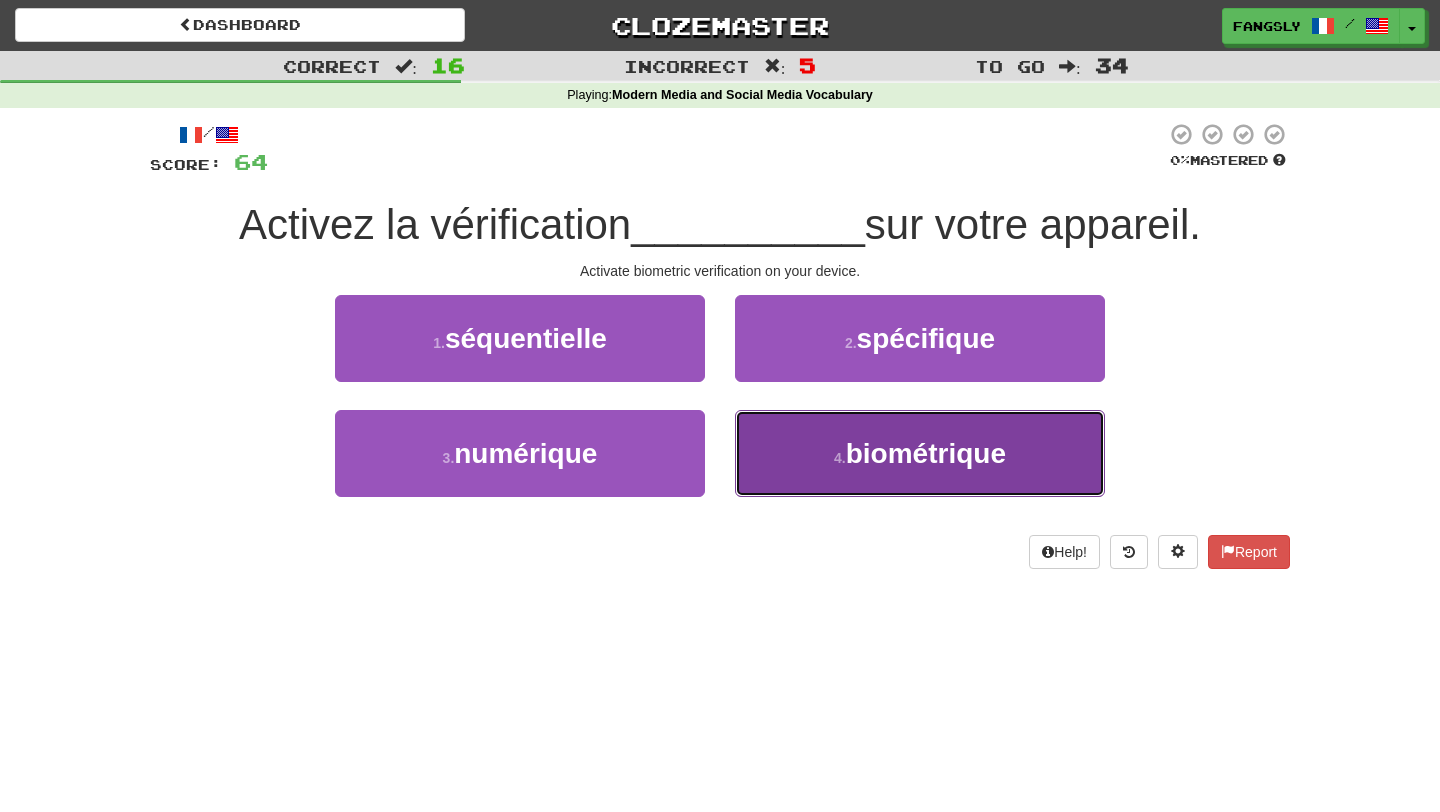 click on "4 .  biométrique" at bounding box center [920, 453] 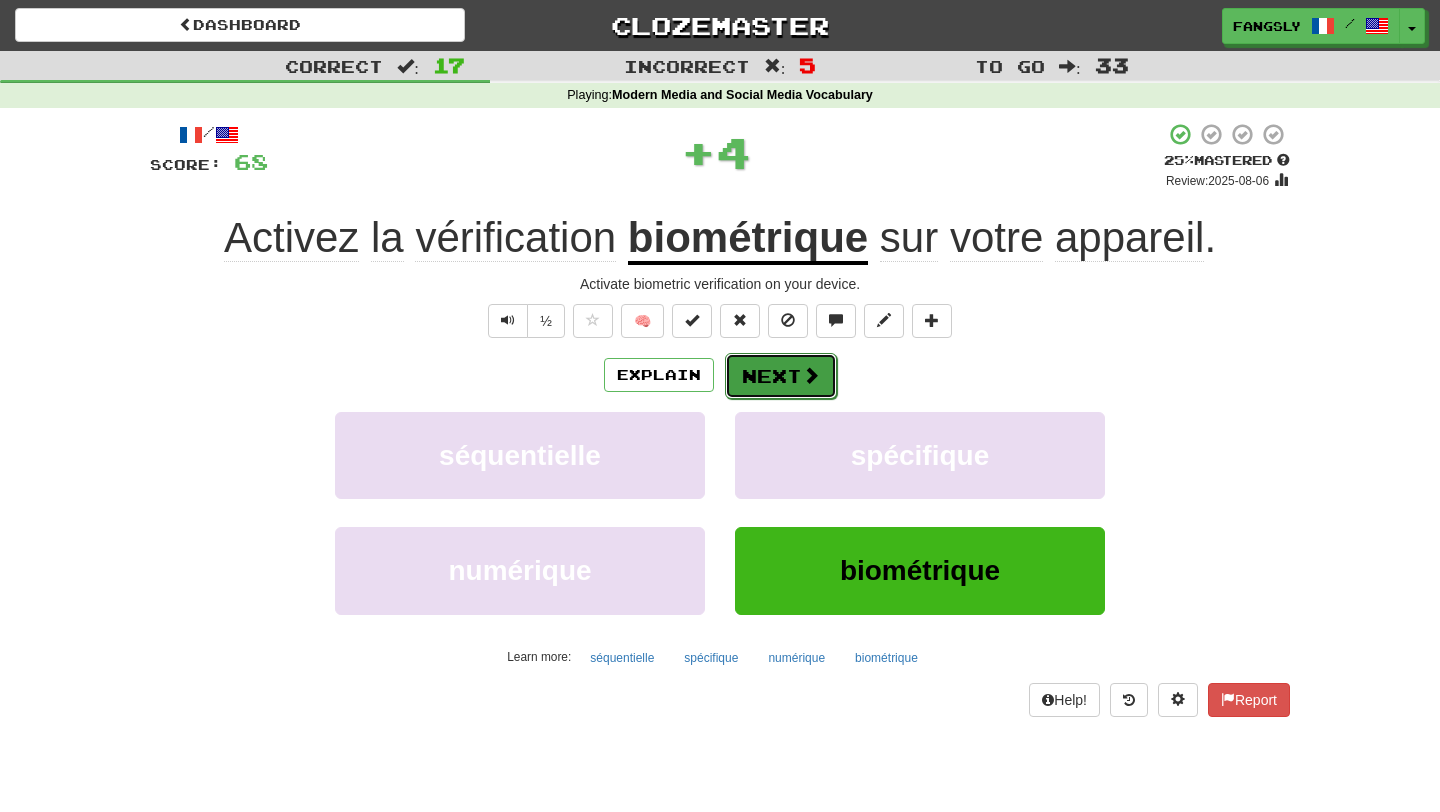 click on "Next" at bounding box center (781, 376) 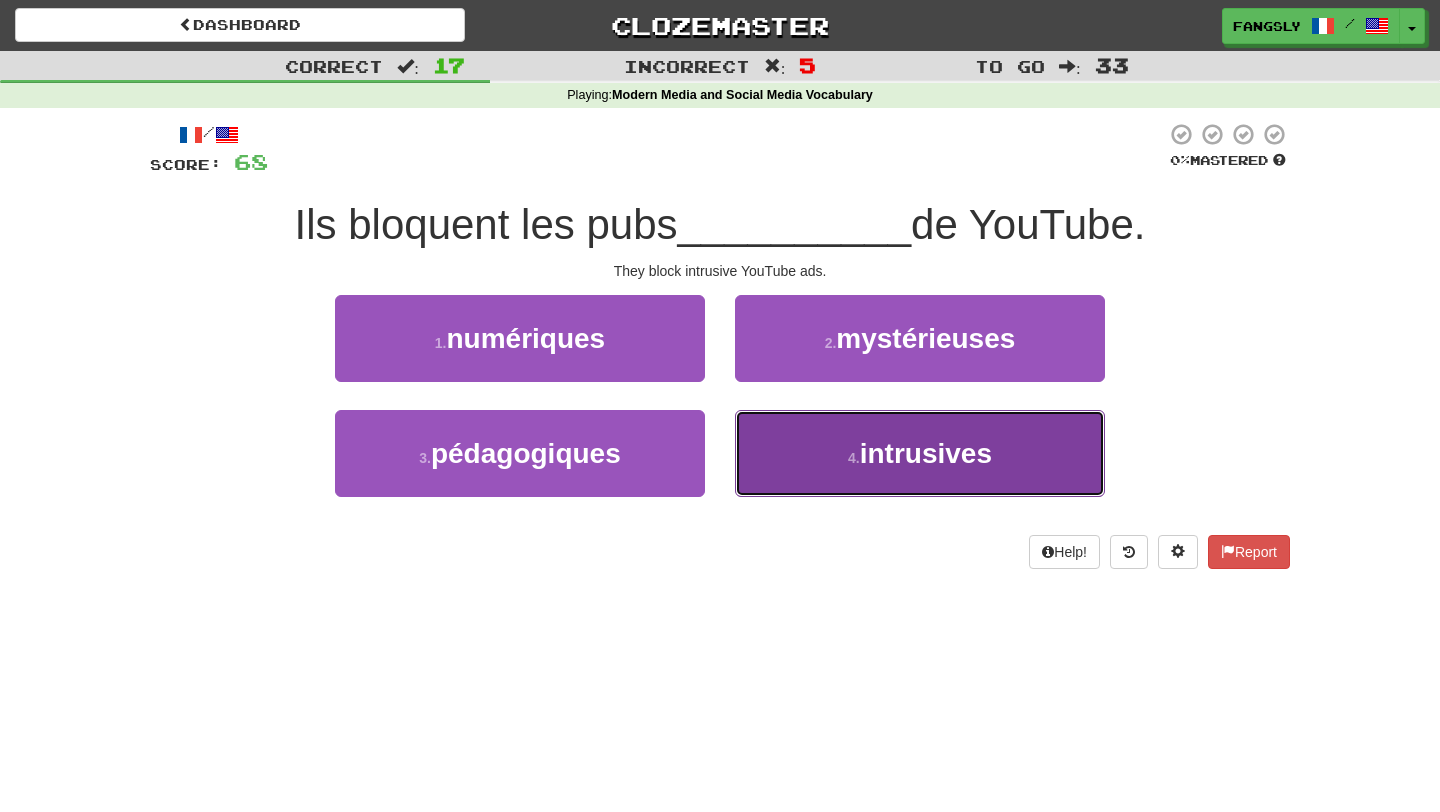 click on "4 .  intrusives" at bounding box center (920, 453) 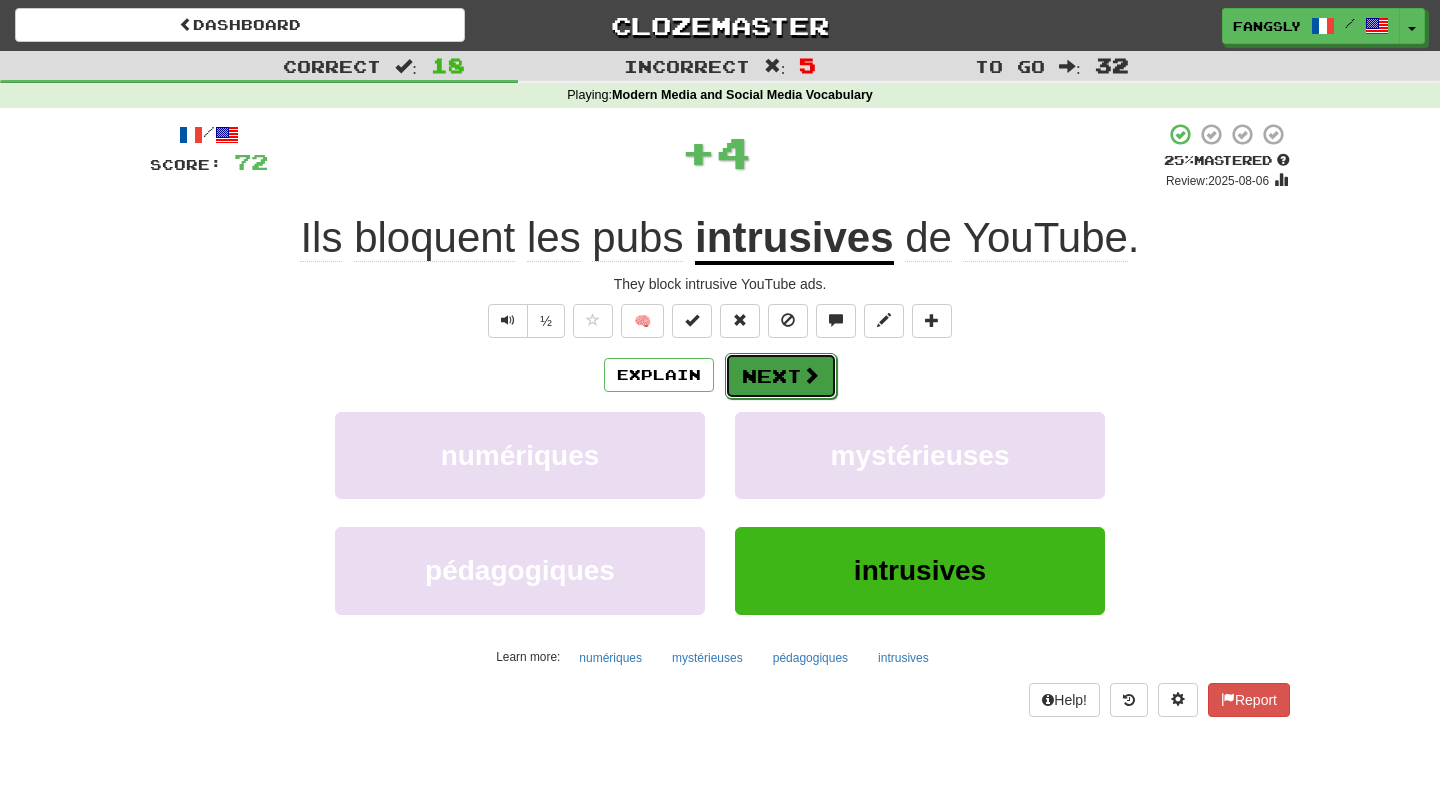 click on "Next" at bounding box center [781, 376] 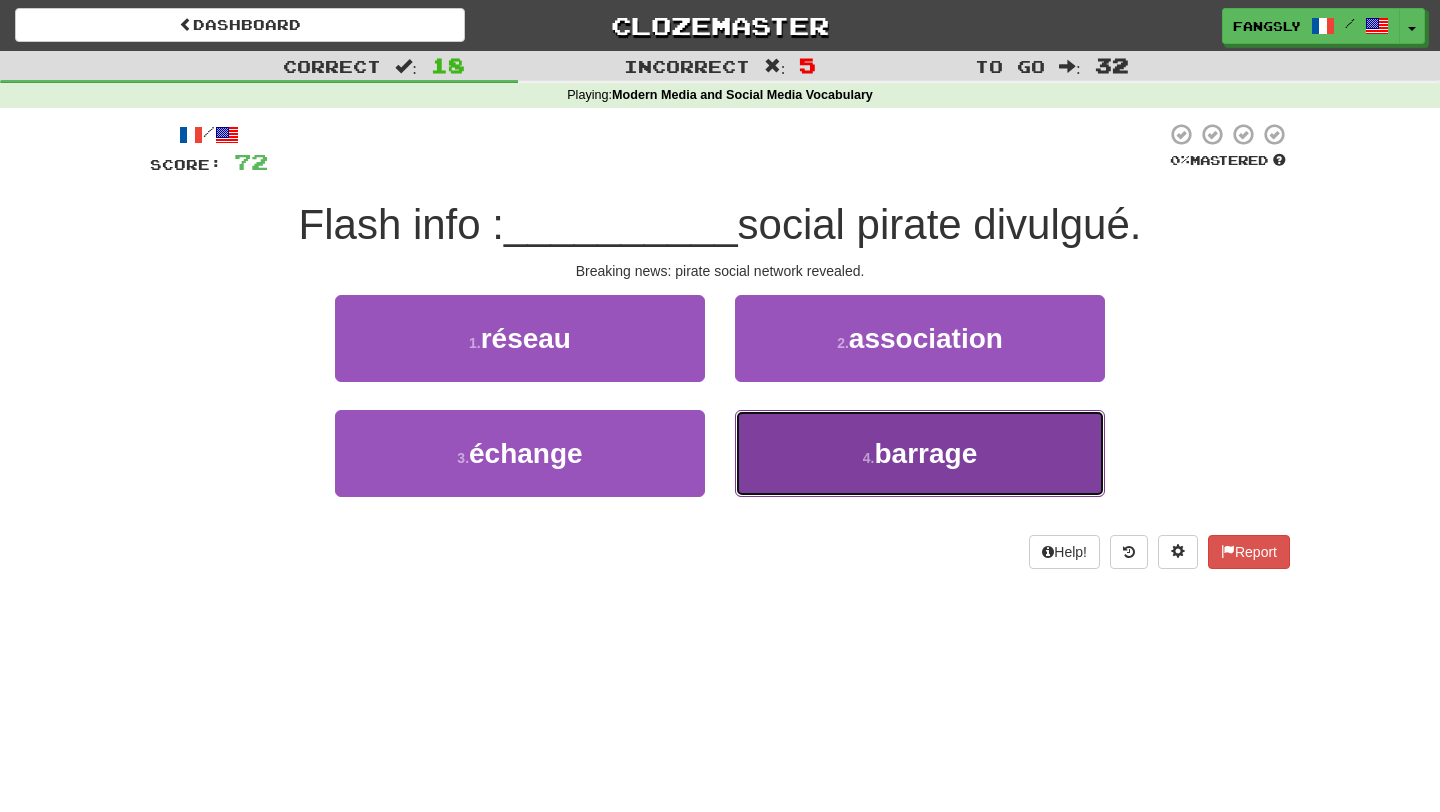 click on "4 .  barrage" at bounding box center [920, 453] 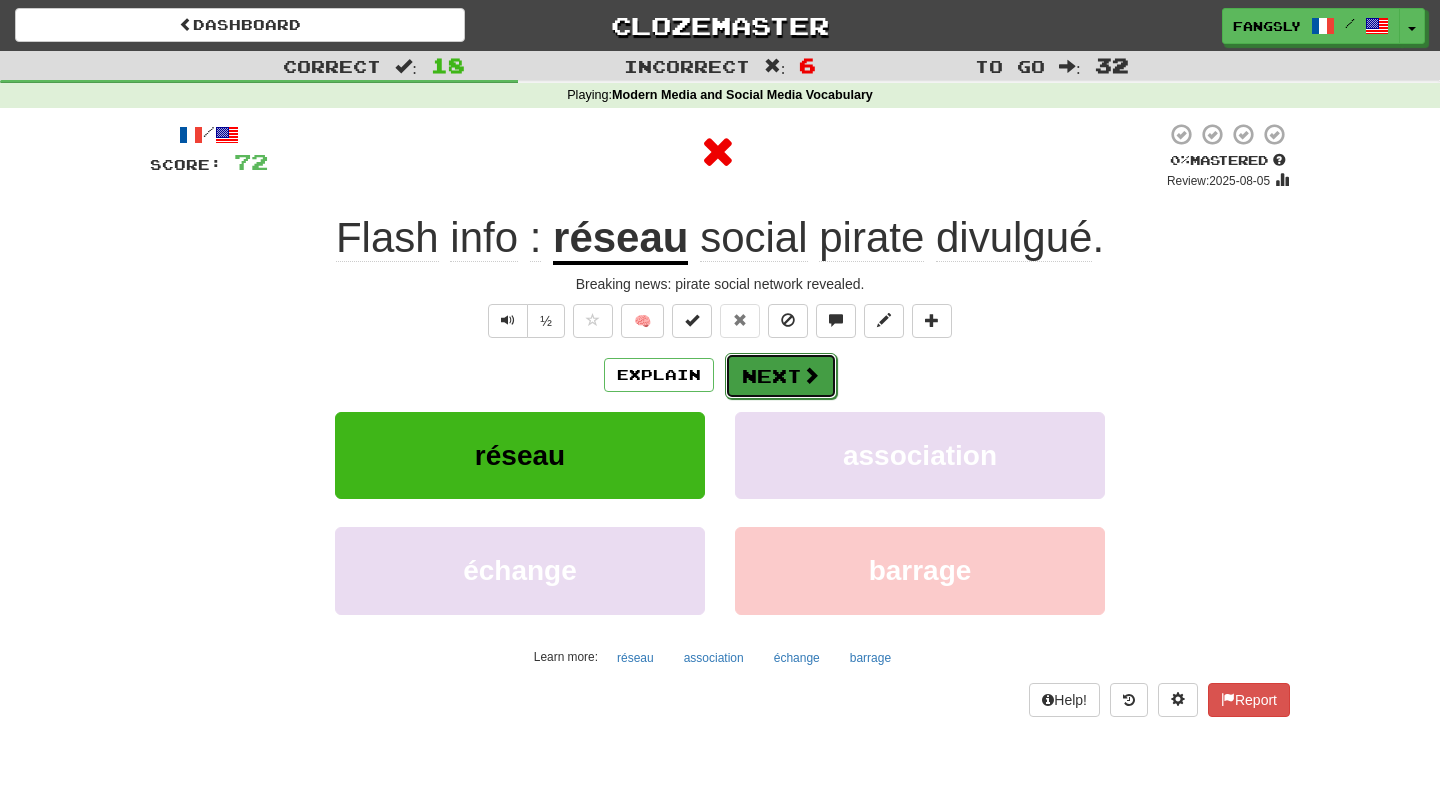 click on "Next" at bounding box center [781, 376] 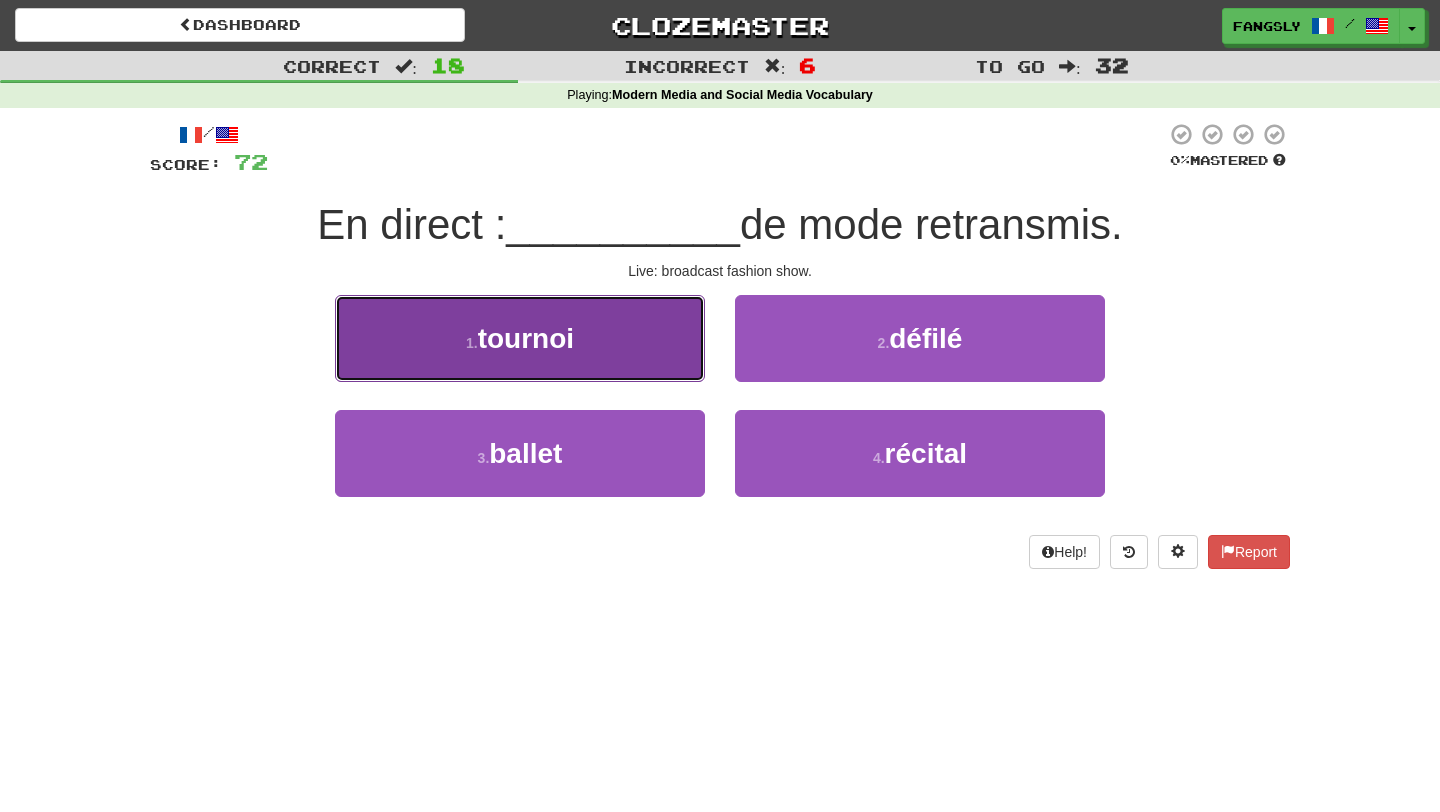 click on "1 .  tournoi" at bounding box center (520, 338) 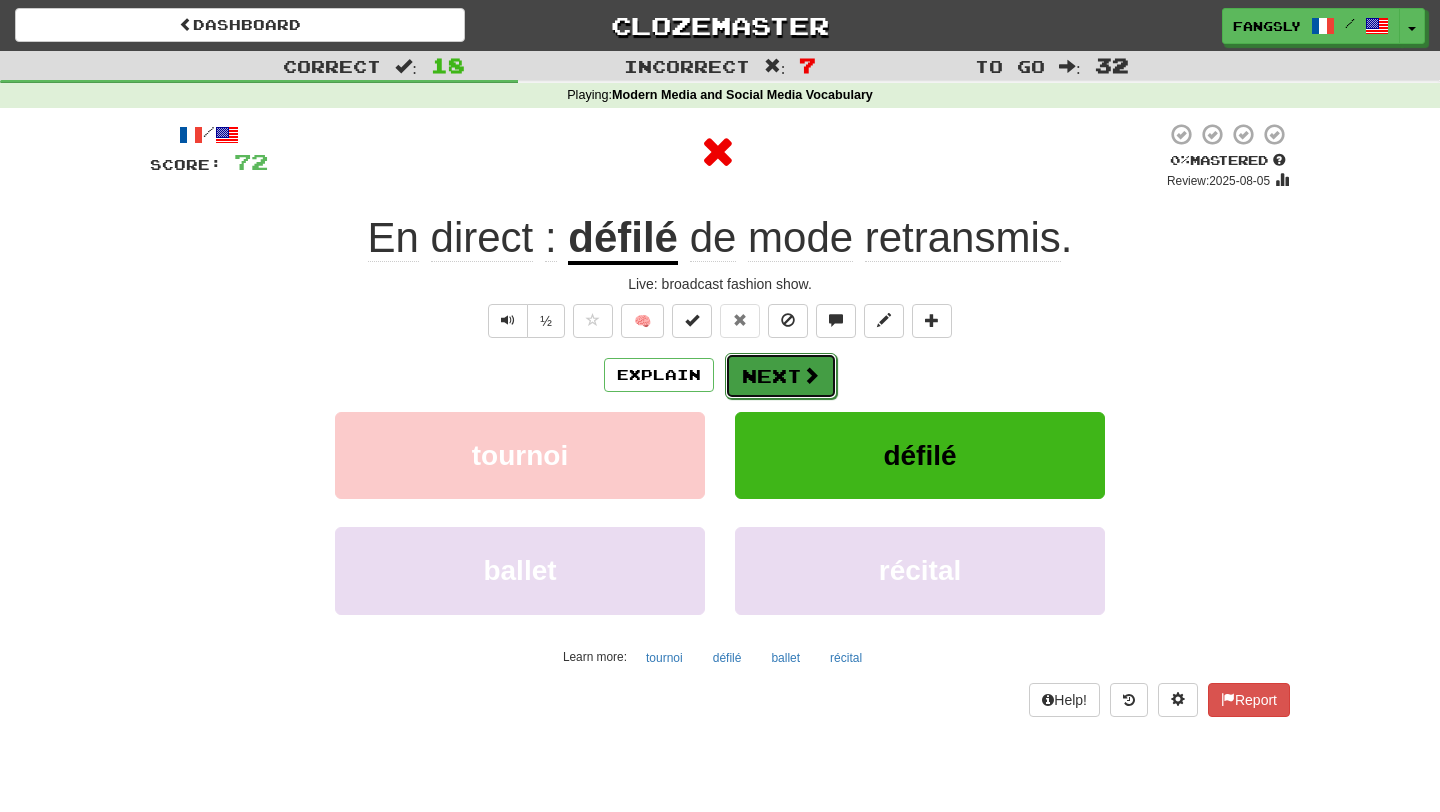 click on "Next" at bounding box center [781, 376] 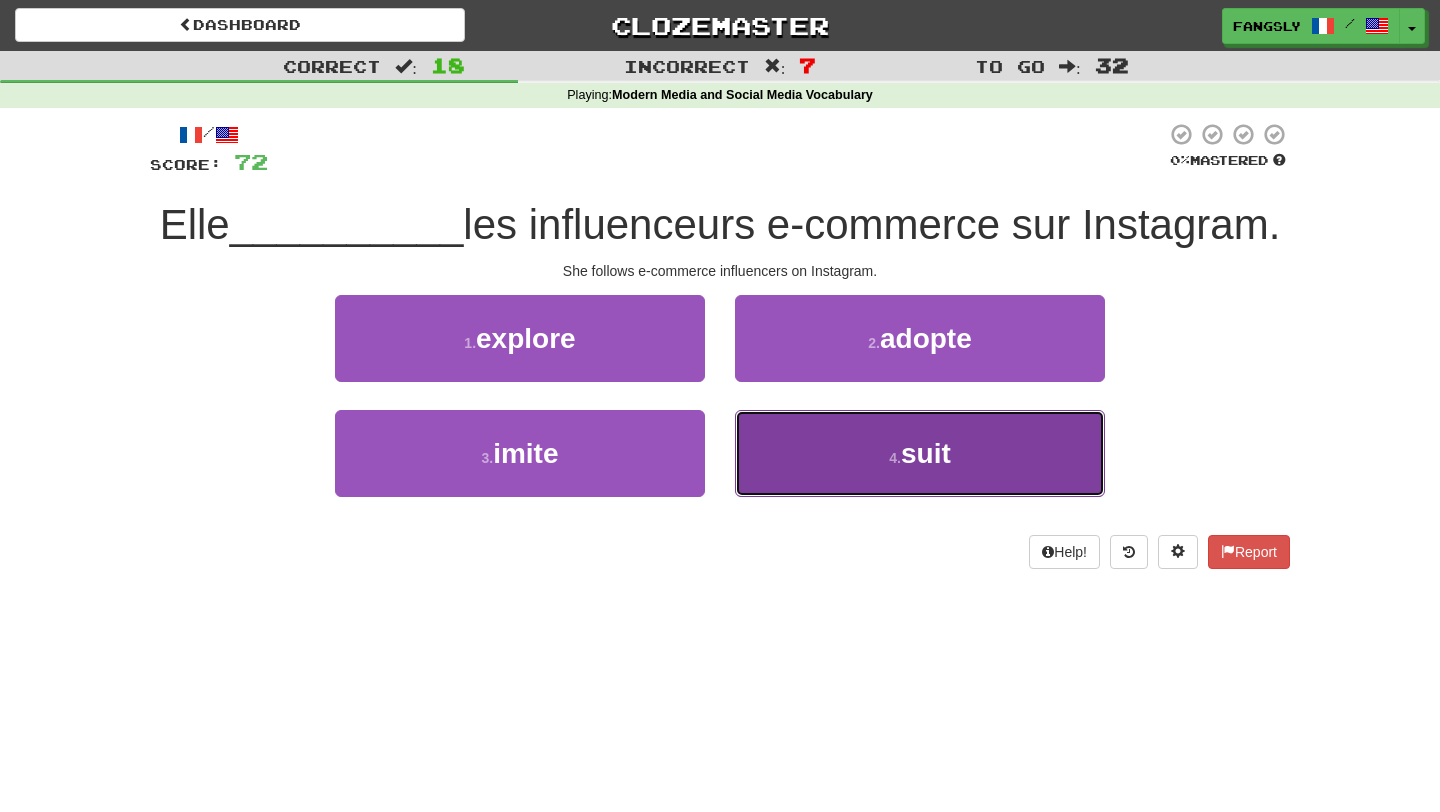 click on "4 .  suit" at bounding box center [920, 453] 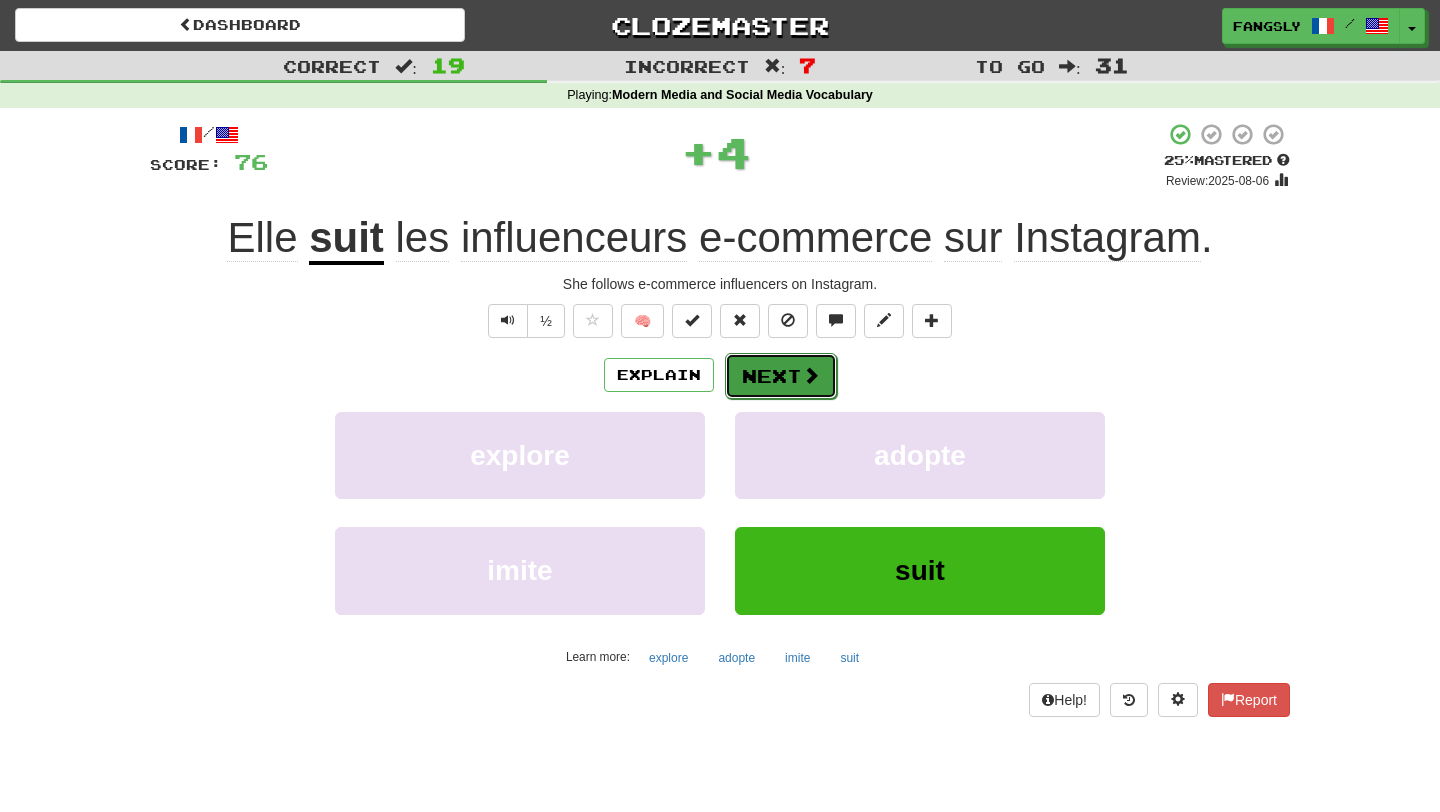 click on "Next" at bounding box center (781, 376) 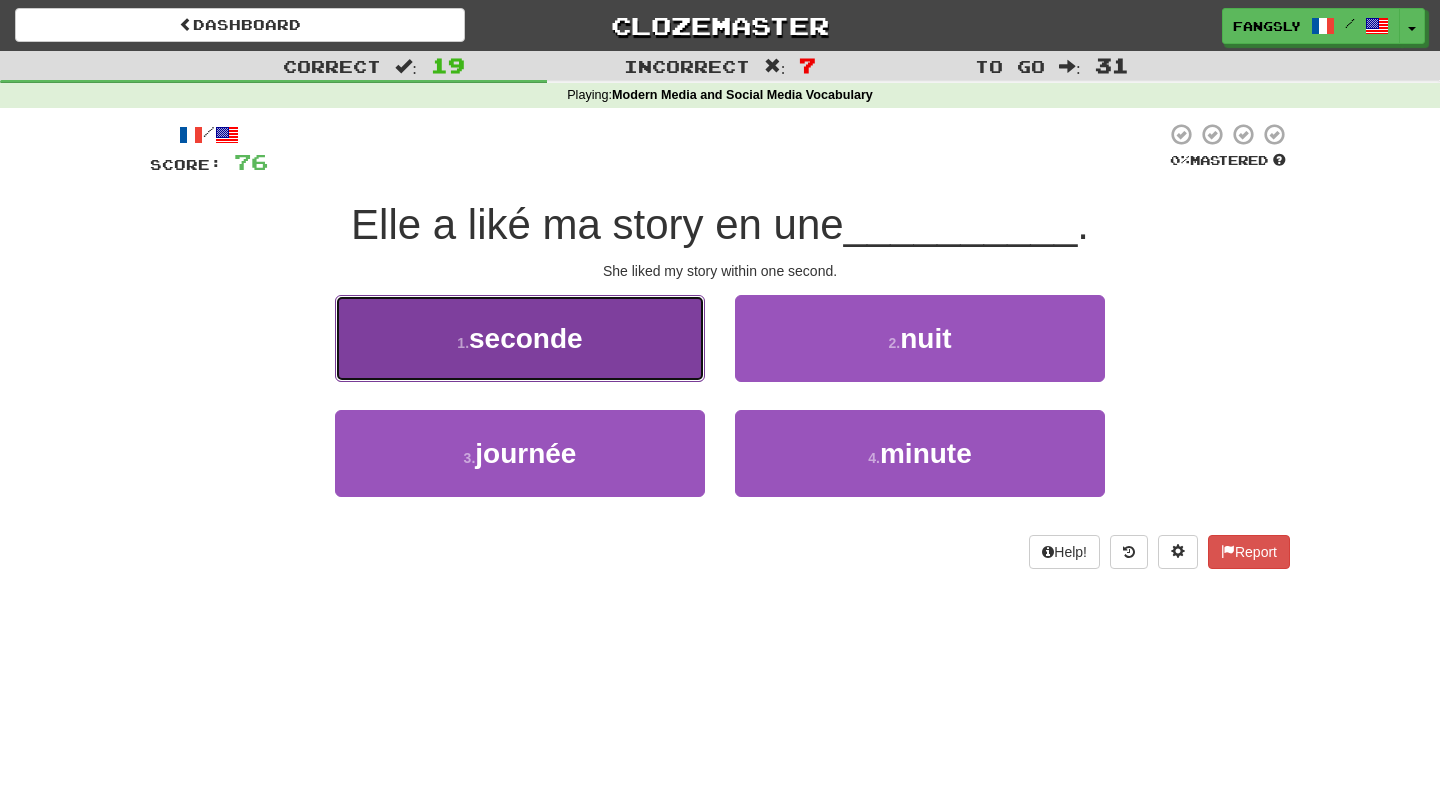 click on "1 .  seconde" at bounding box center (520, 338) 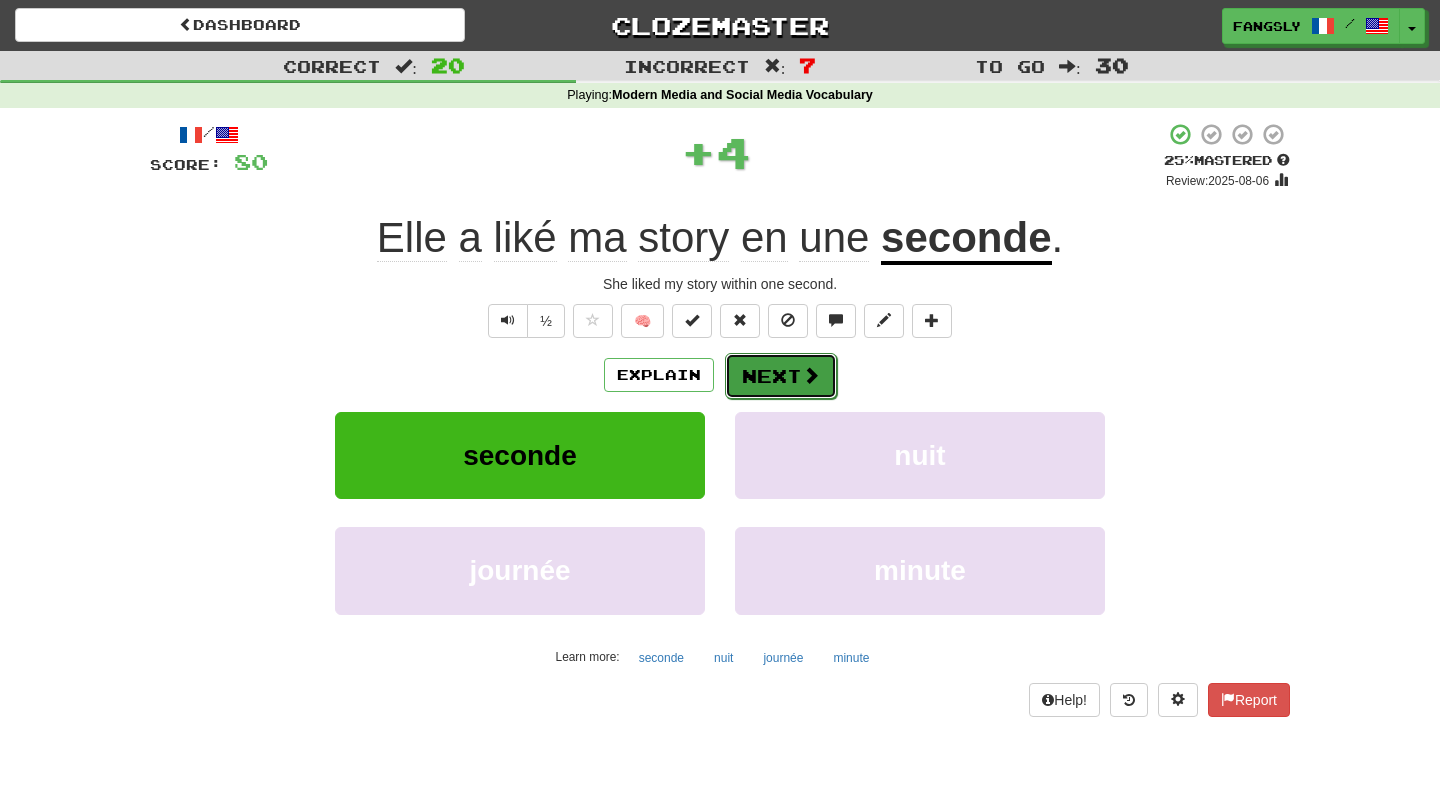 click on "Next" at bounding box center (781, 376) 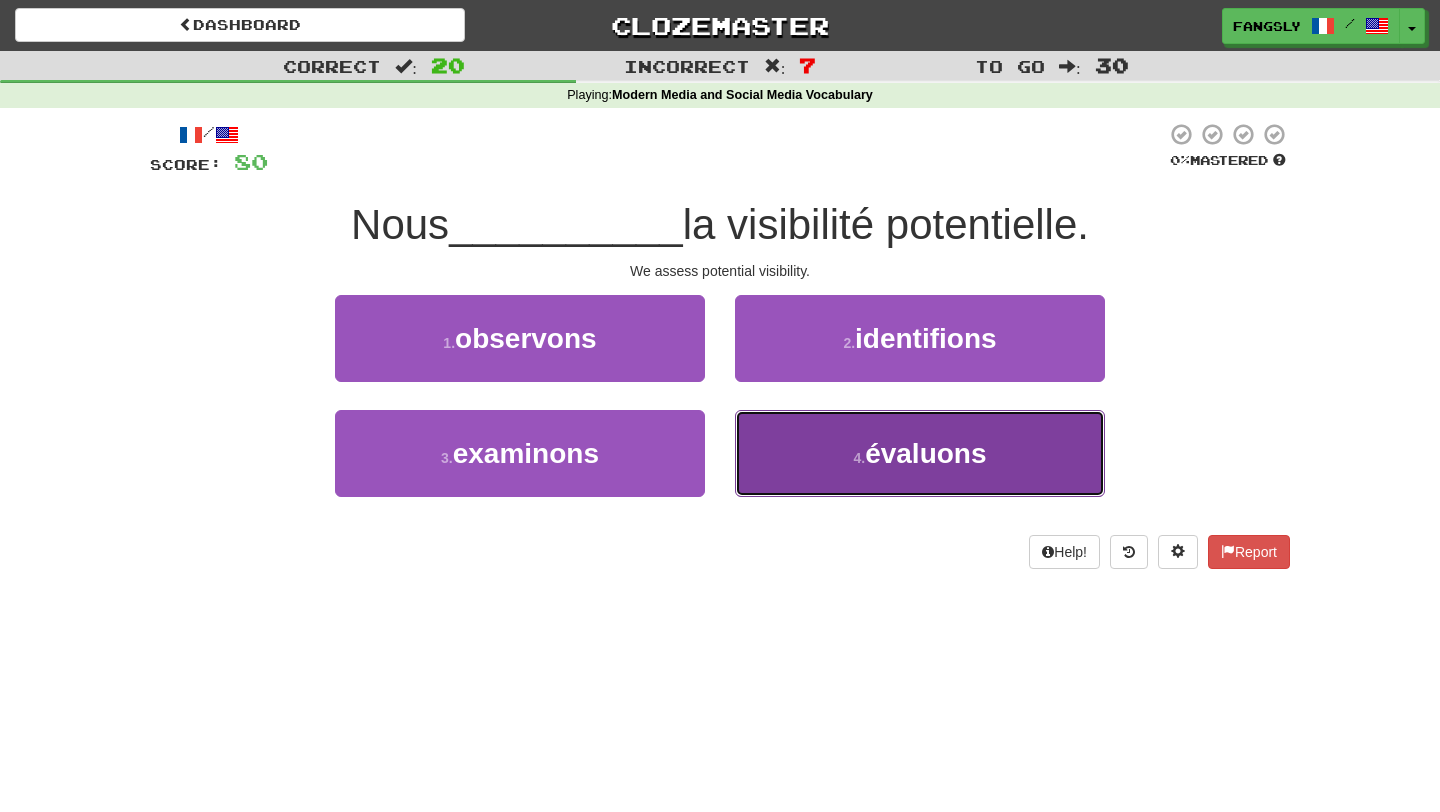 click on "4 .  évaluons" at bounding box center (920, 453) 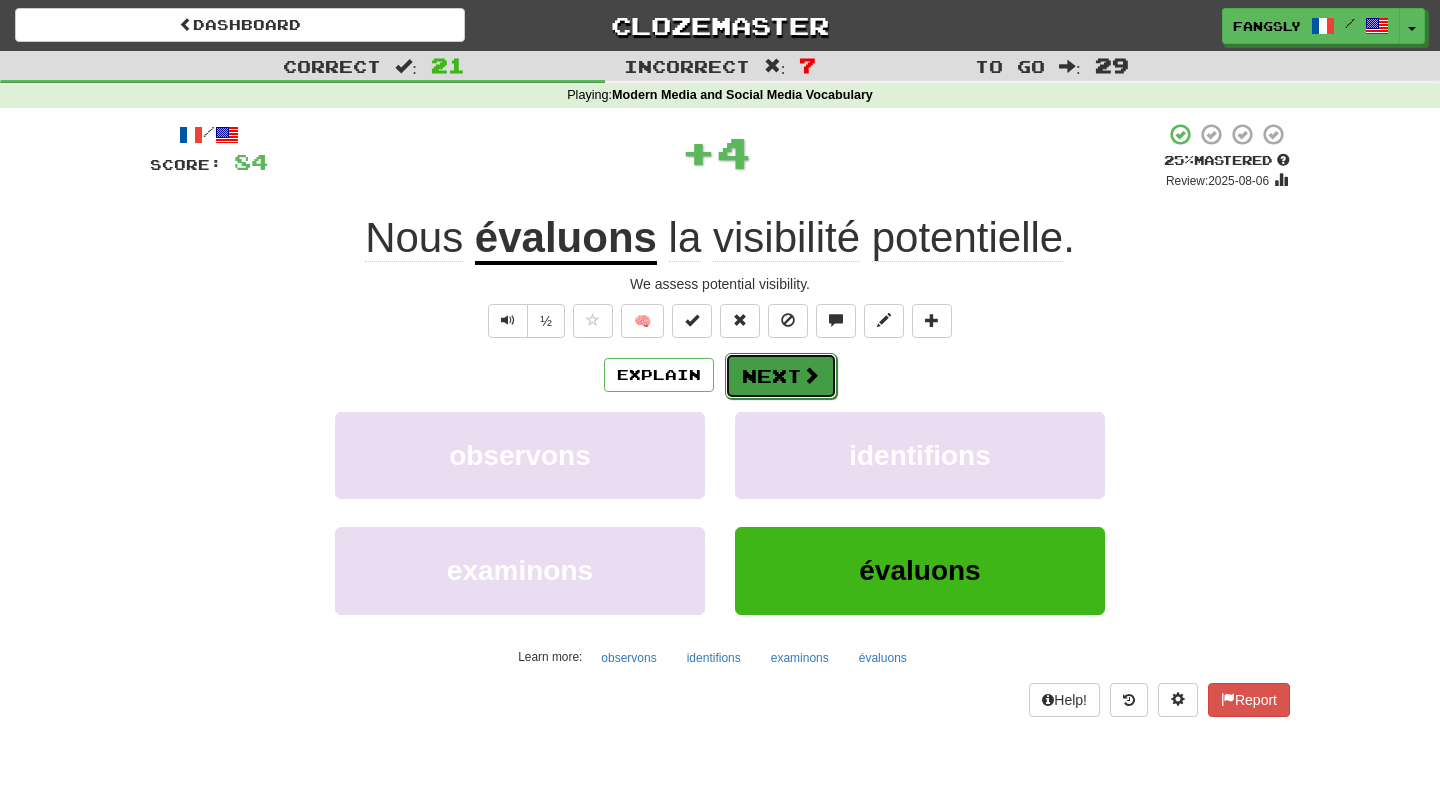 click at bounding box center (811, 375) 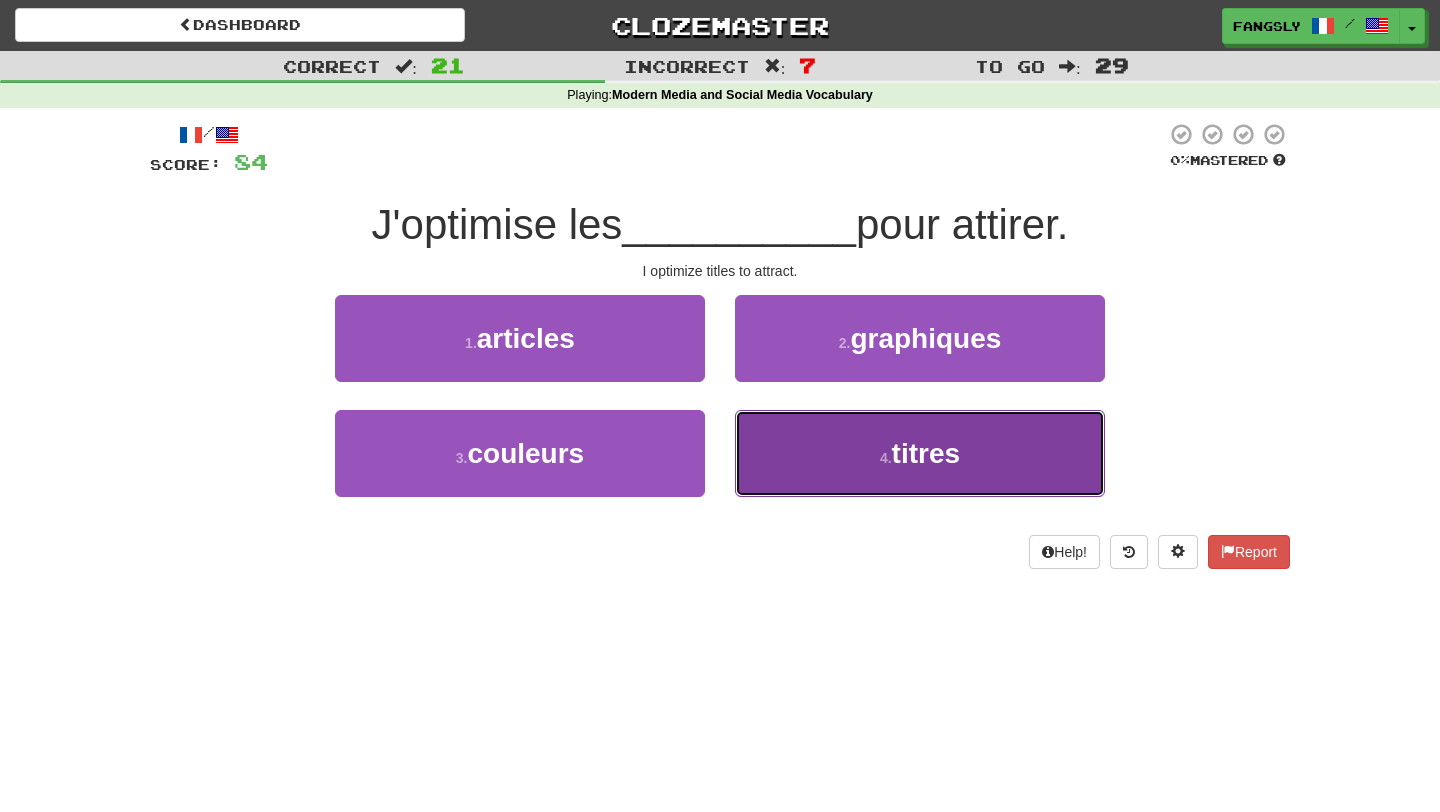 click on "4 .  titres" at bounding box center (920, 453) 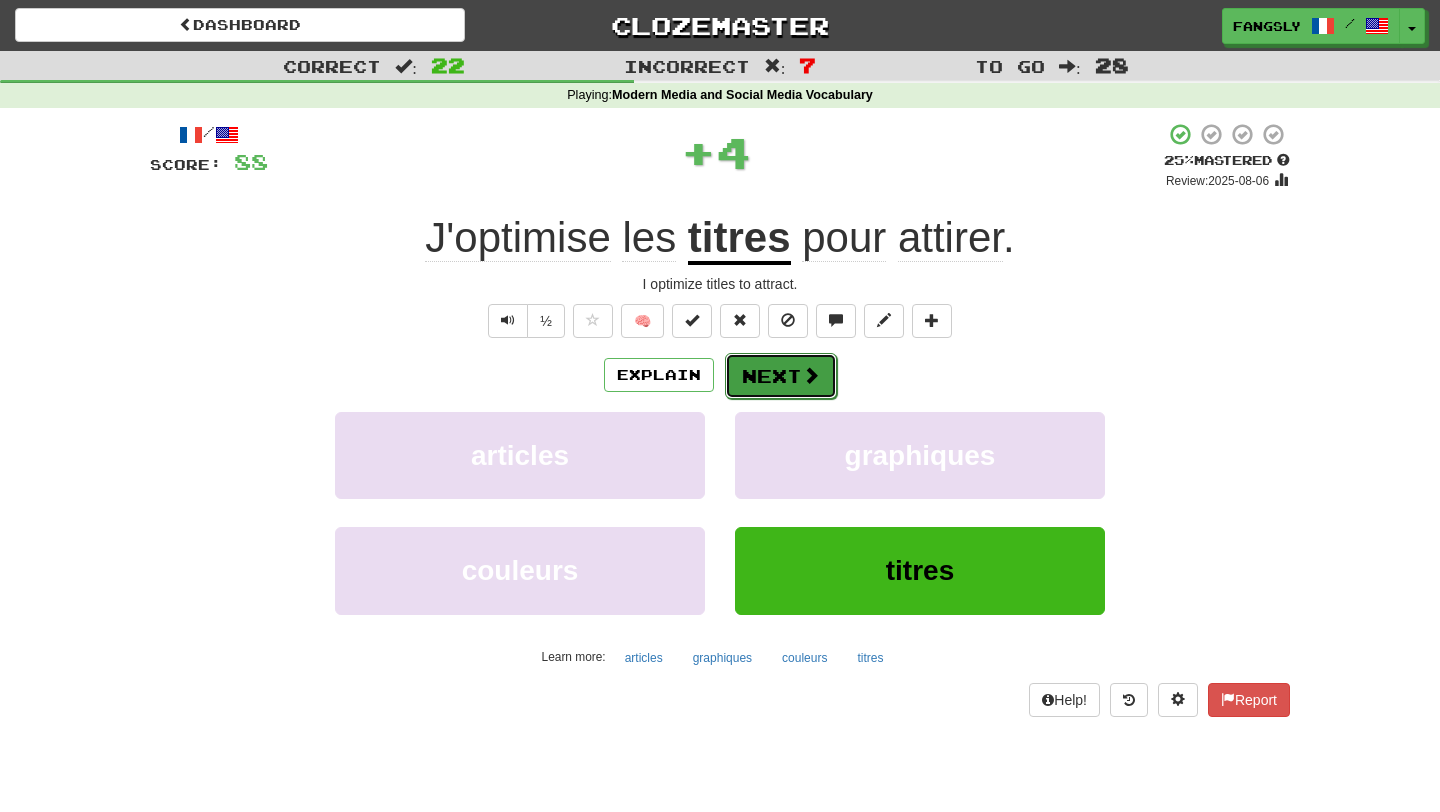 click on "Next" at bounding box center [781, 376] 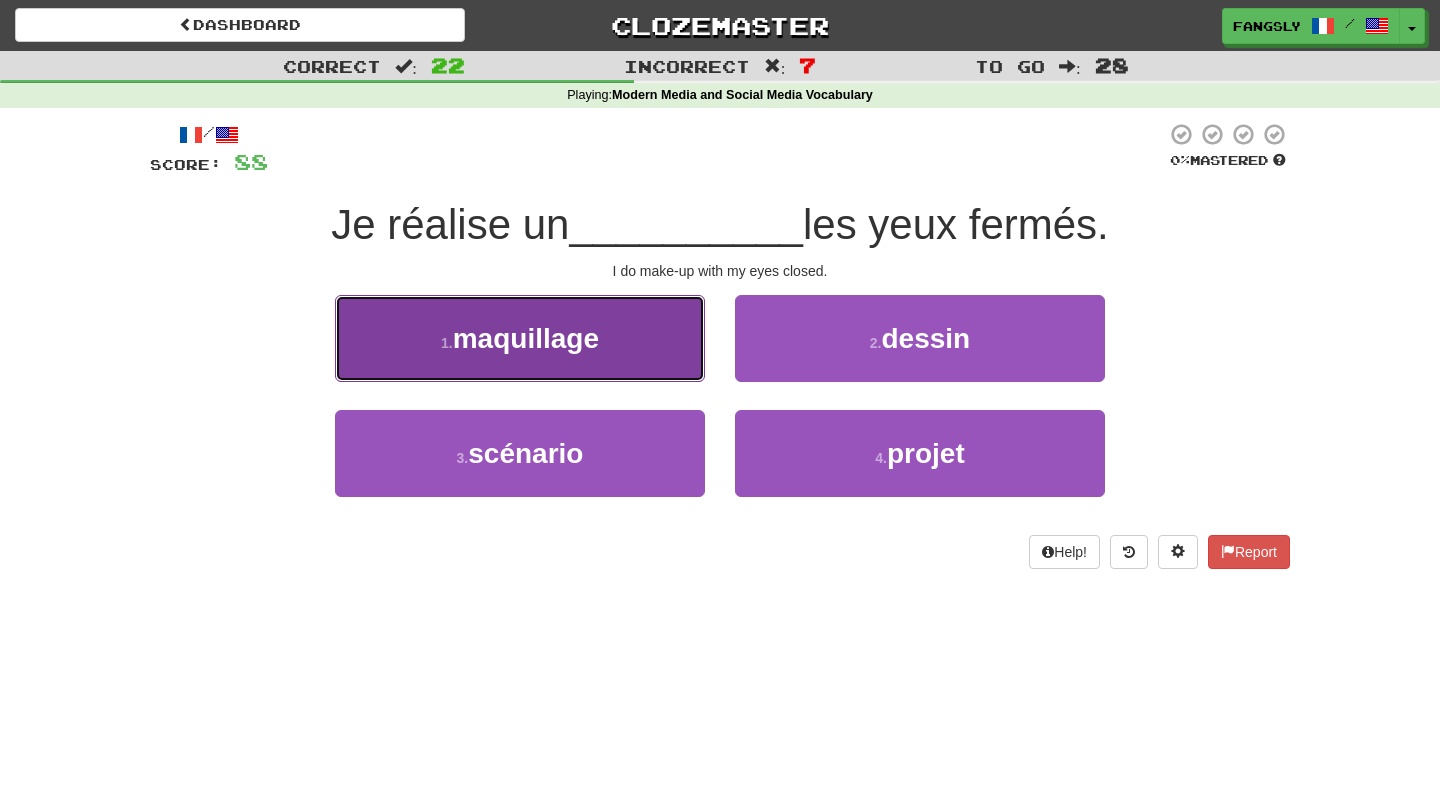 click on "1 .  maquillage" at bounding box center (520, 338) 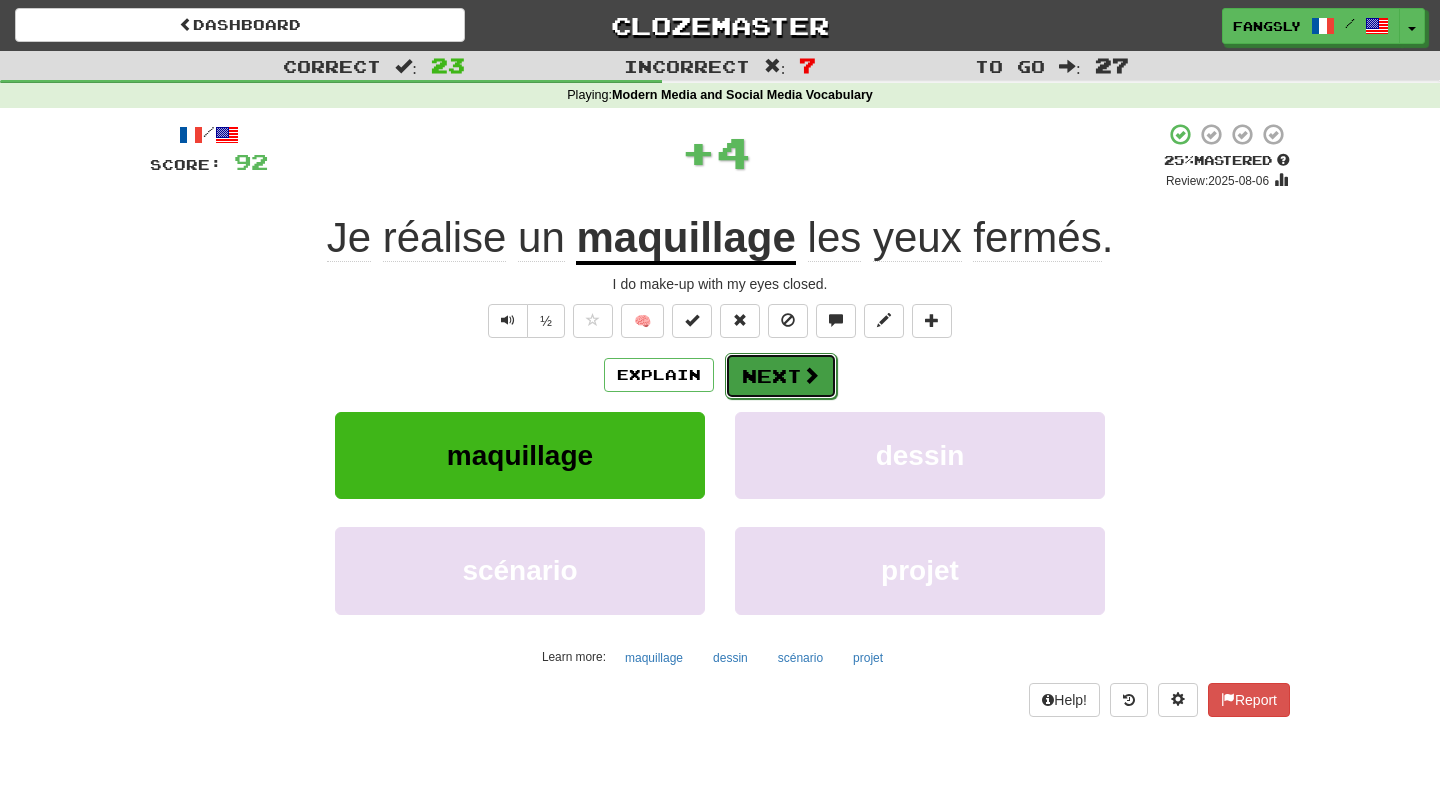 click on "Next" at bounding box center [781, 376] 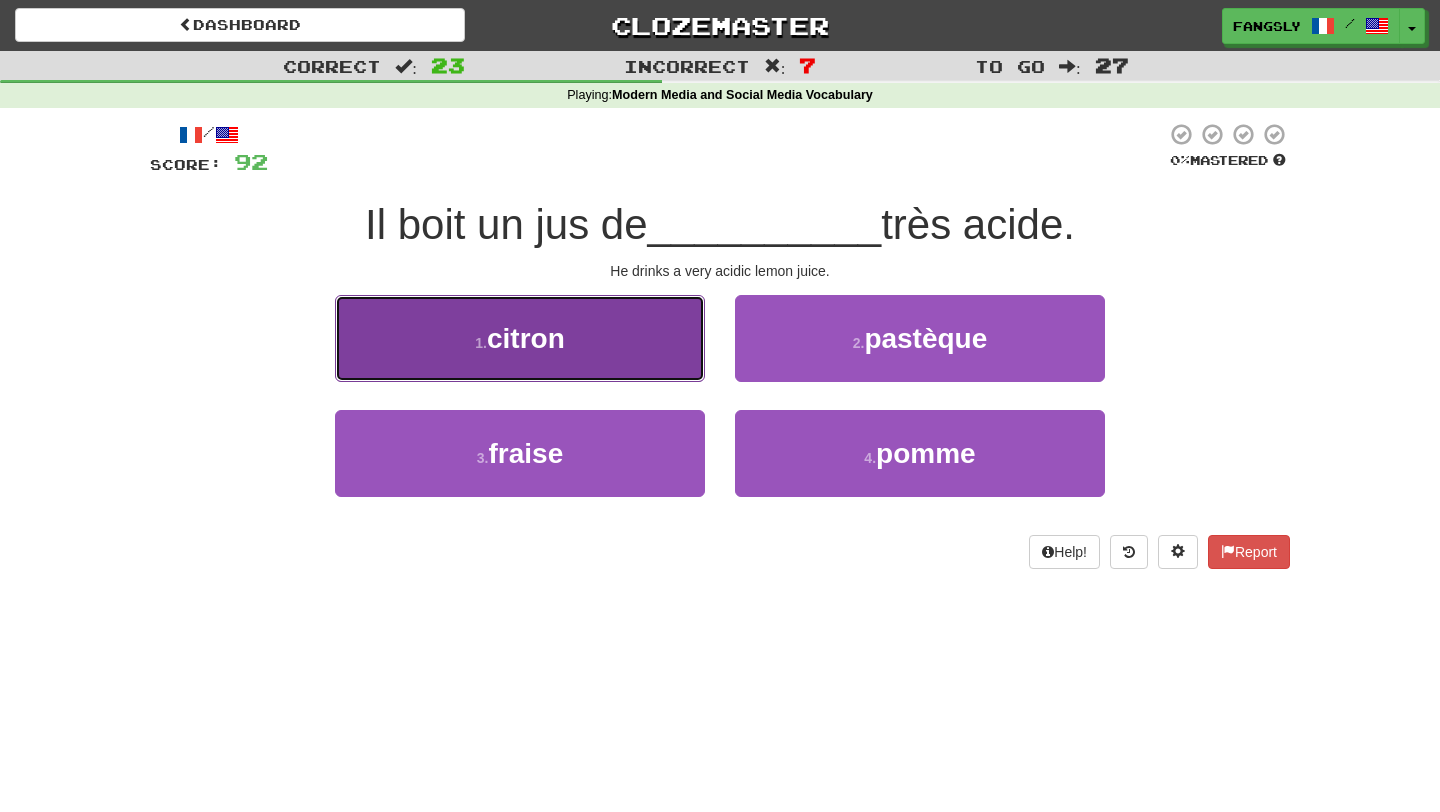 click on "1 .  citron" at bounding box center (520, 338) 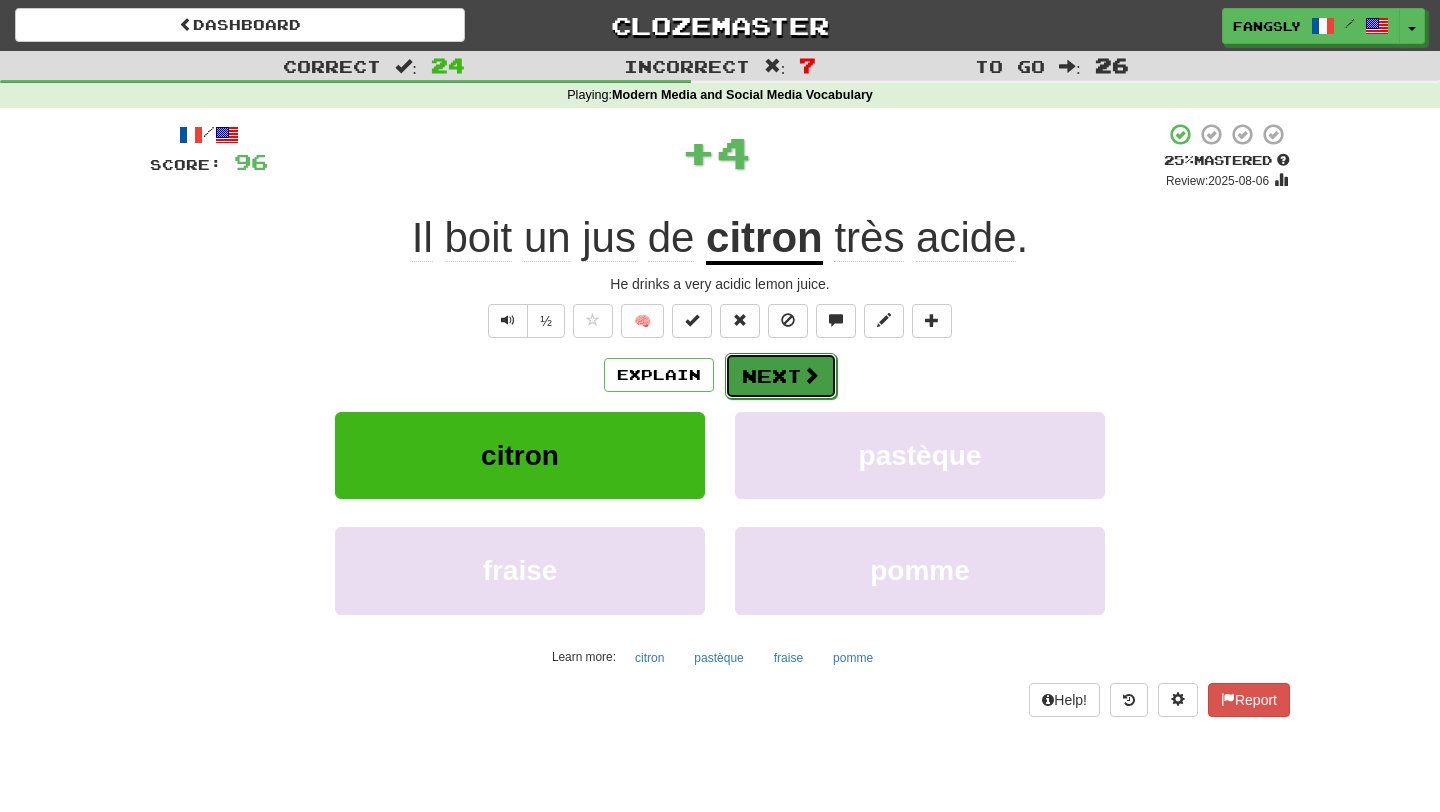 click at bounding box center (811, 375) 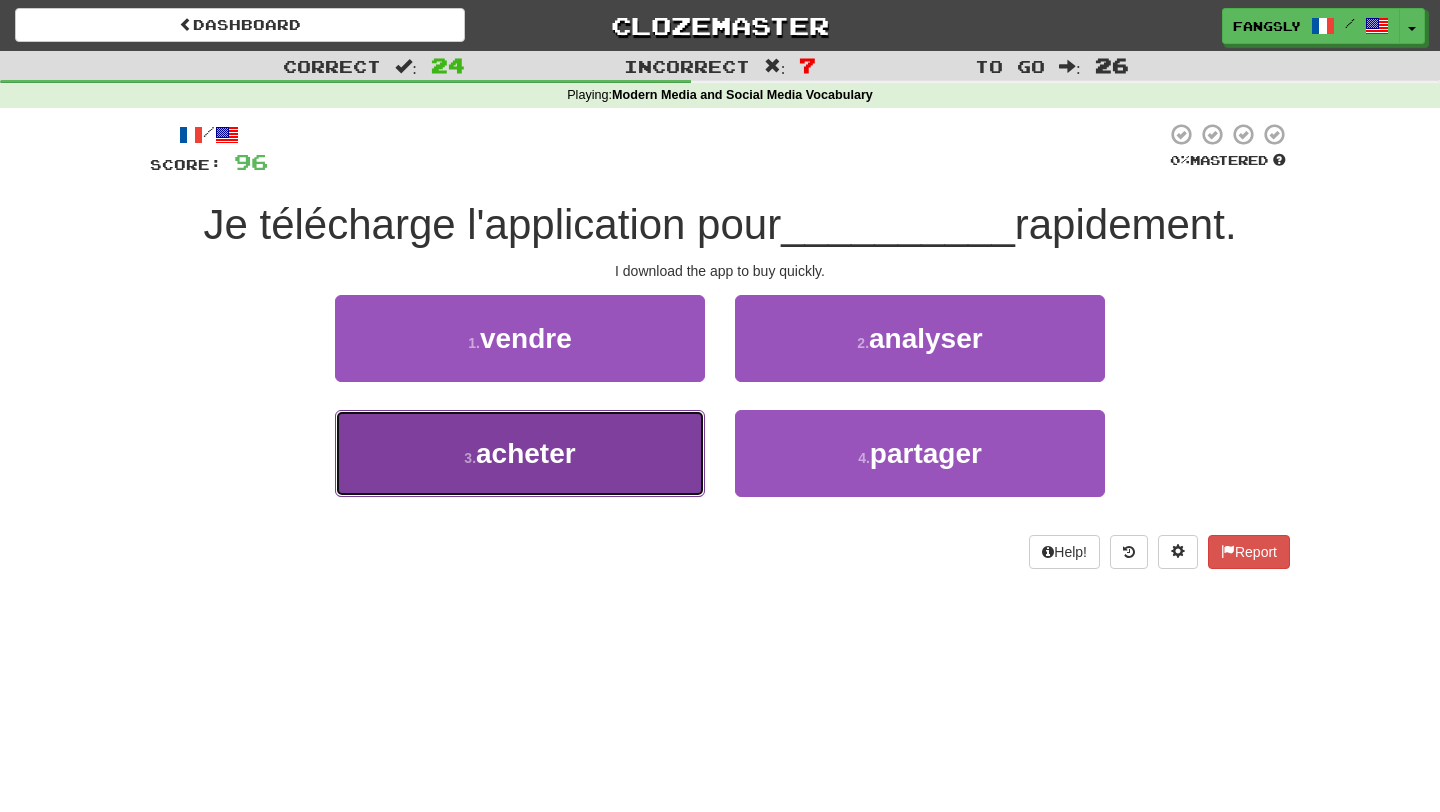 click on "3 .  acheter" at bounding box center (520, 453) 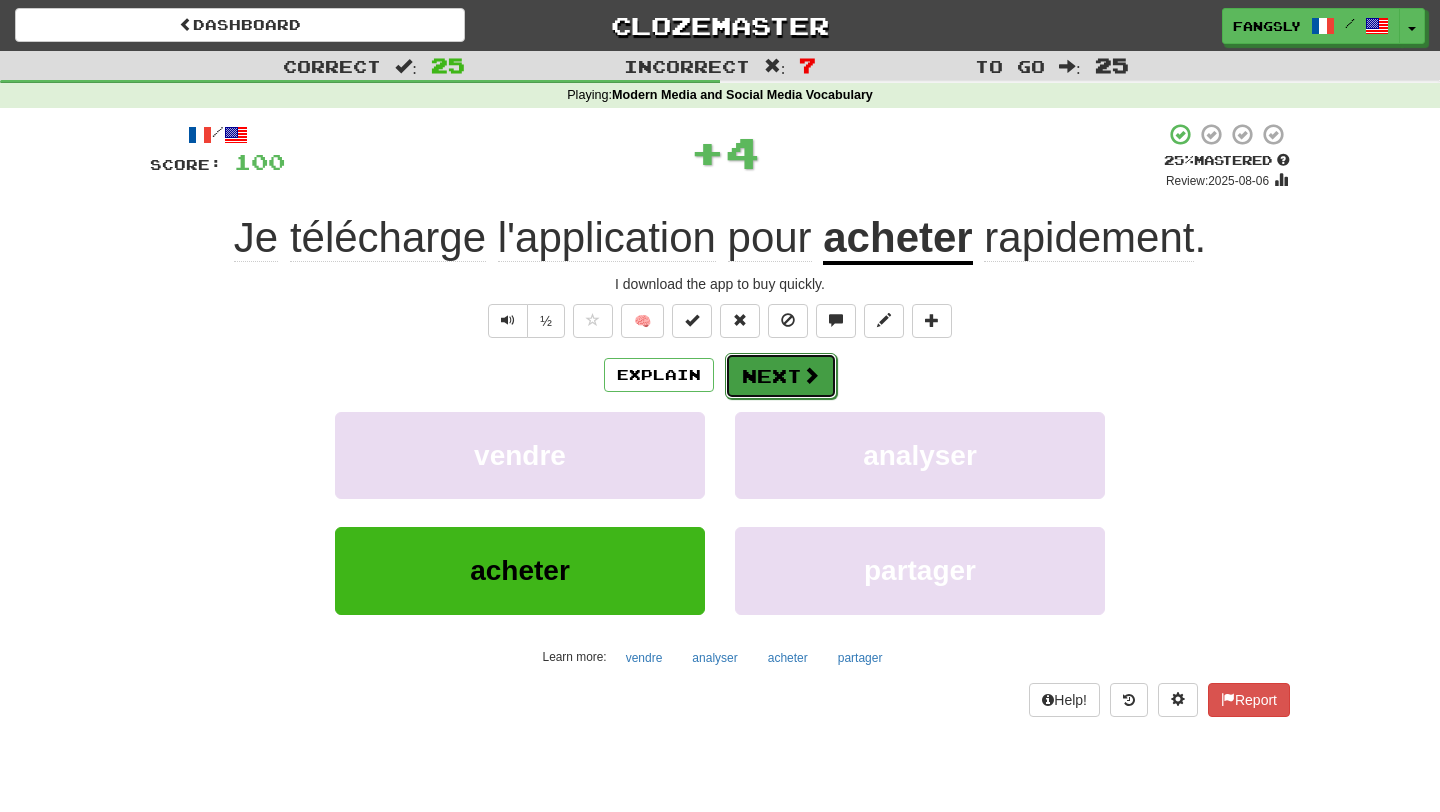 click on "Next" at bounding box center [781, 376] 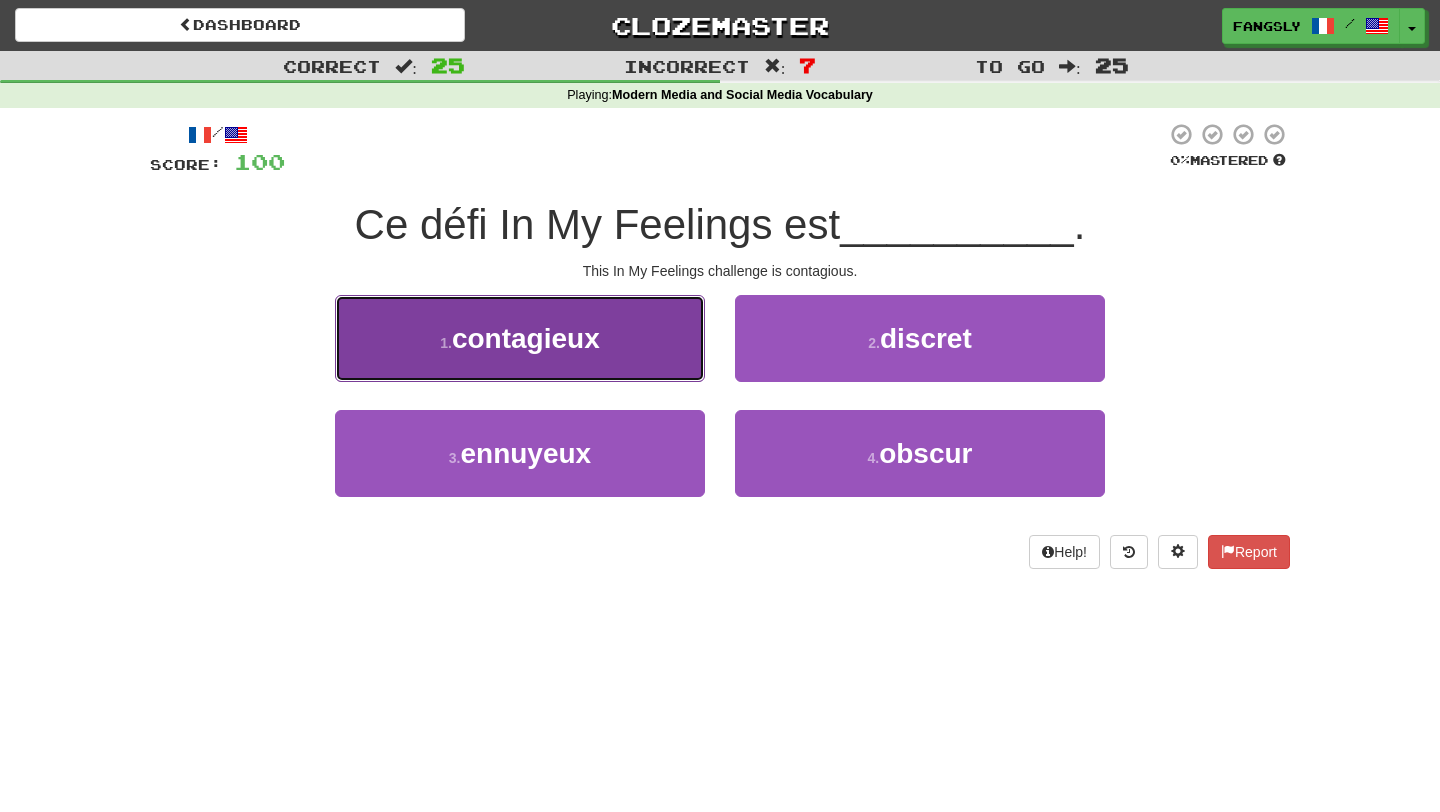 click on "1 .  contagieux" at bounding box center (520, 338) 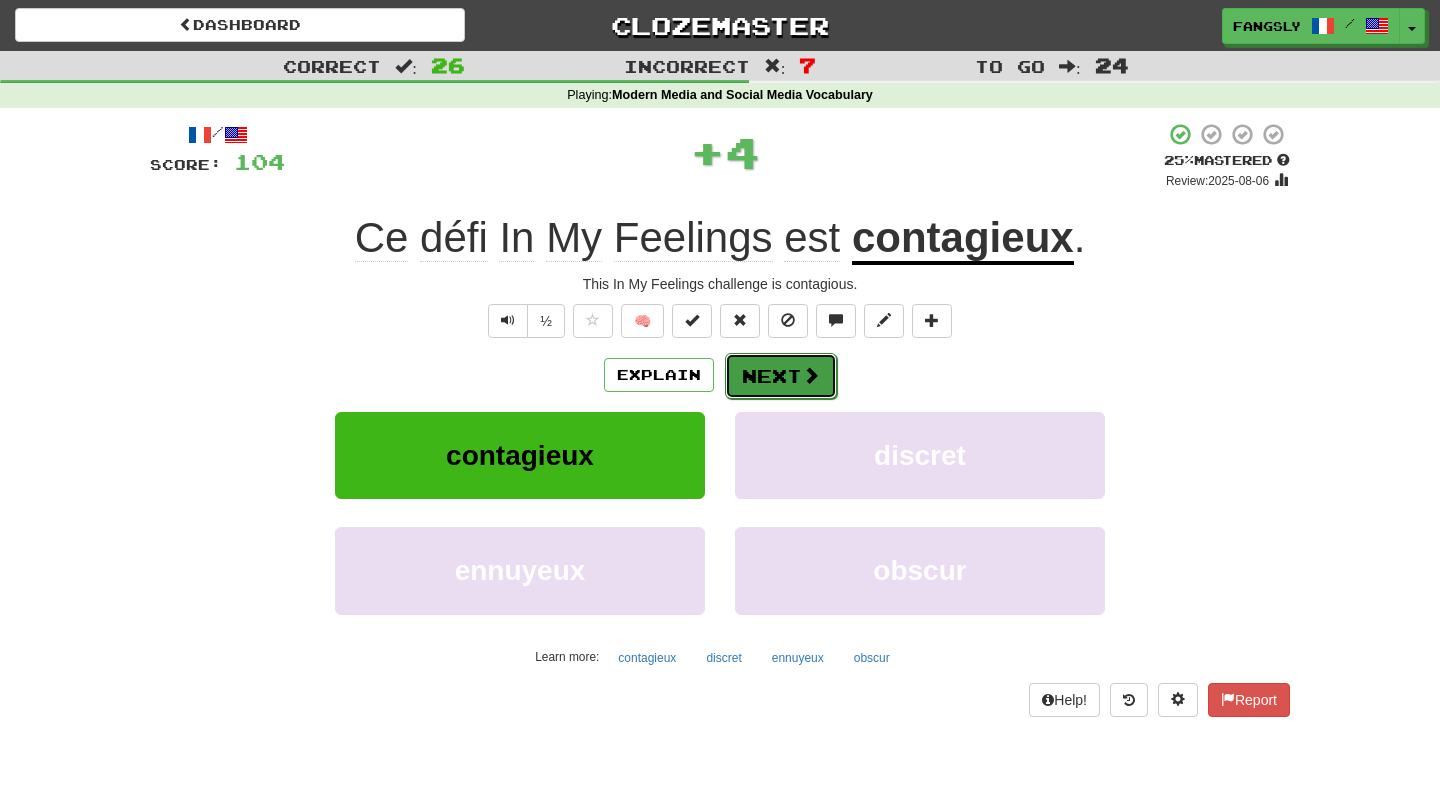 click on "Next" at bounding box center [781, 376] 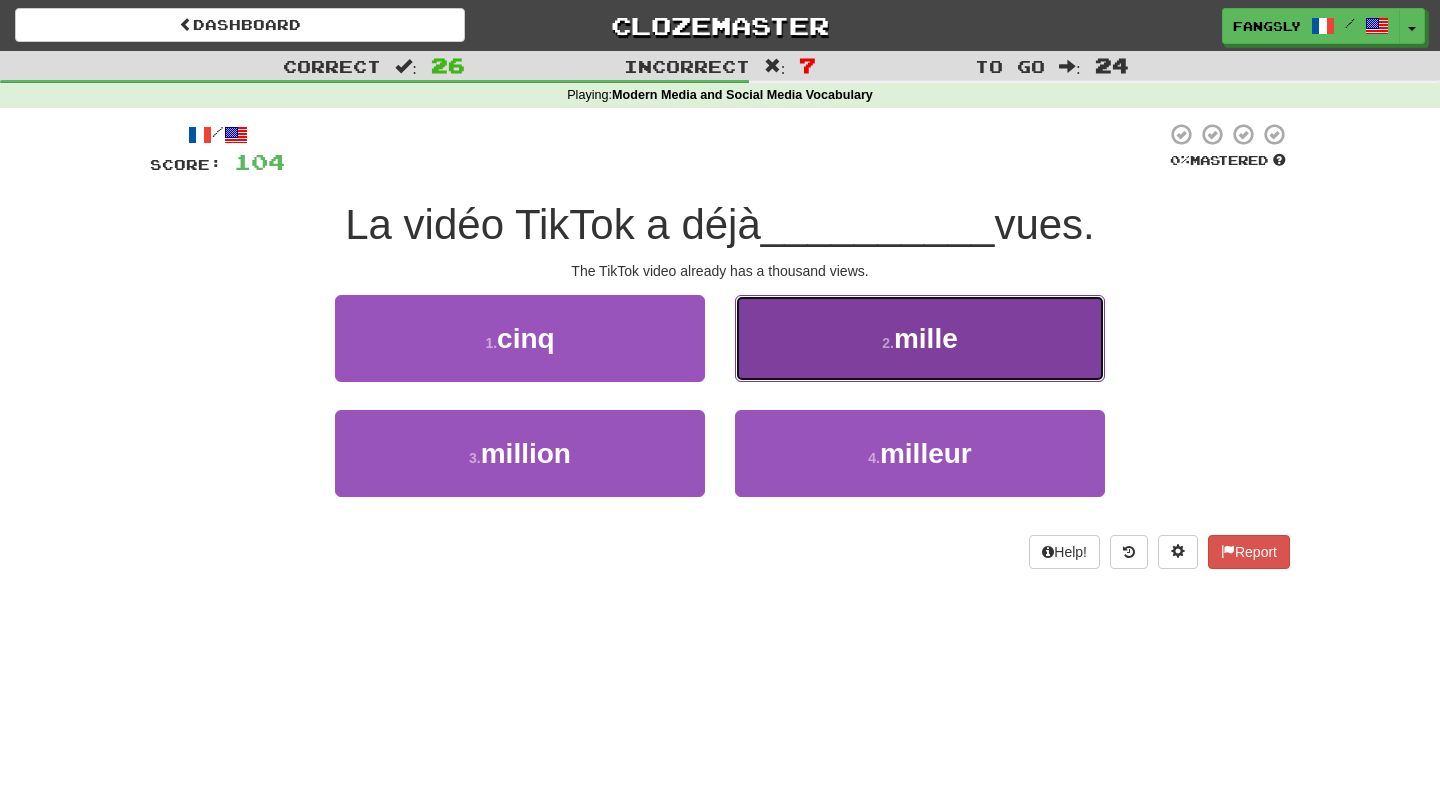click on "2 .  mille" at bounding box center (920, 338) 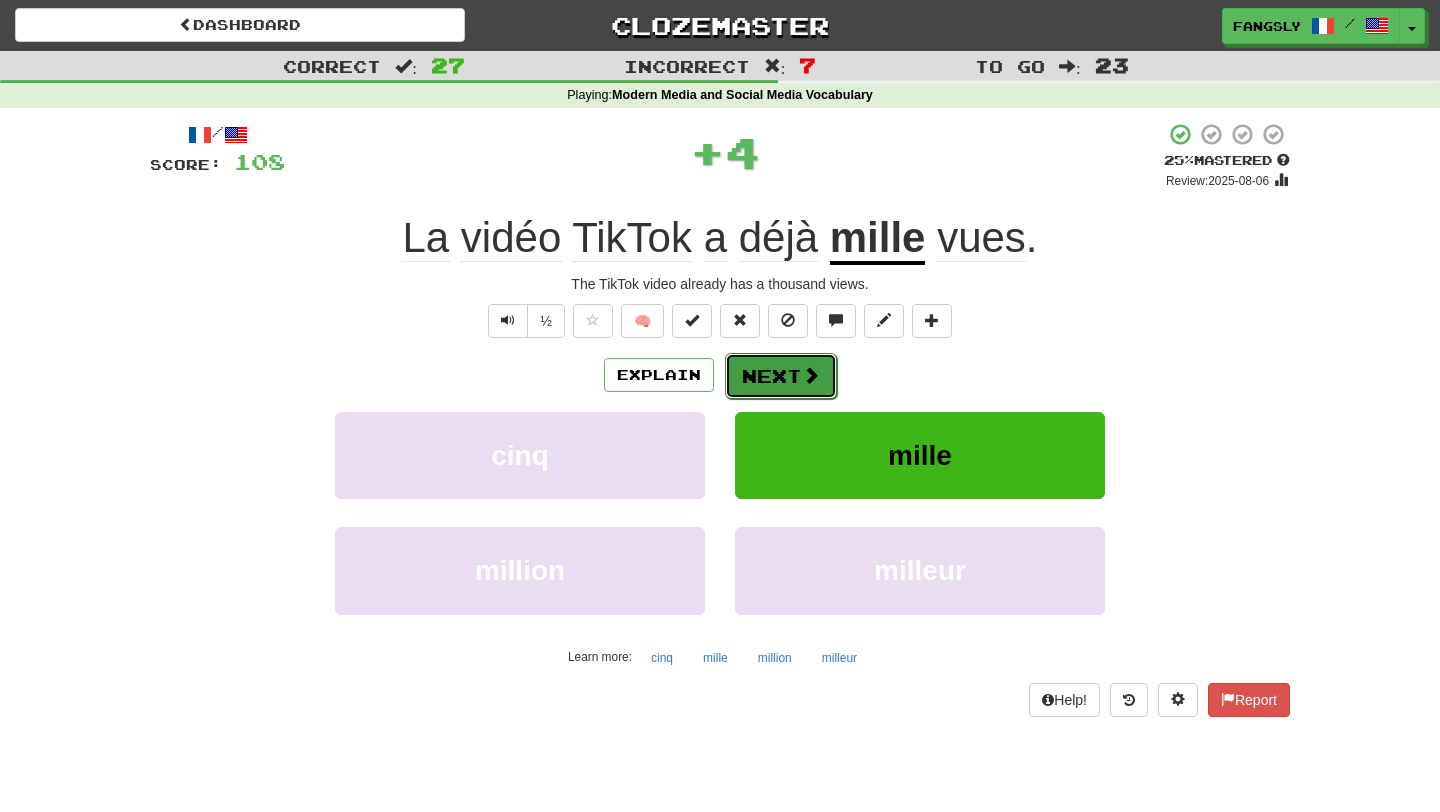 click at bounding box center (811, 375) 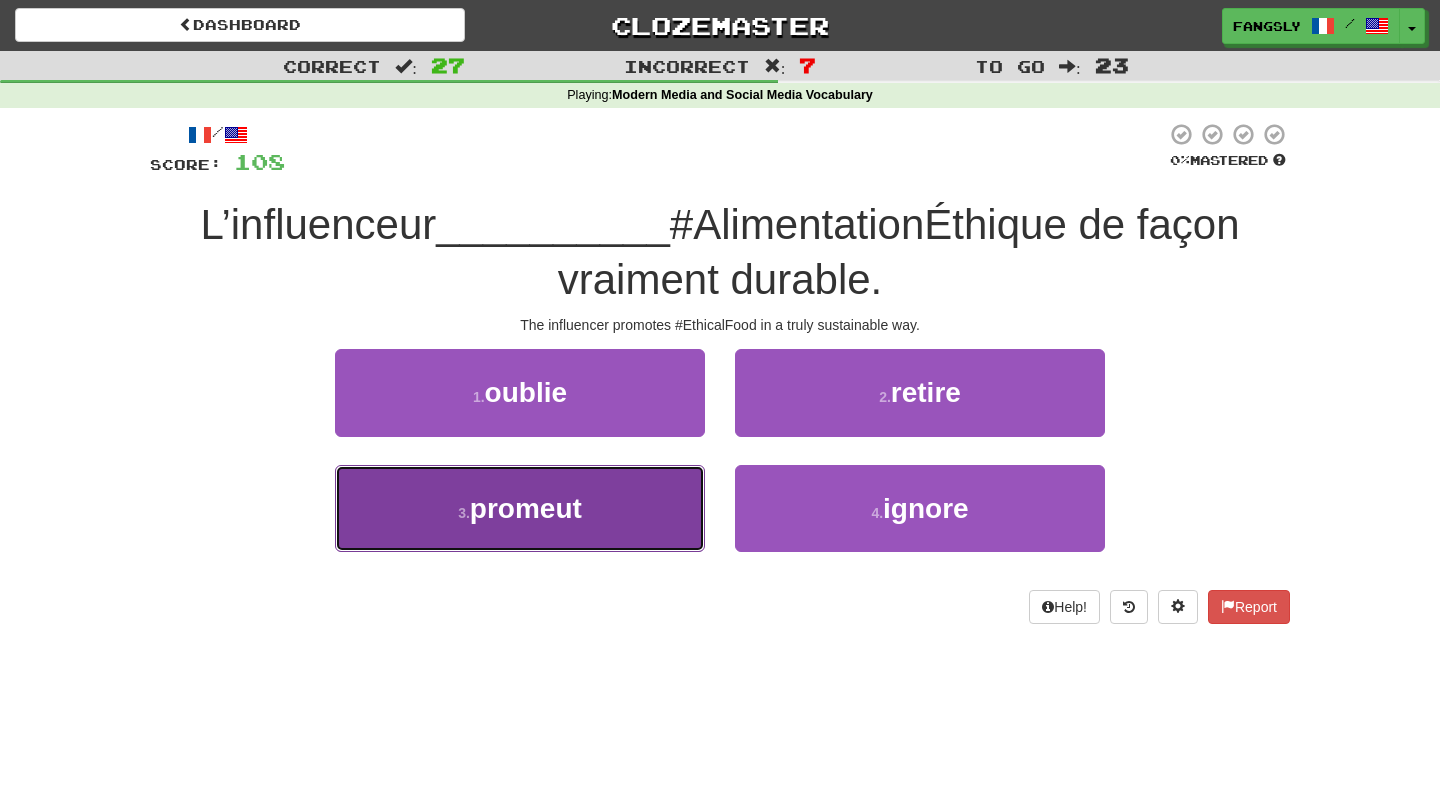 click on "3 .  promeut" at bounding box center [520, 508] 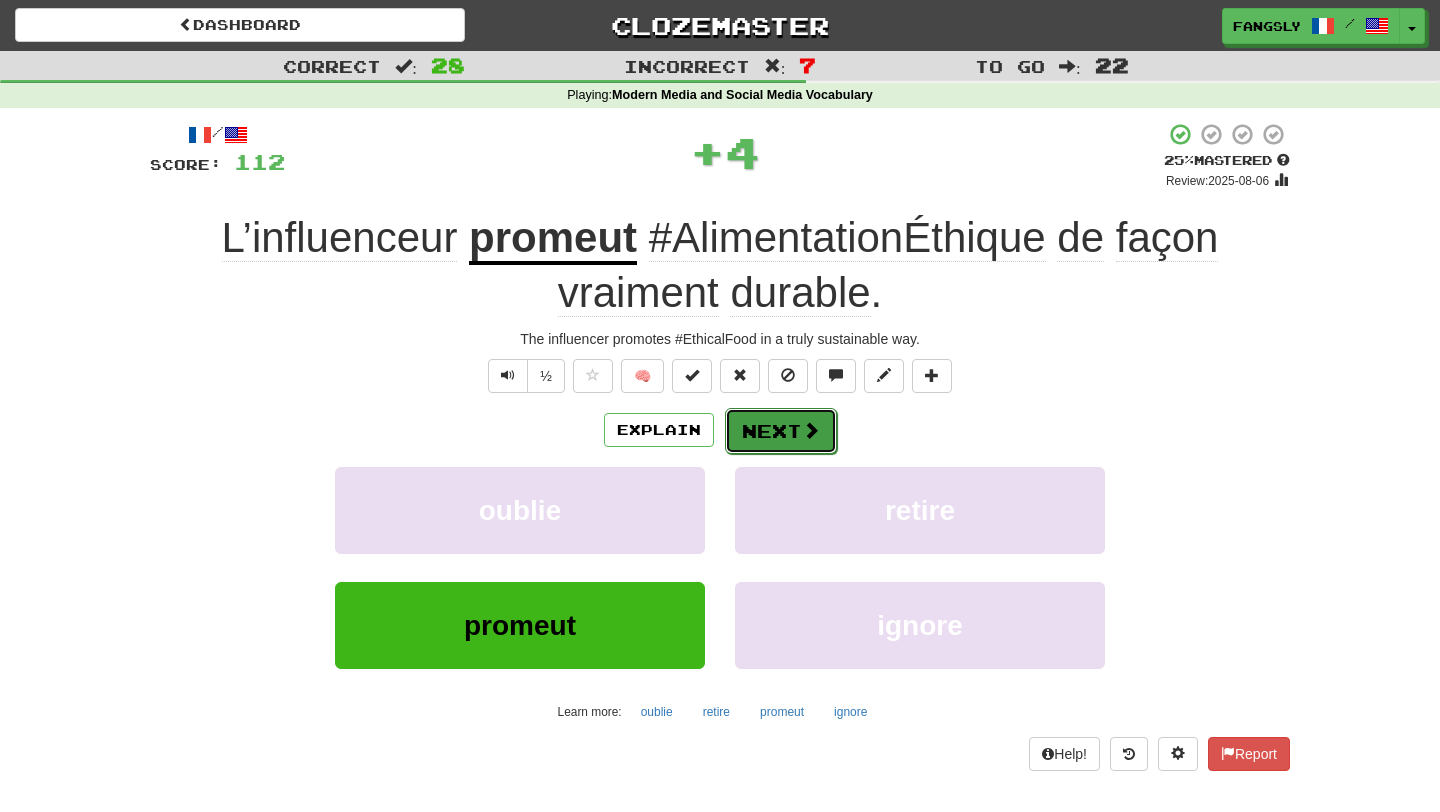 click at bounding box center [811, 430] 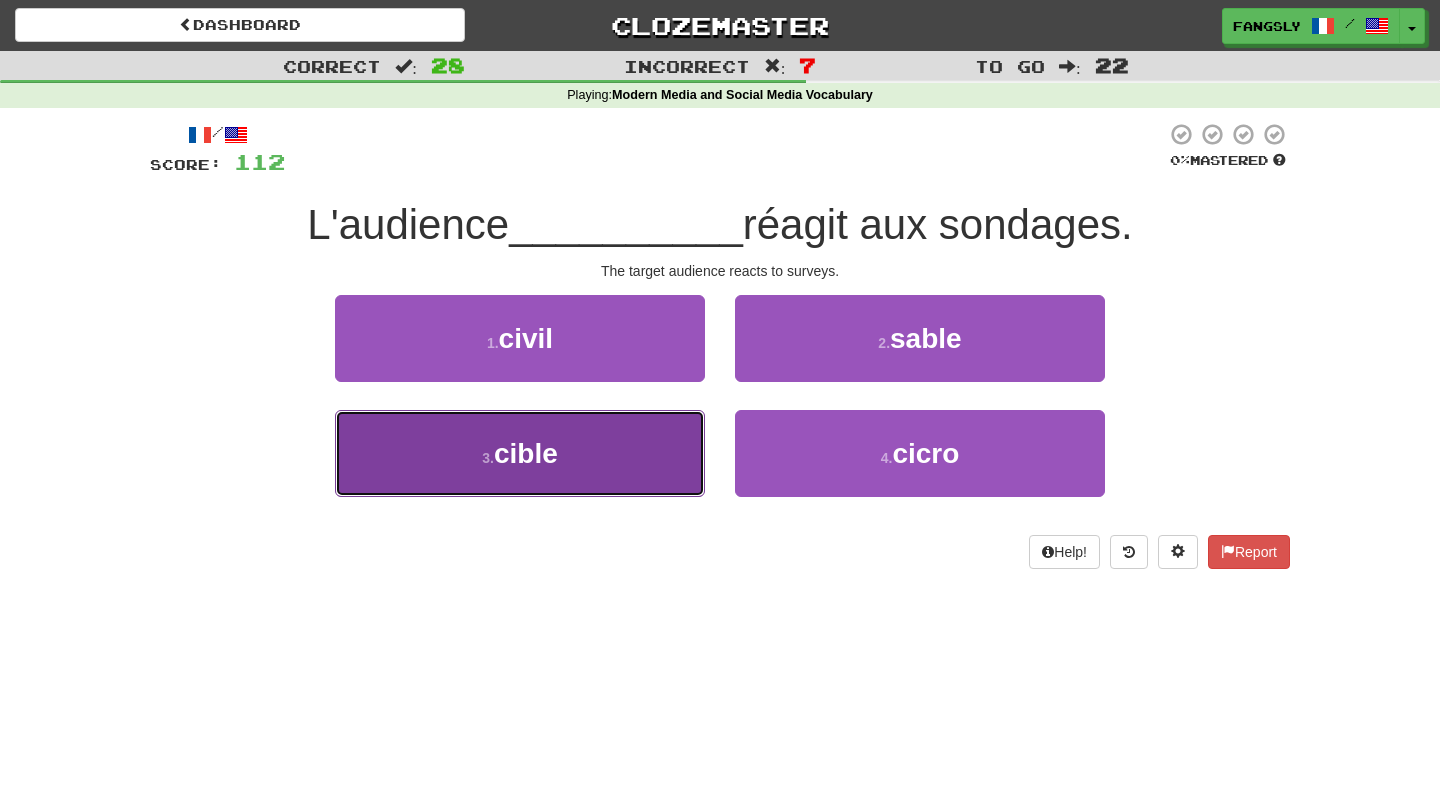 click on "3 .  cible" at bounding box center [520, 453] 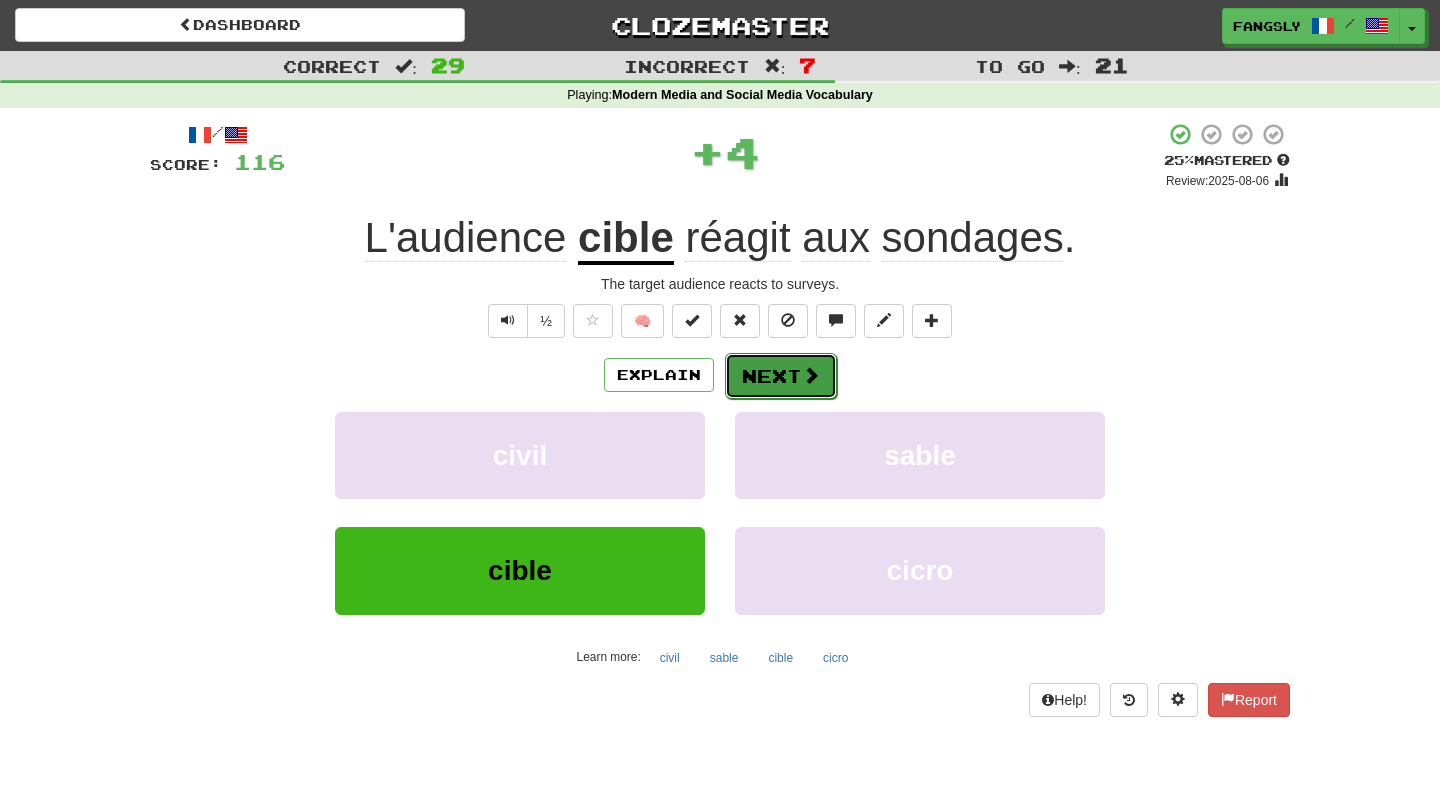 click on "Next" at bounding box center (781, 376) 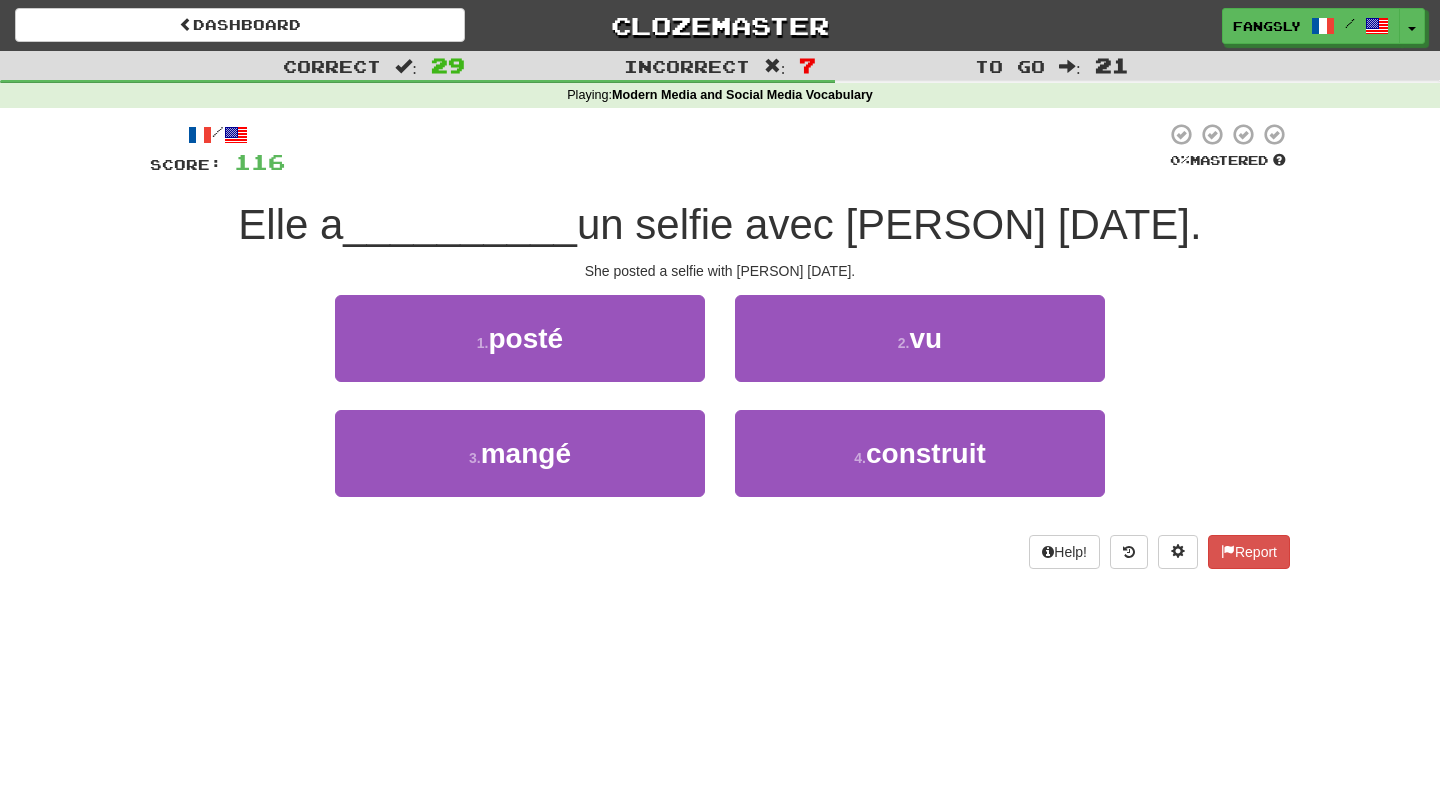 click on "1 .  posté" at bounding box center (520, 352) 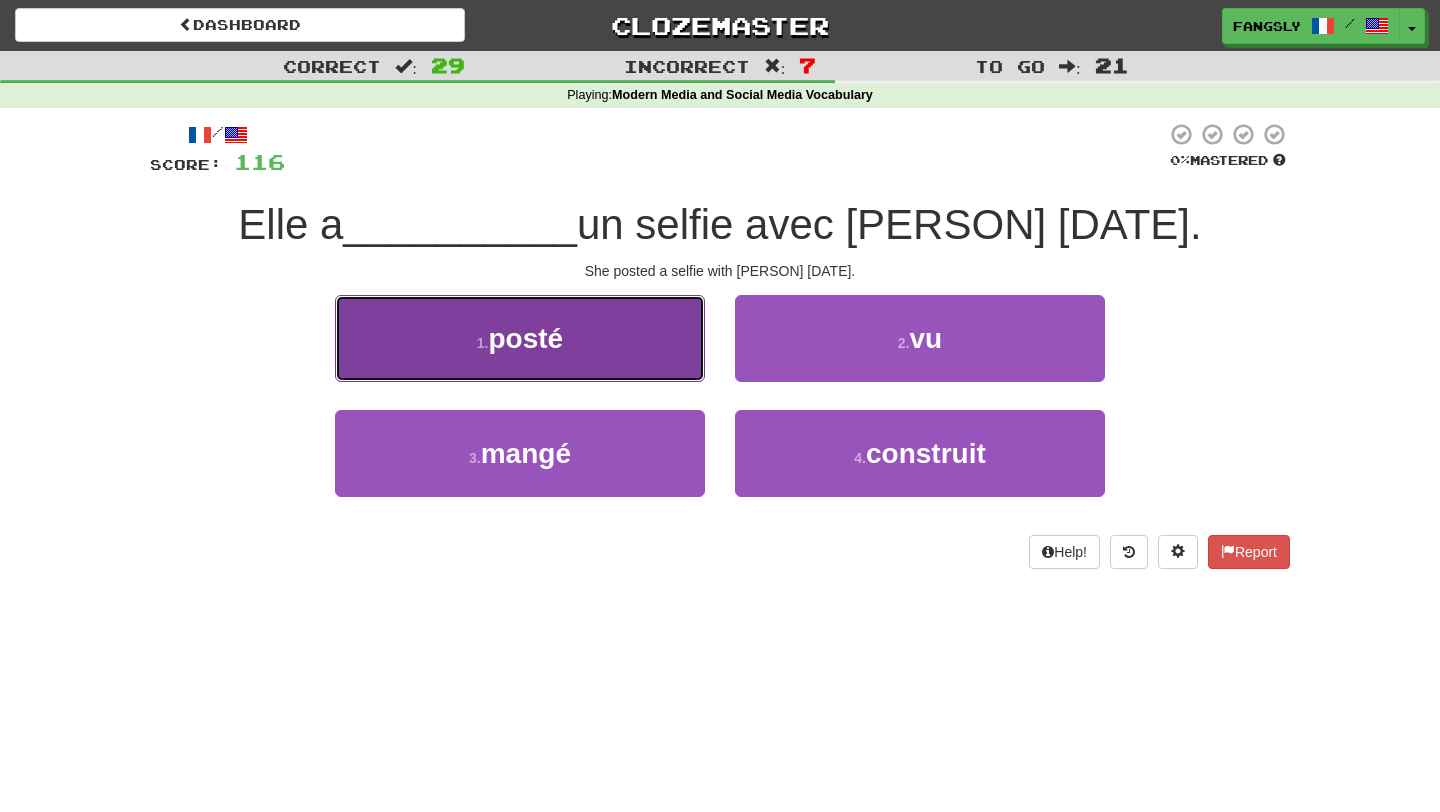 click on "1 .  posté" at bounding box center [520, 338] 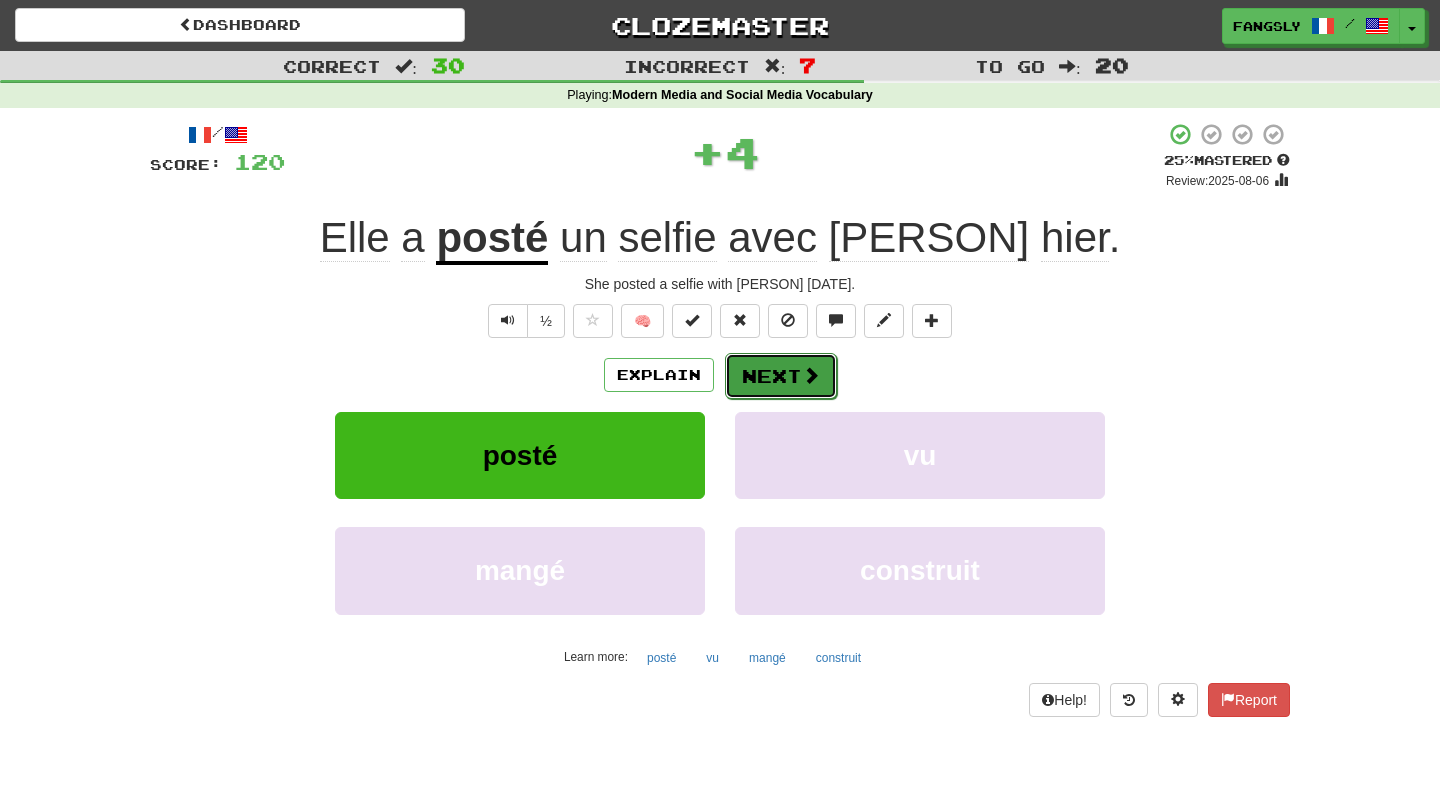 click on "Next" at bounding box center (781, 376) 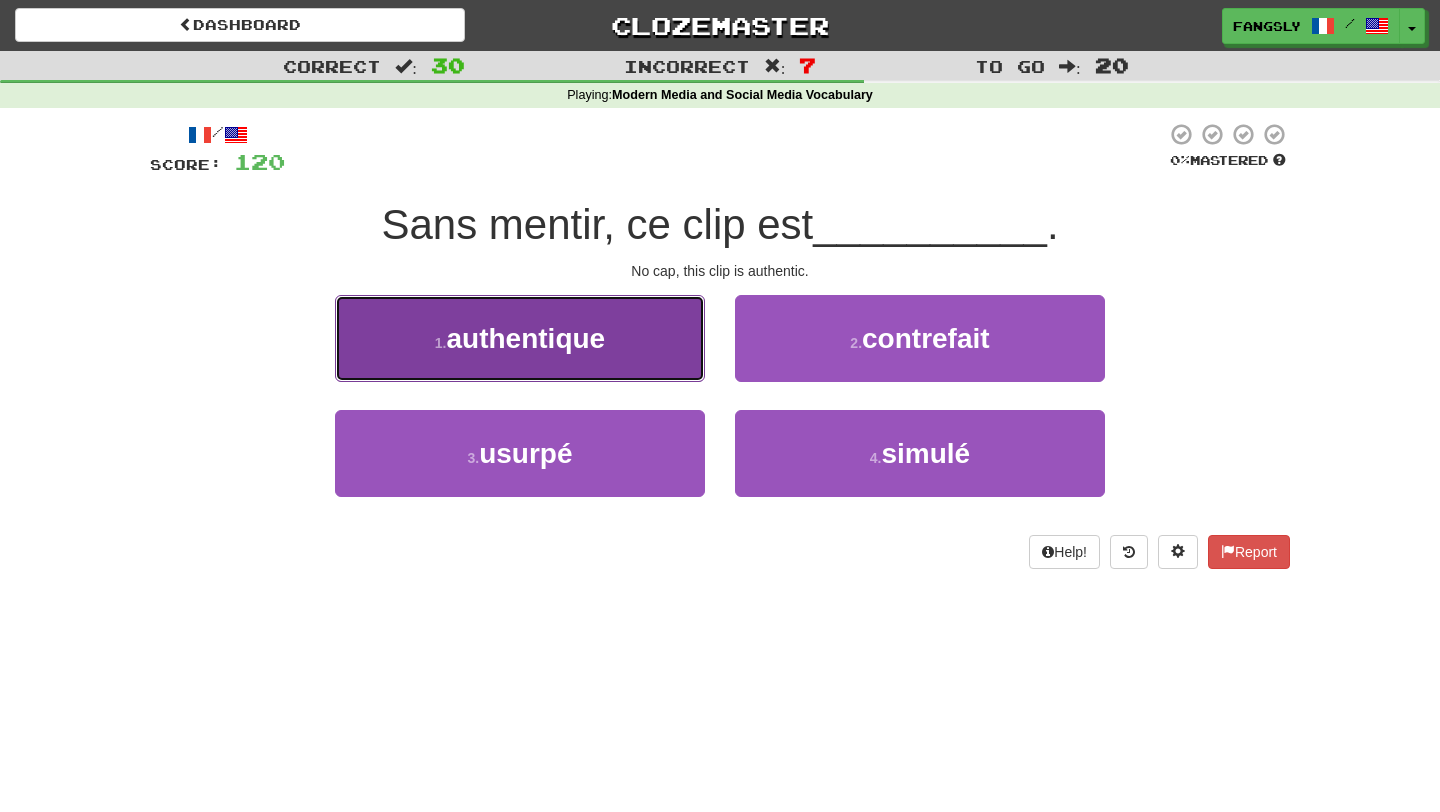 click on "1 .  authentique" at bounding box center (520, 338) 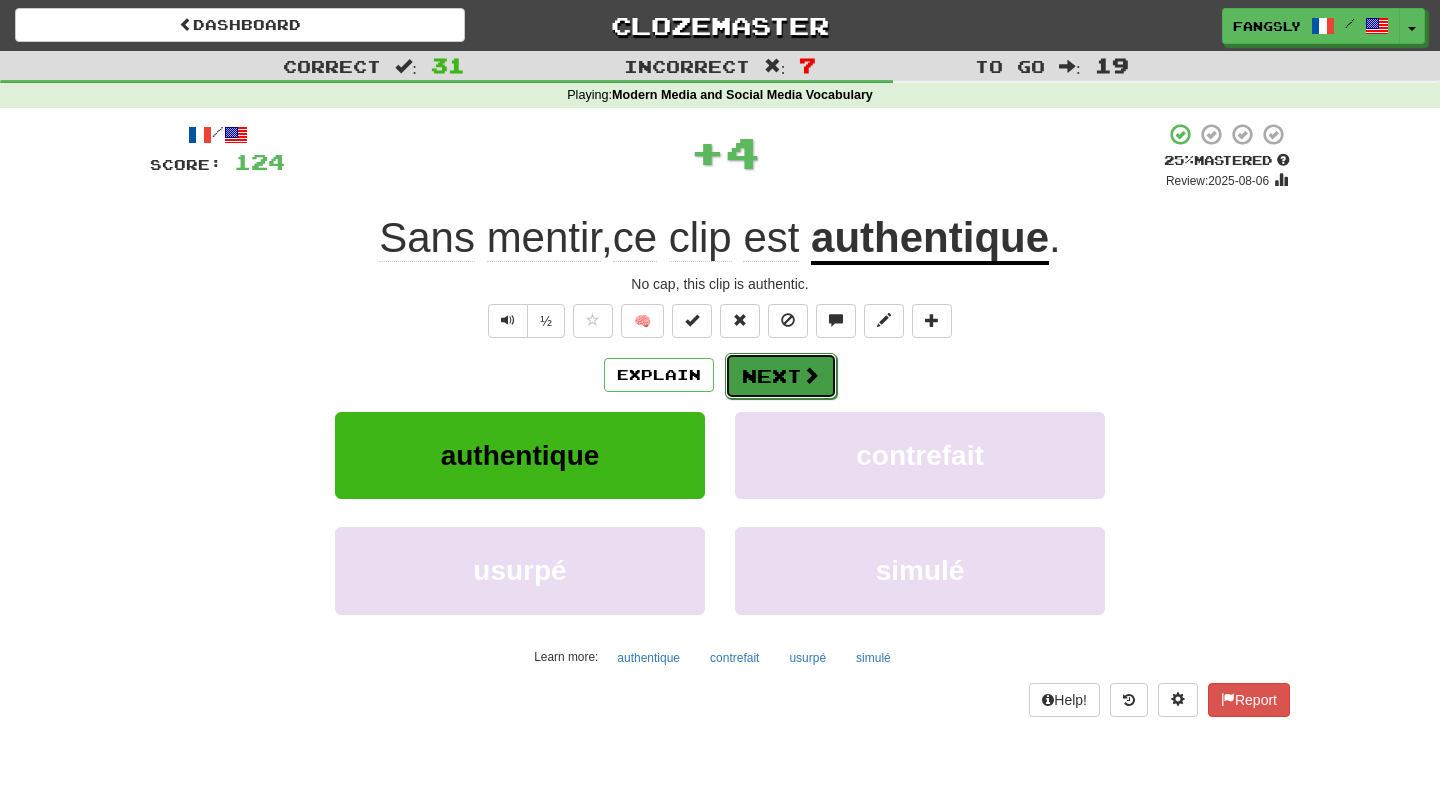 click on "Next" at bounding box center [781, 376] 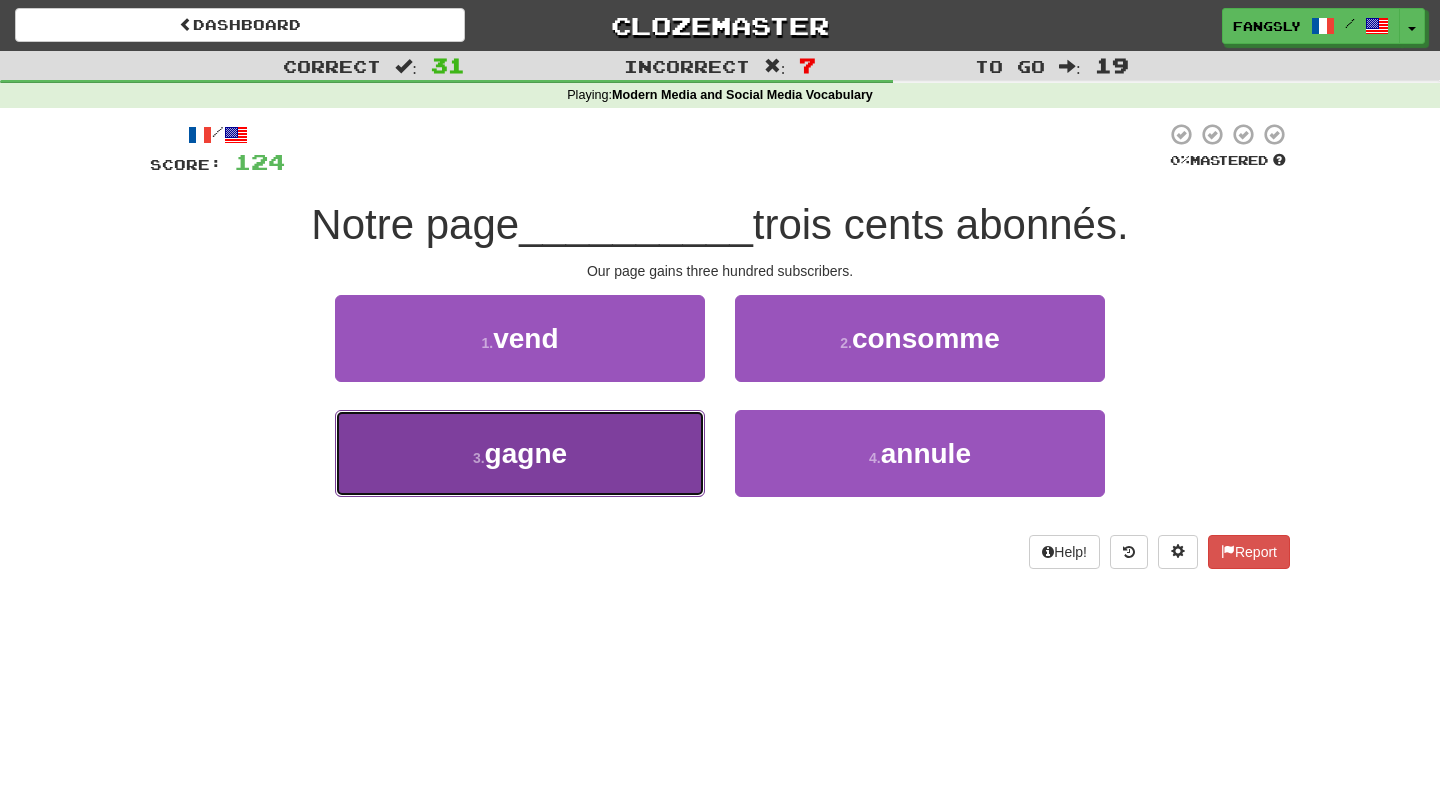 click on "3 .  gagne" at bounding box center [520, 453] 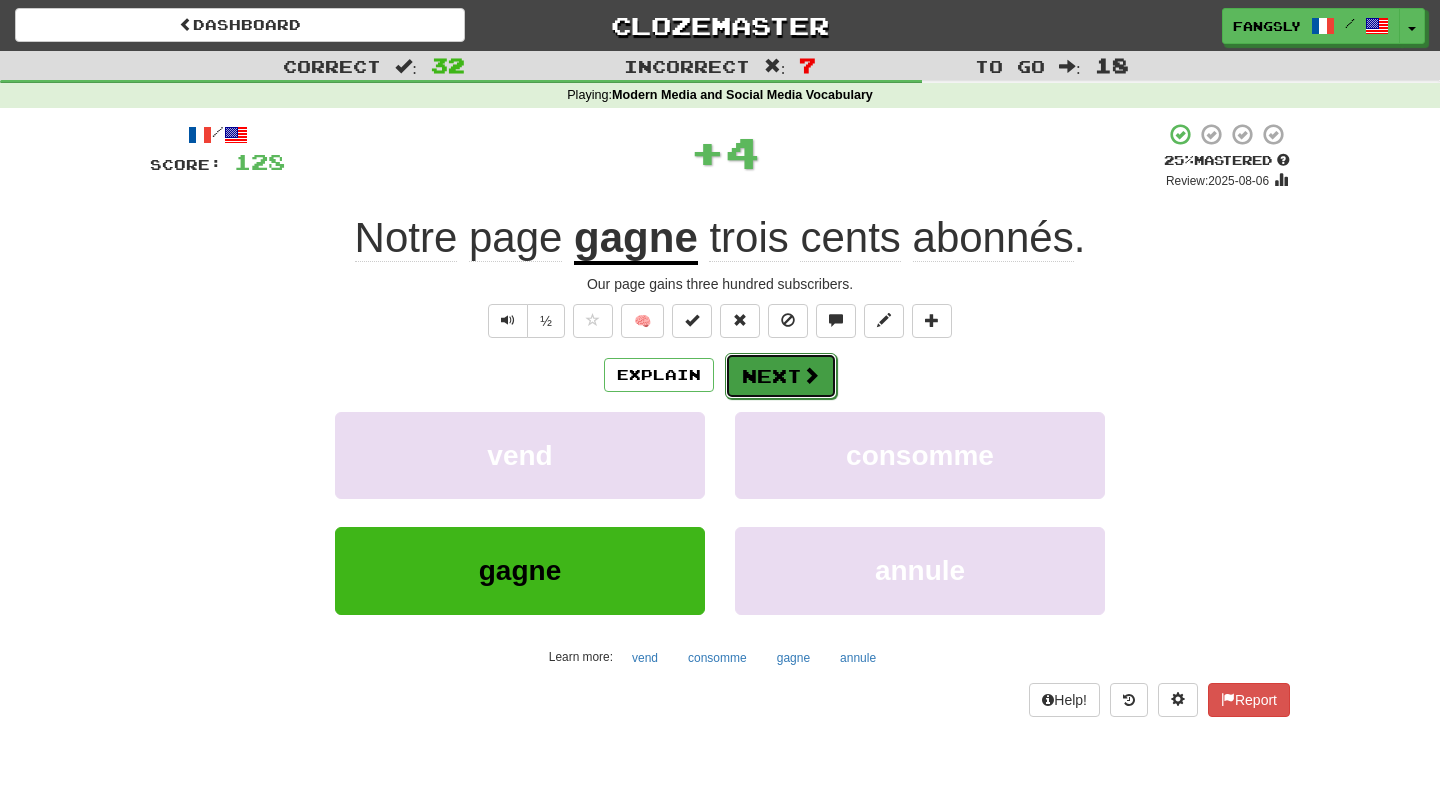 click on "Next" at bounding box center [781, 376] 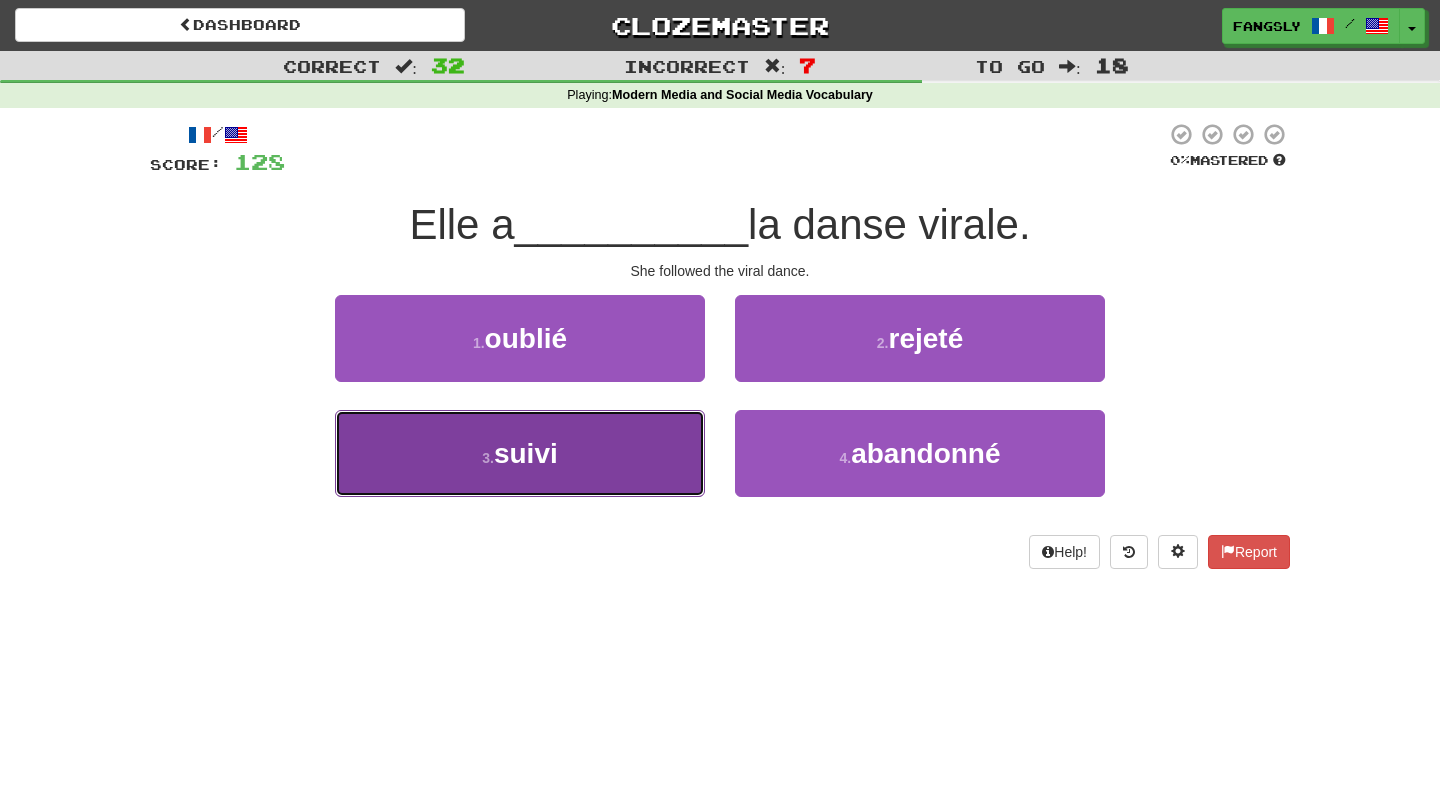 click on "3 .  suivi" at bounding box center (520, 453) 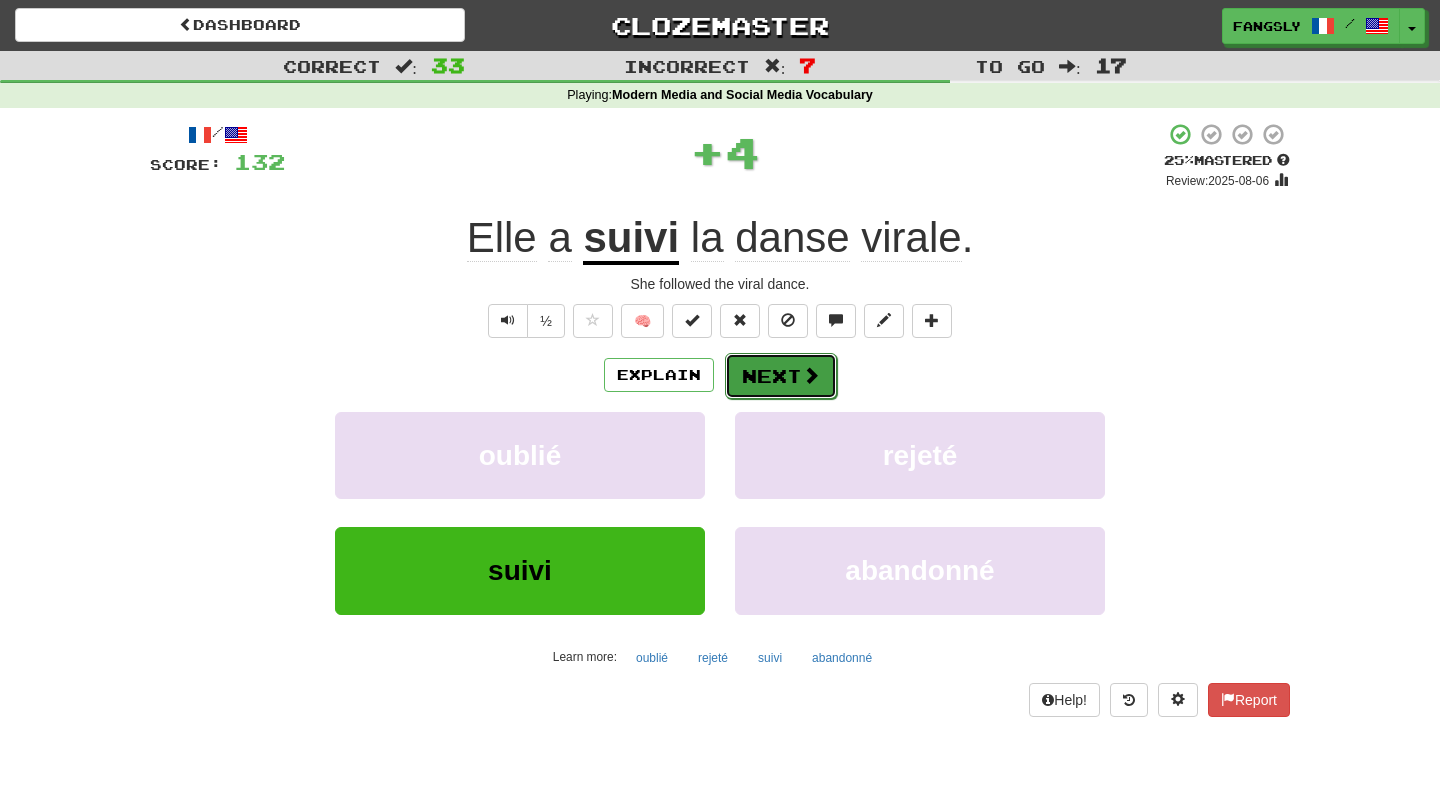 click on "Next" at bounding box center (781, 376) 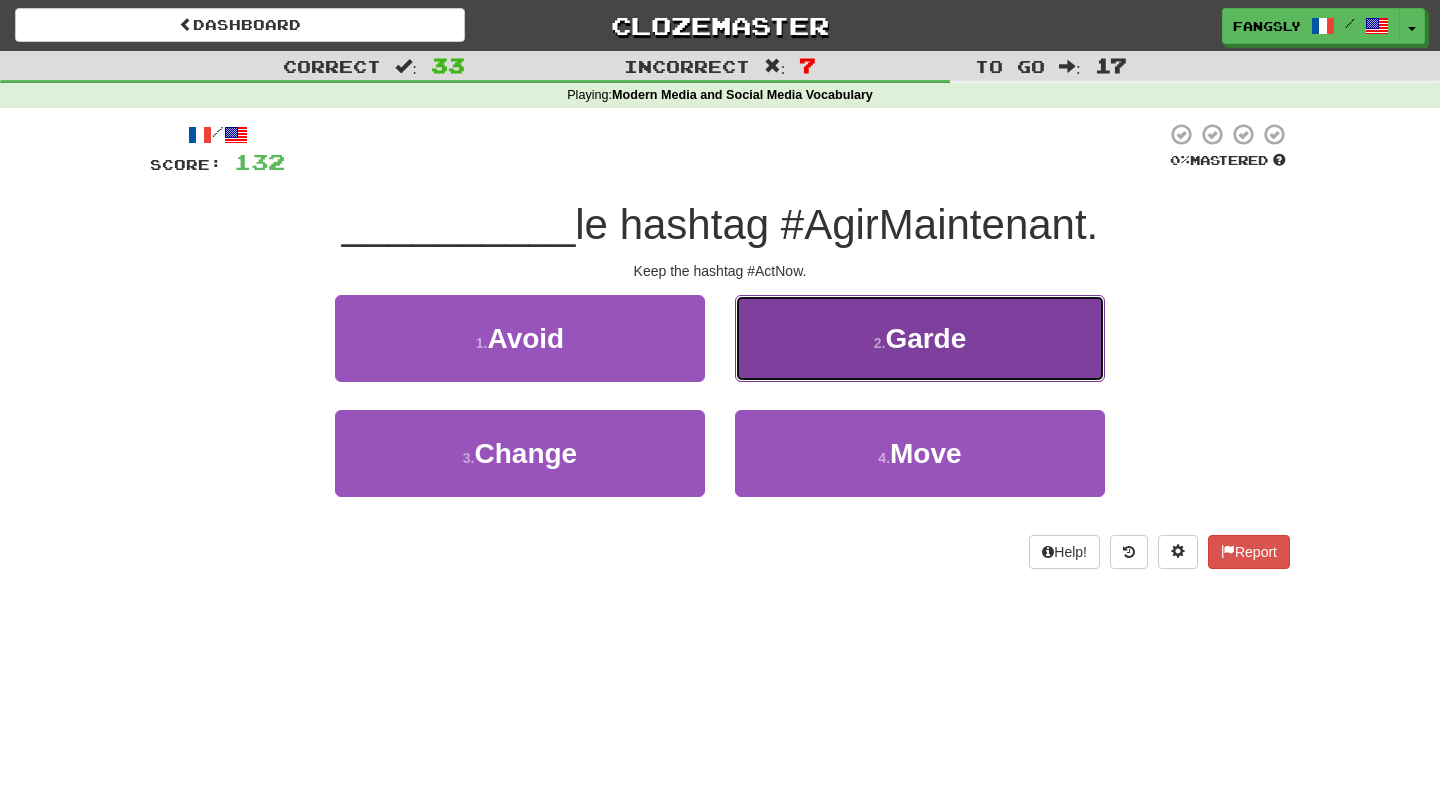 click on "2 .  Garde" at bounding box center [920, 338] 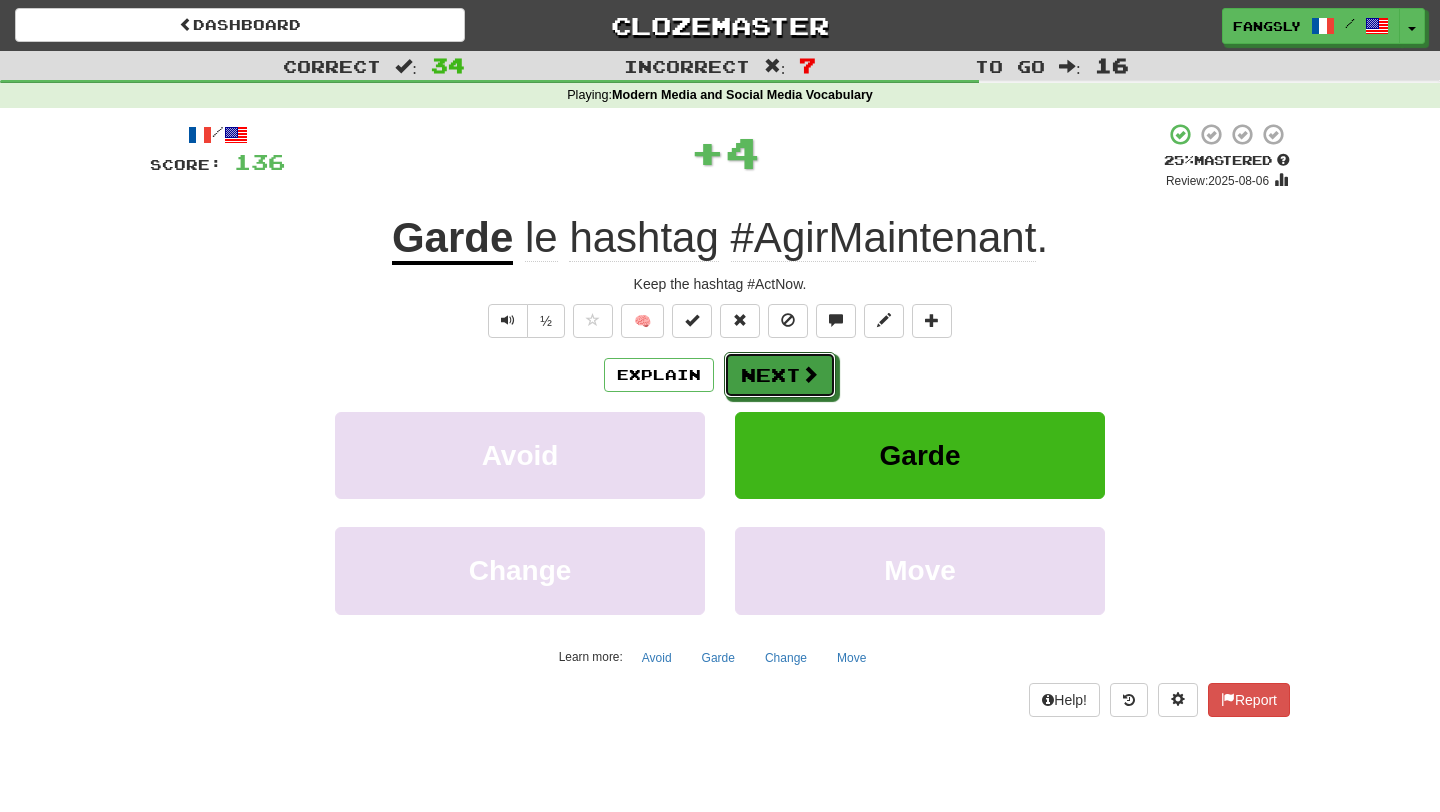 click on "Next" at bounding box center [780, 375] 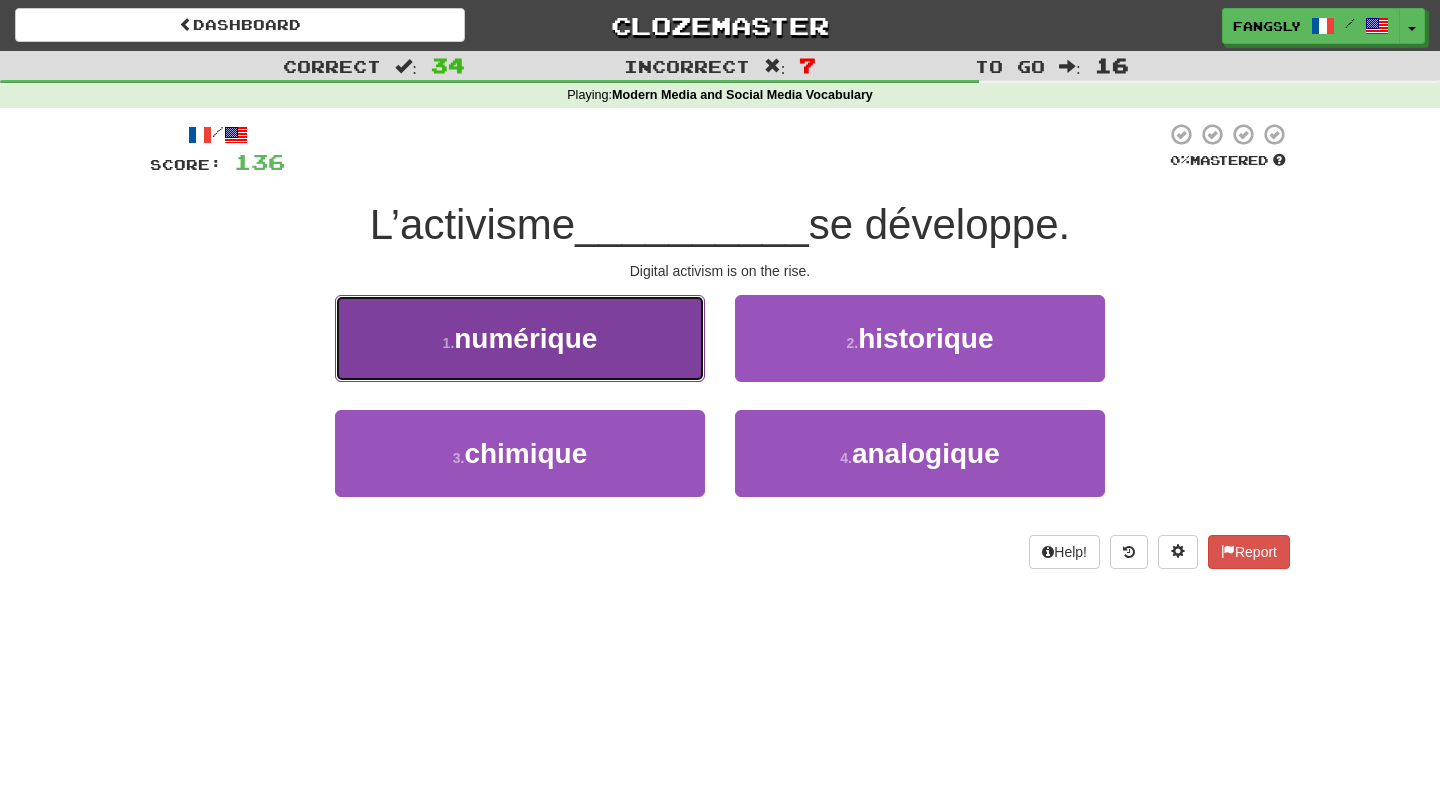 click on "1 .  numérique" at bounding box center [520, 338] 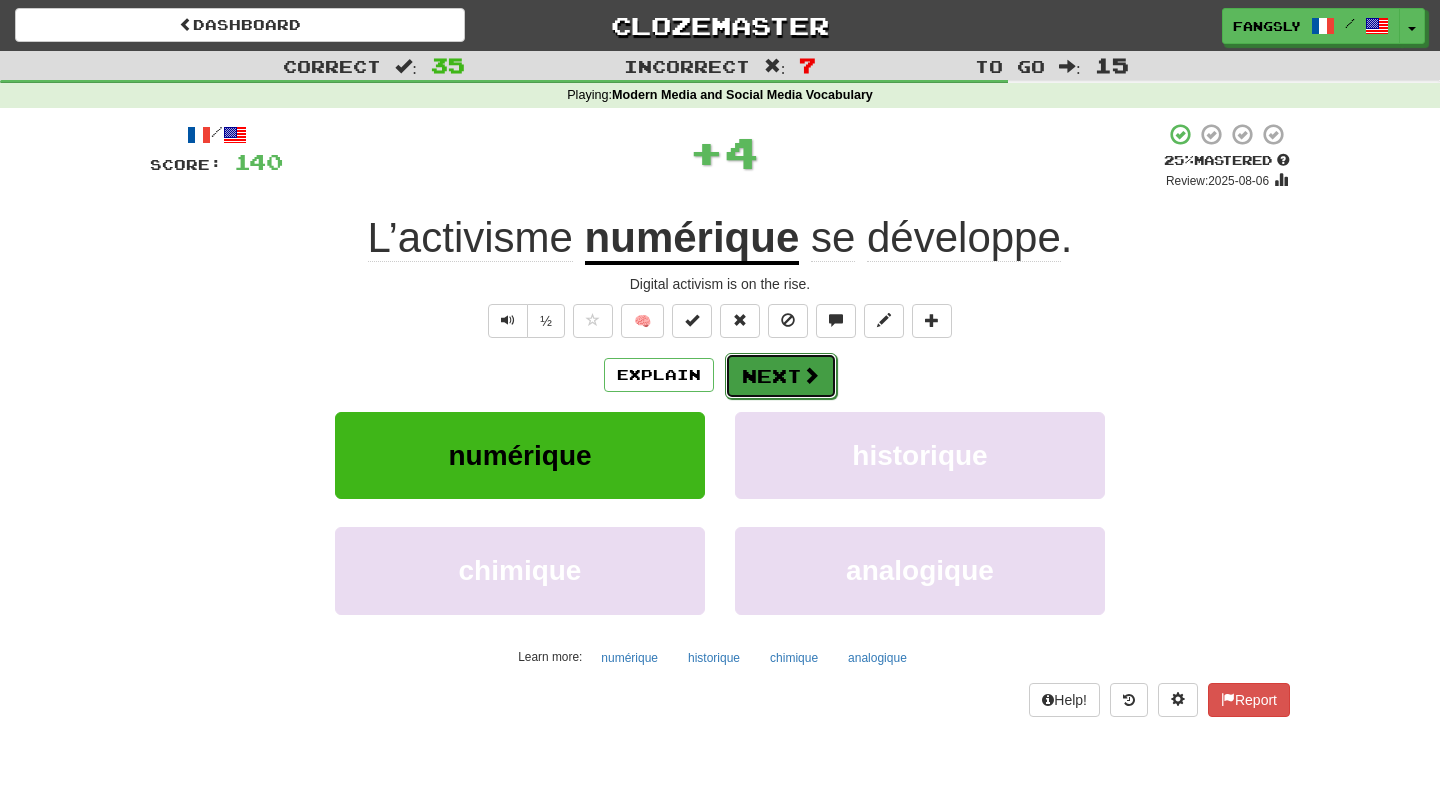 click on "Next" at bounding box center [781, 376] 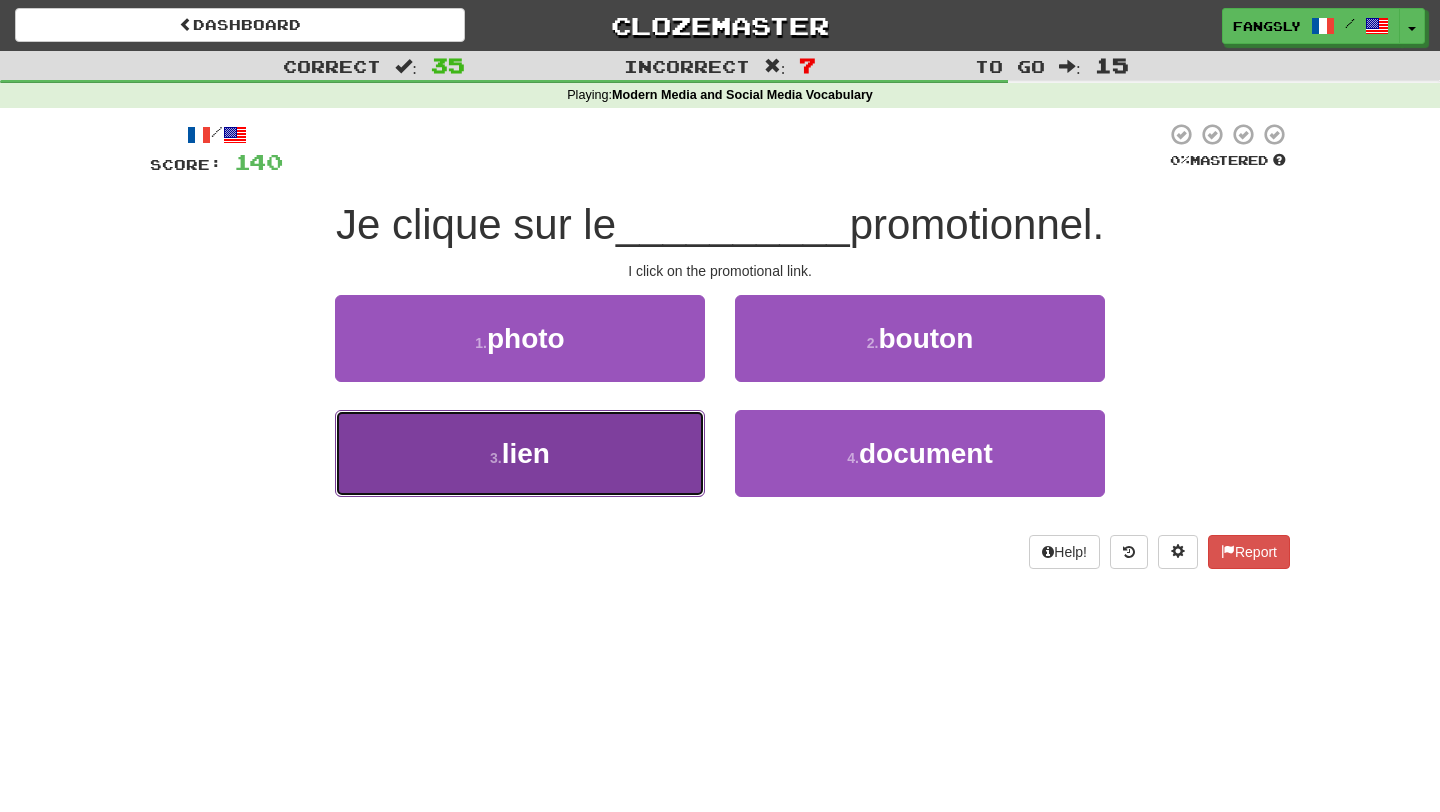 click on "3 .  lien" at bounding box center [520, 453] 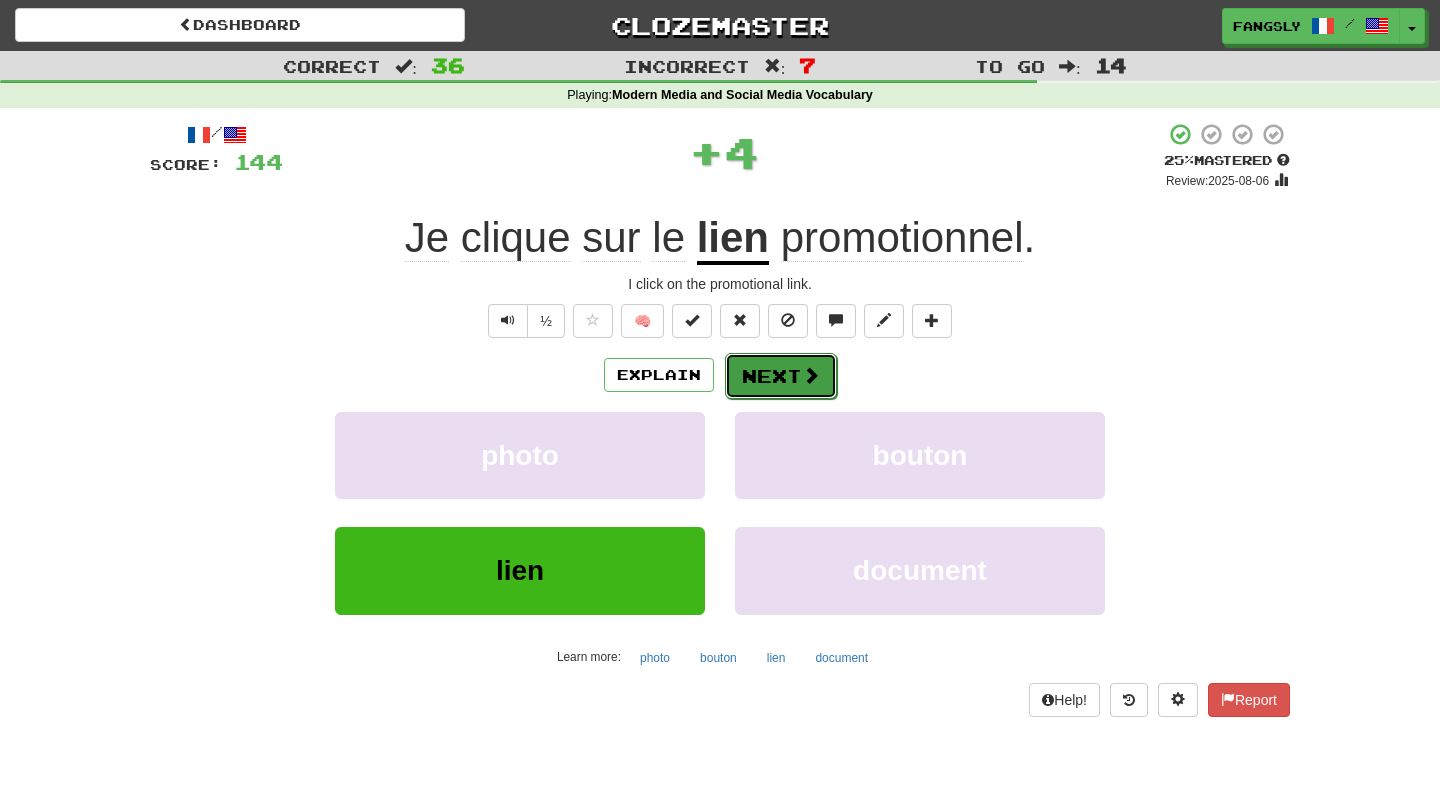 click on "Next" at bounding box center (781, 376) 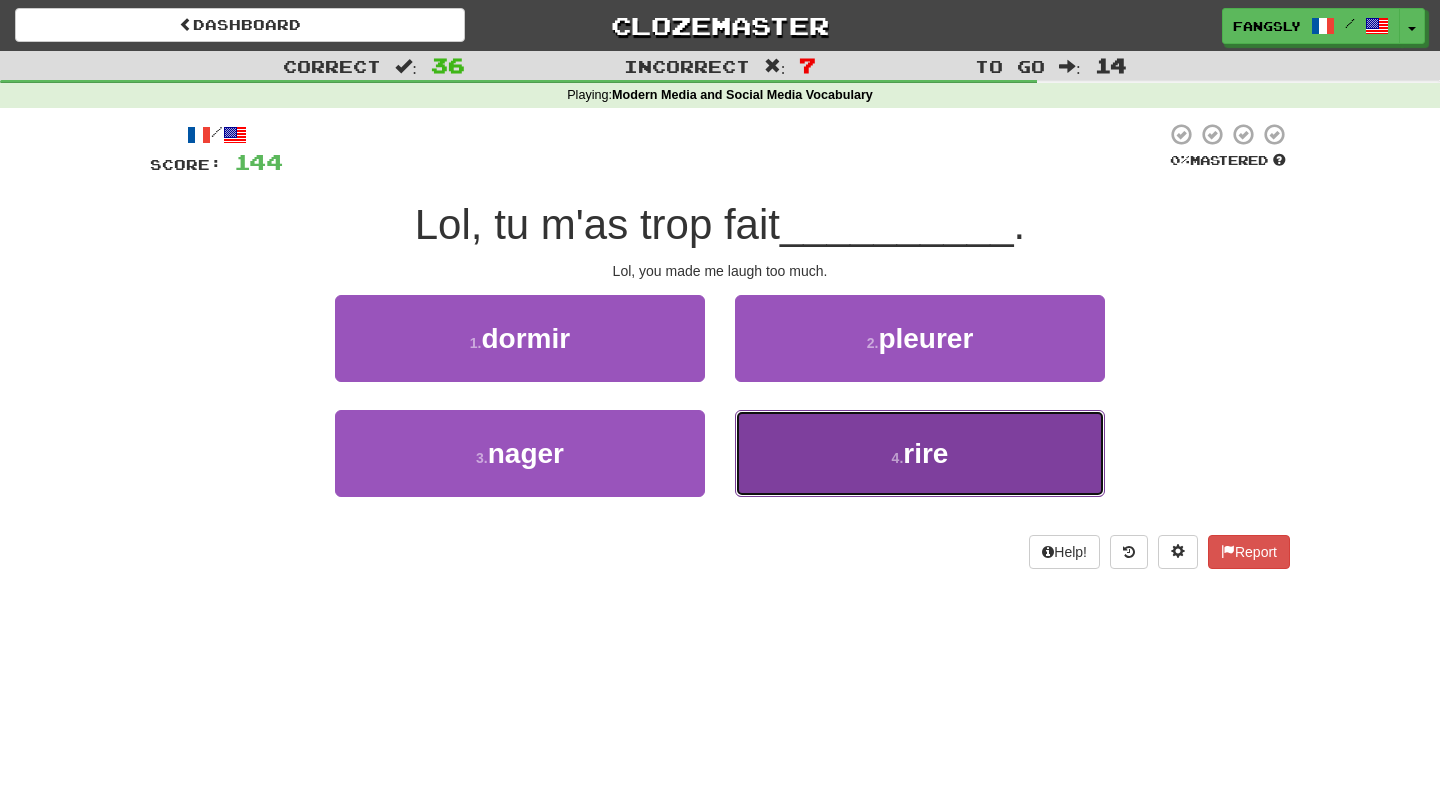 click on "4 .  rire" at bounding box center [920, 453] 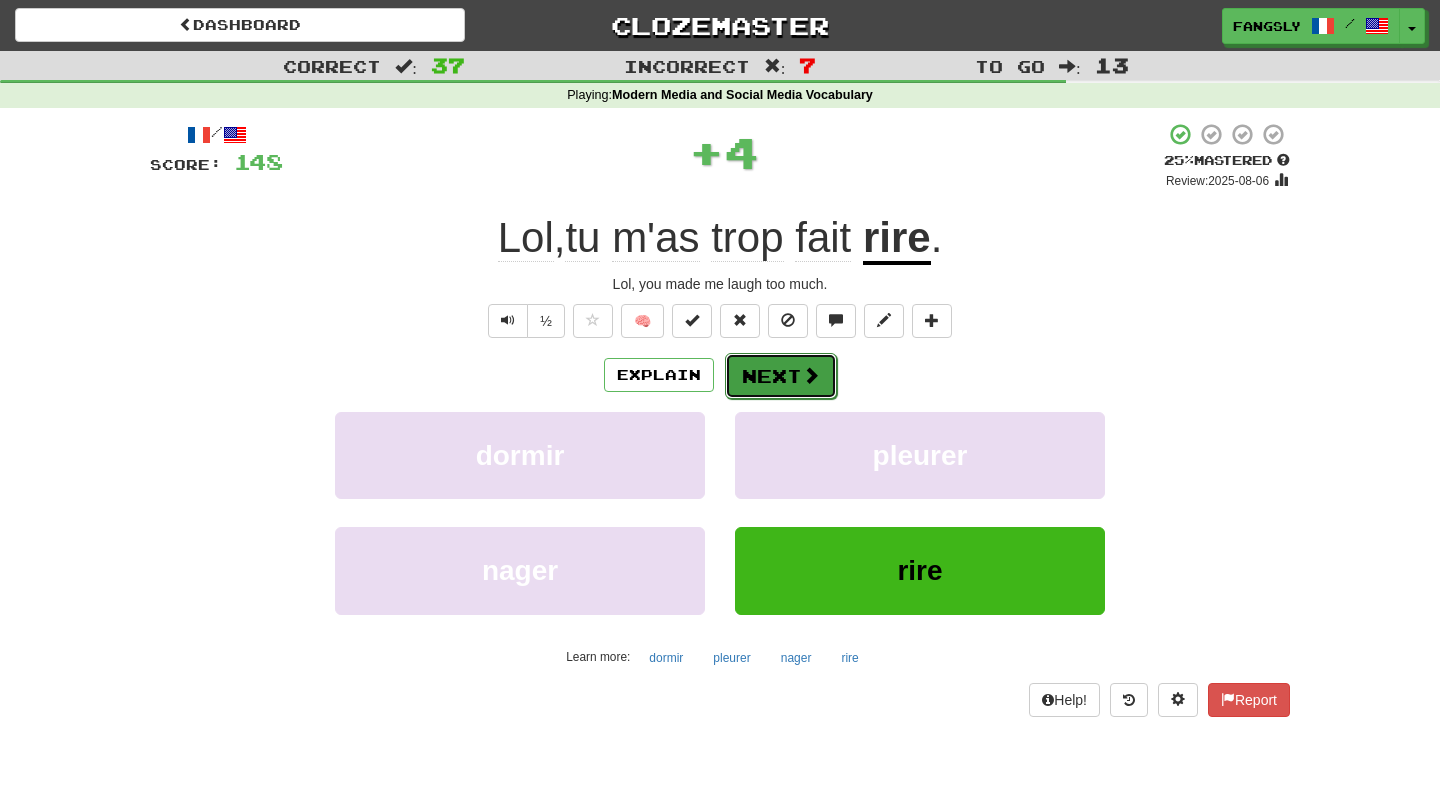 click on "Next" at bounding box center [781, 376] 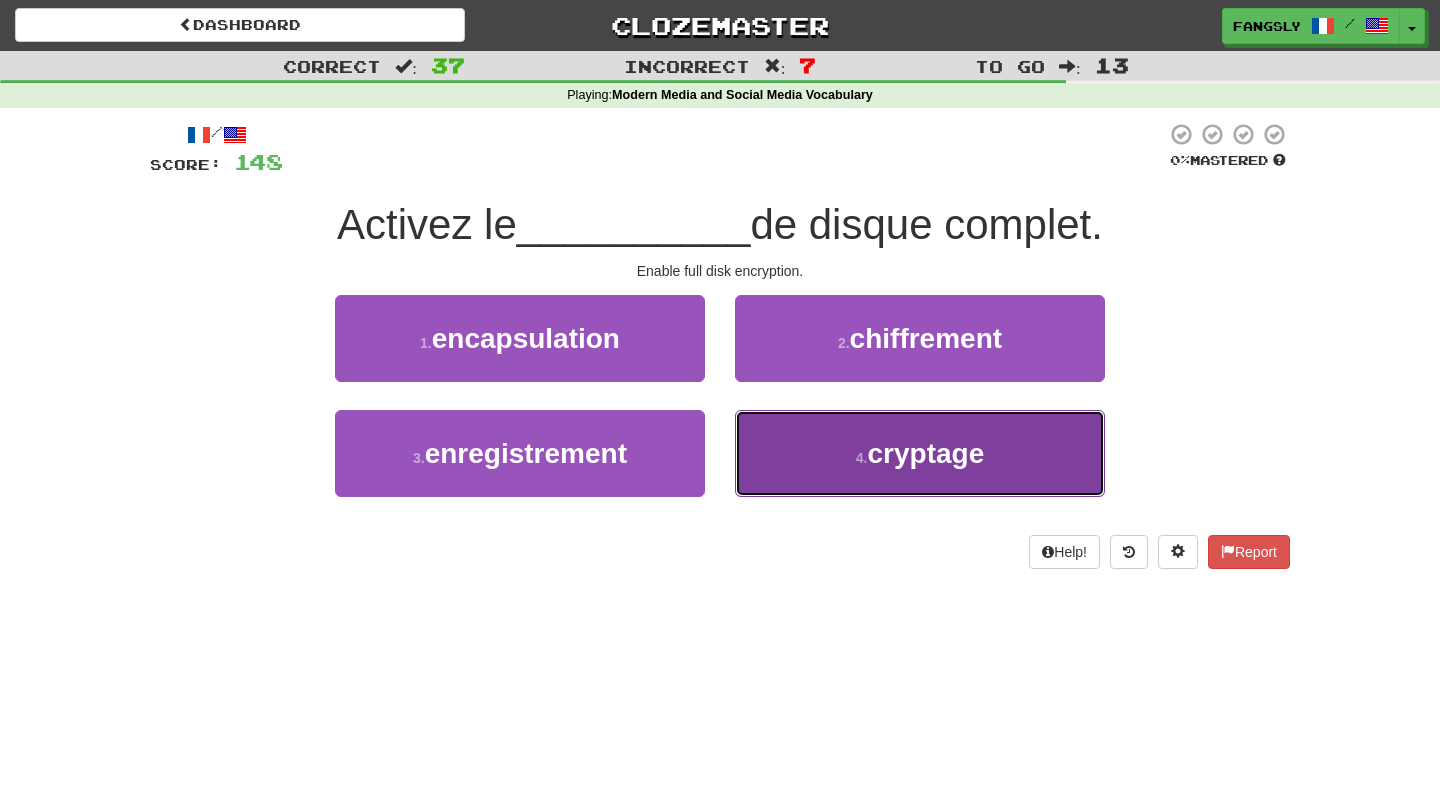 click on "4 .  cryptage" at bounding box center [920, 453] 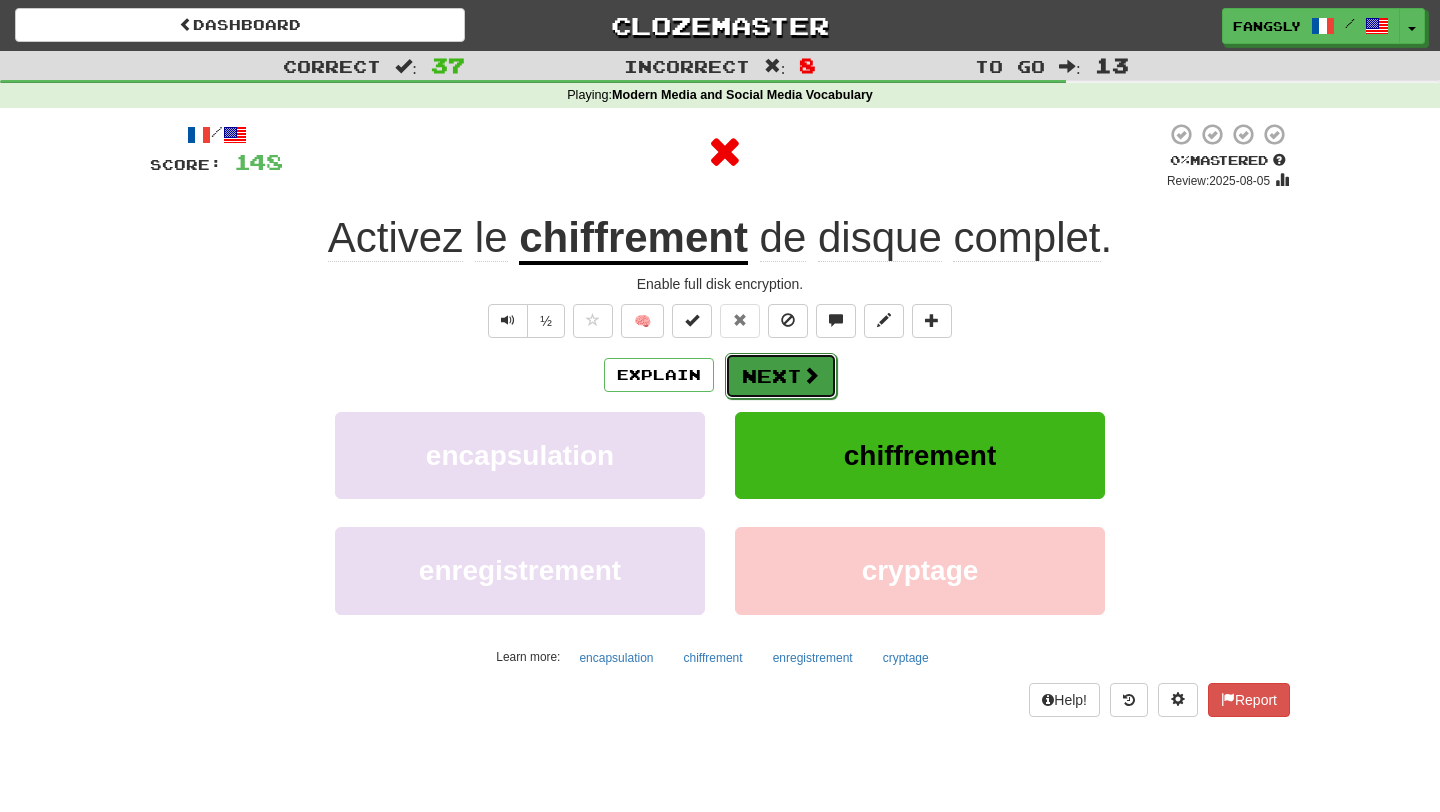 click on "Next" at bounding box center [781, 376] 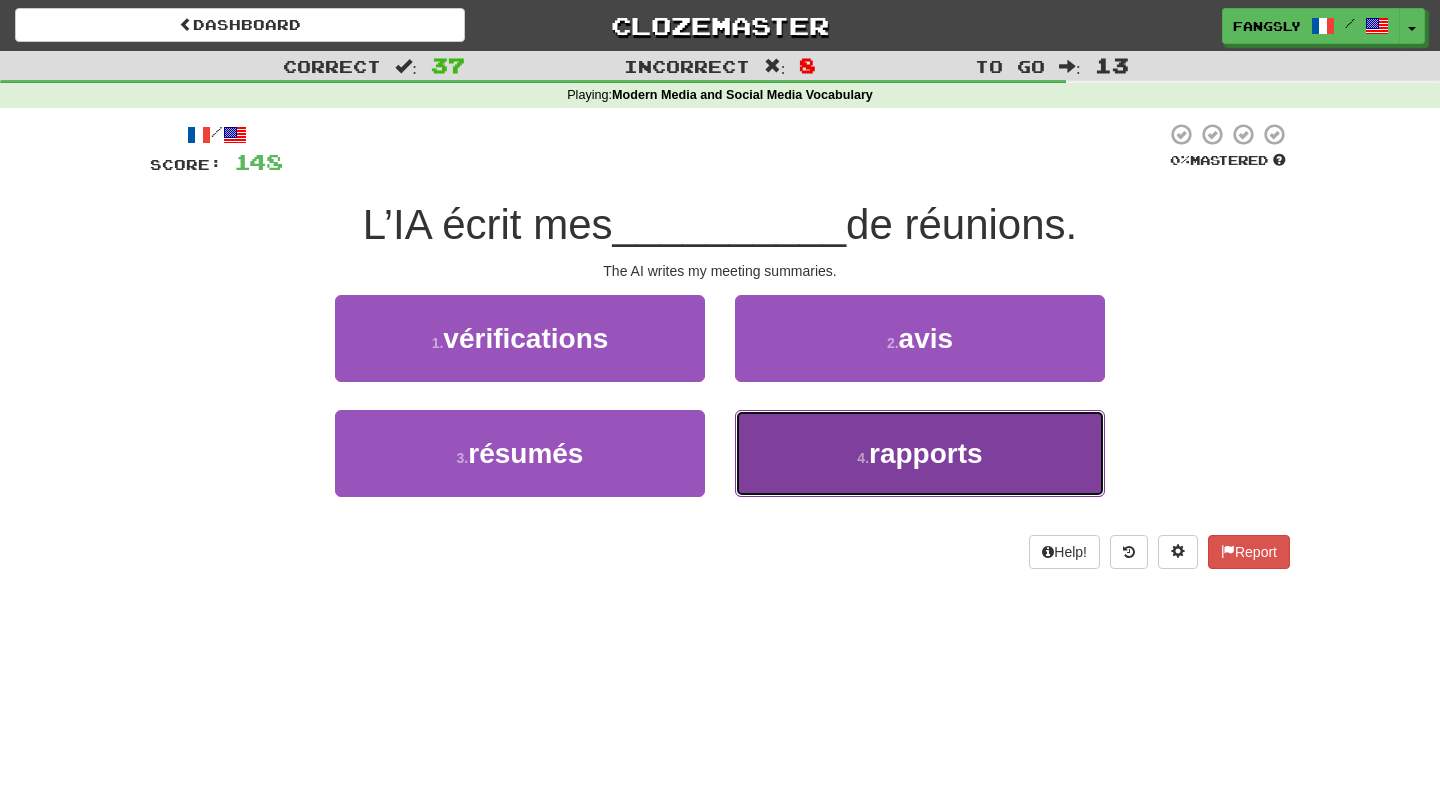 click on "4 .  rapports" at bounding box center [920, 453] 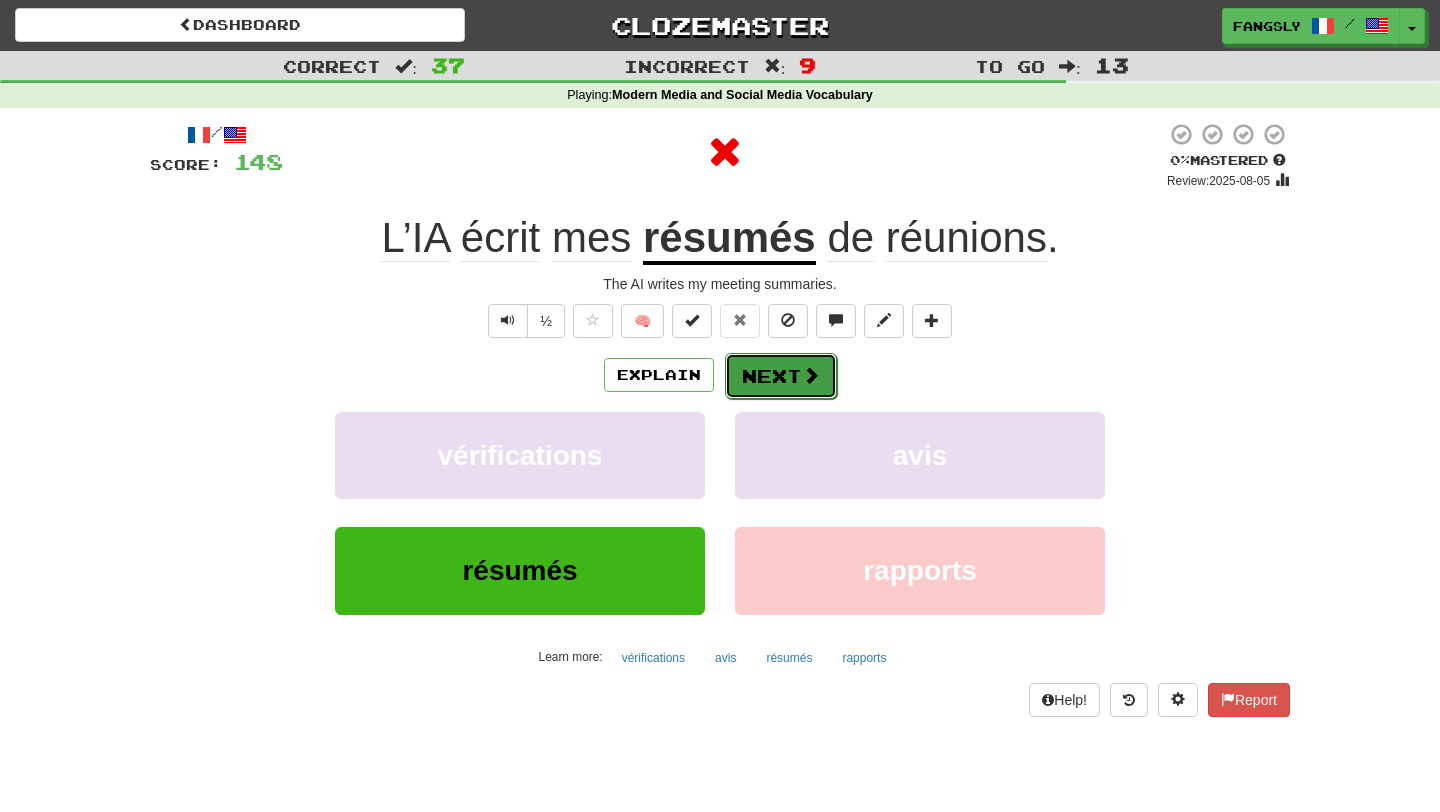 click on "Next" at bounding box center [781, 376] 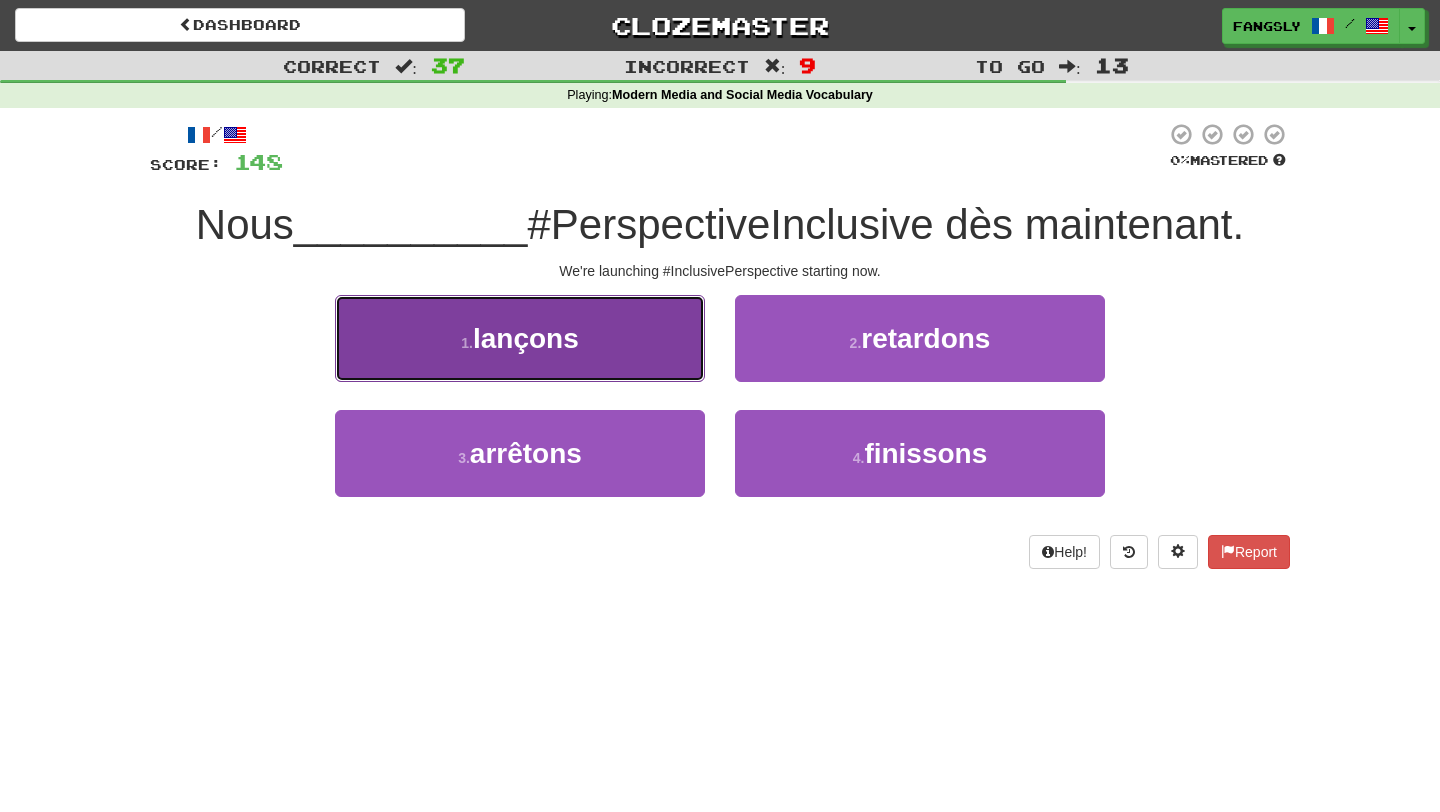 click on "1 .  lançons" at bounding box center [520, 338] 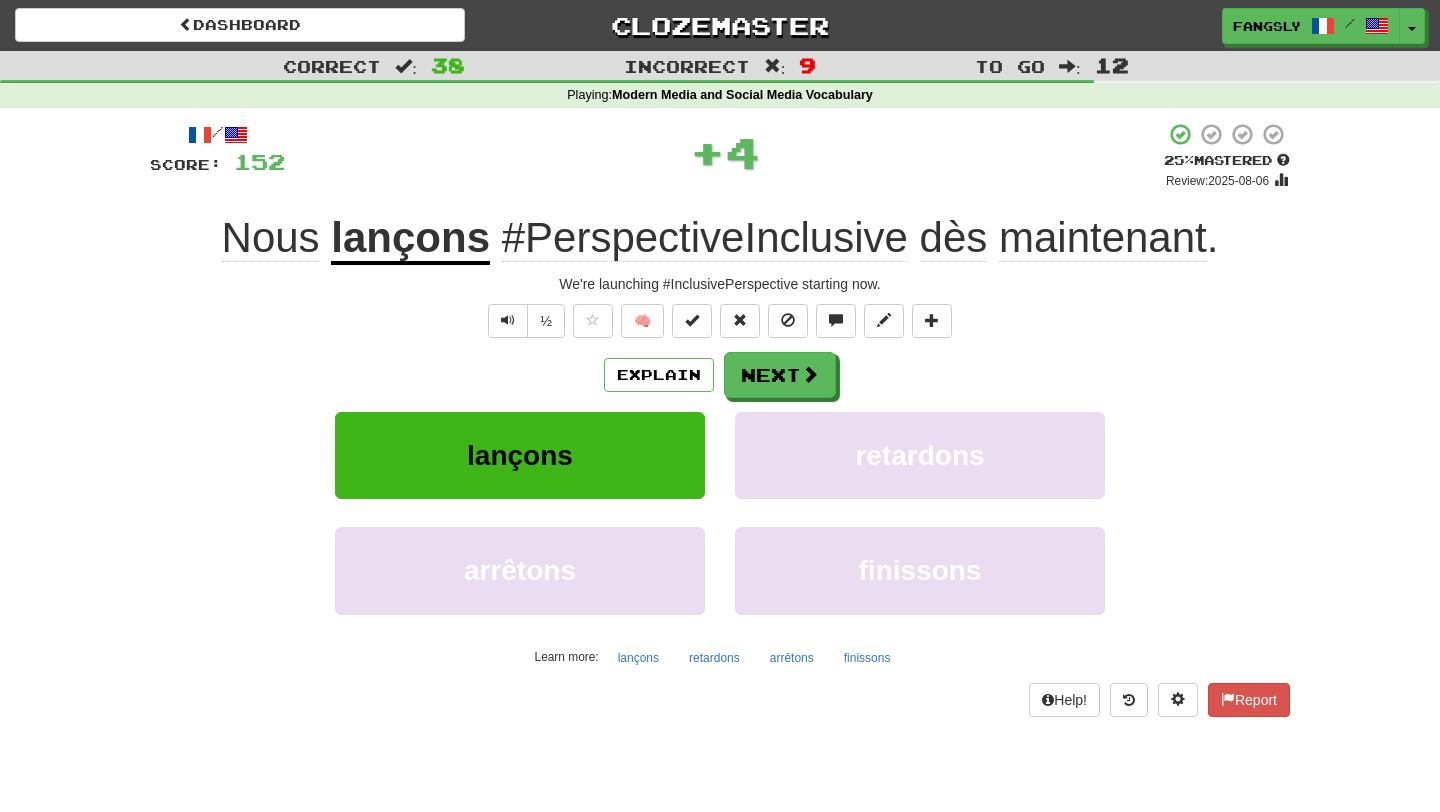 click on "Explain Next lançons retardons arrêtons finissons Learn more: lançons retardons arrêtons finissons" at bounding box center [720, 512] 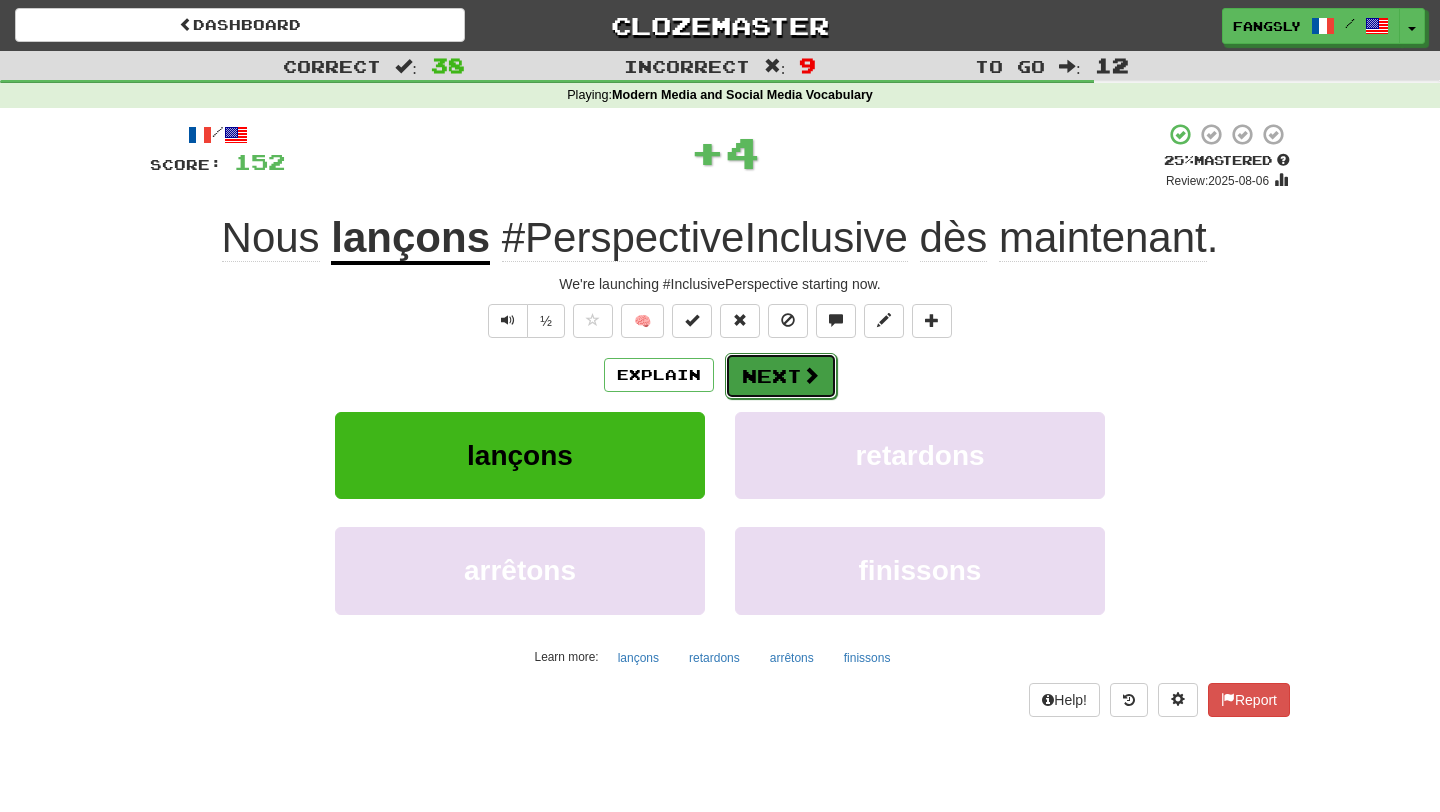 click on "Next" at bounding box center (781, 376) 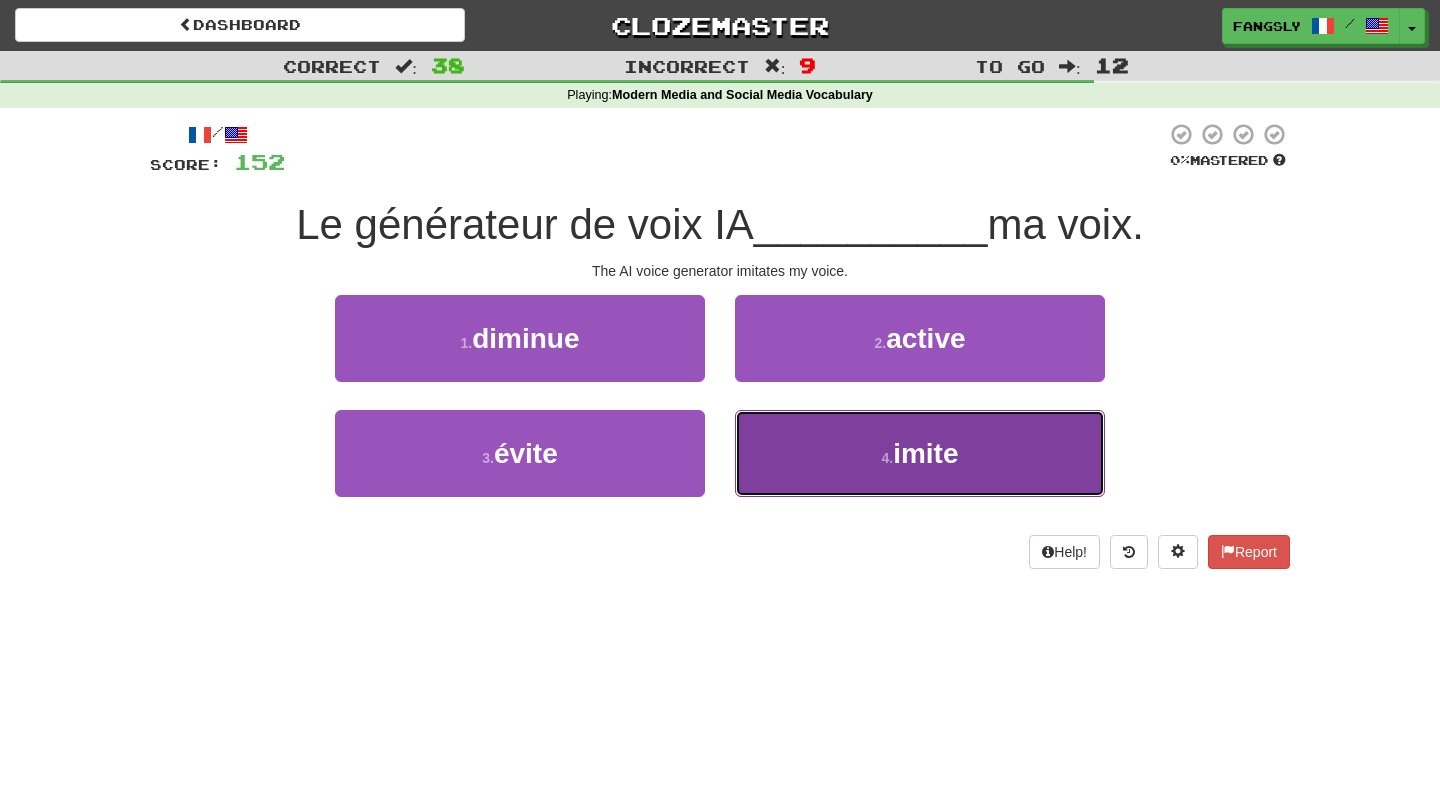 click on "4 .  imite" at bounding box center (920, 453) 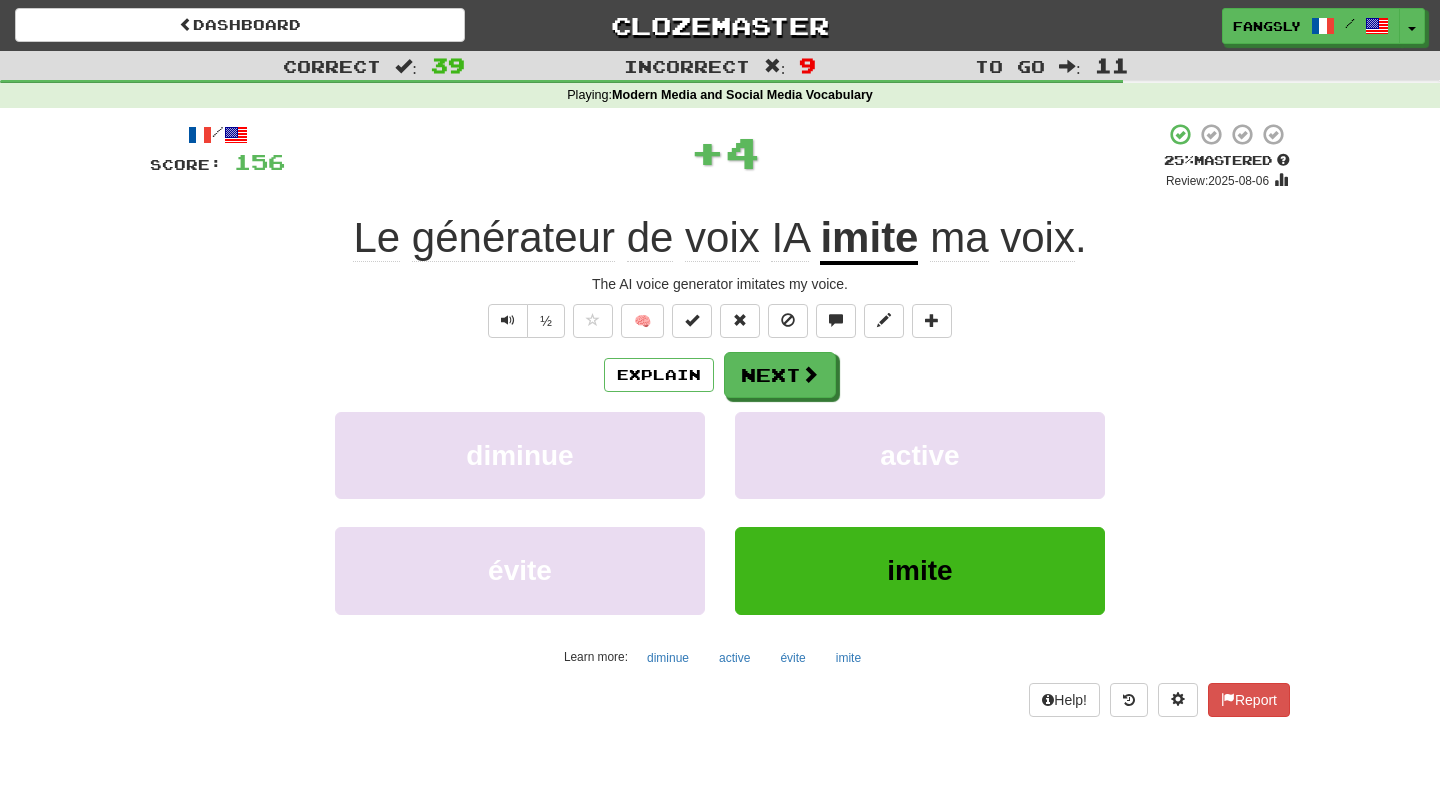 click on "/  Score:   156 + 4 25 %  Mastered Review:  2025-08-06 Le   générateur   de   voix   IA   imite   ma   voix . The AI voice generator imitates my voice. ½ 🧠 Explain Next diminue active évite imite Learn more: diminue active évite imite  Help!  Report" at bounding box center (720, 419) 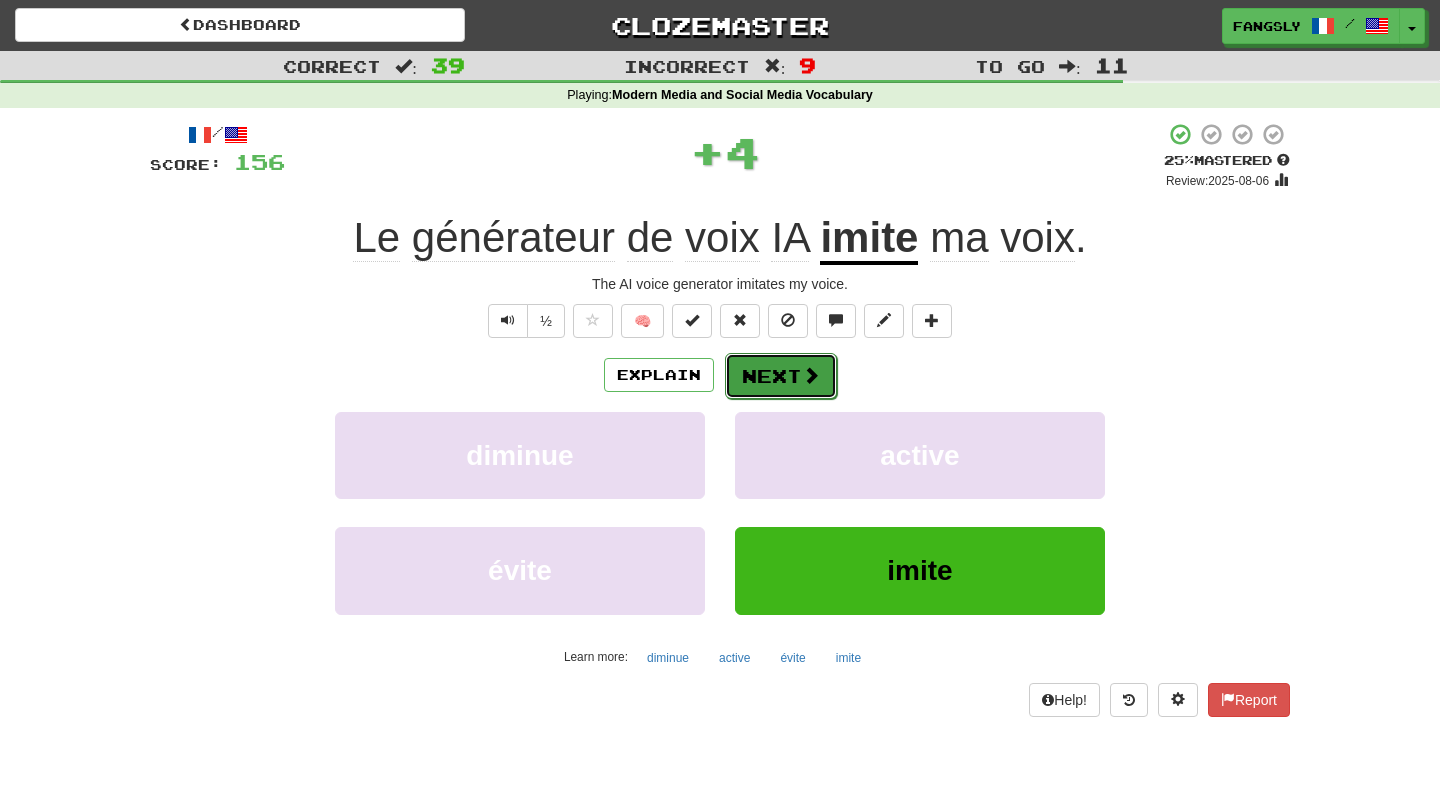click on "Next" at bounding box center [781, 376] 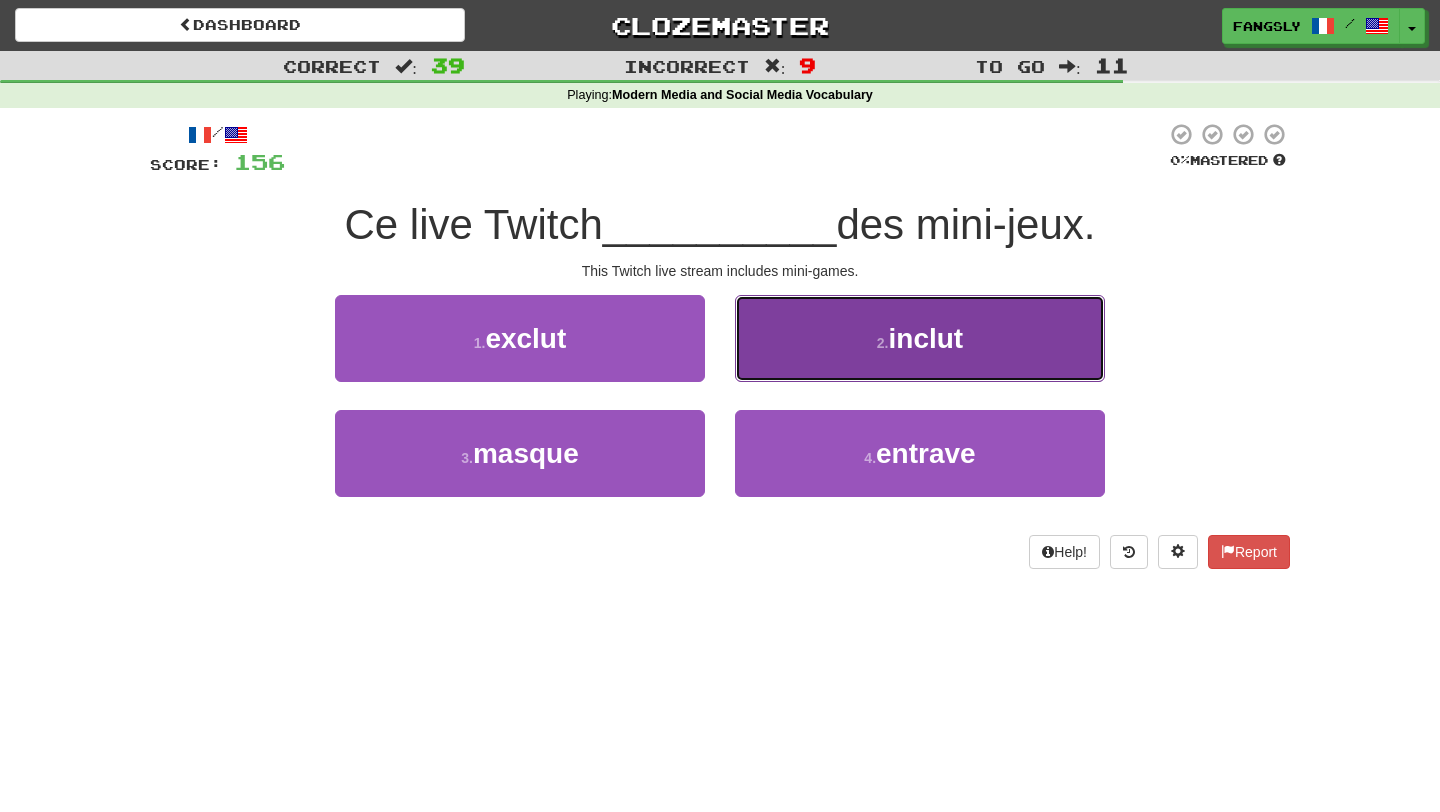 click on "2 .  inclut" at bounding box center (920, 338) 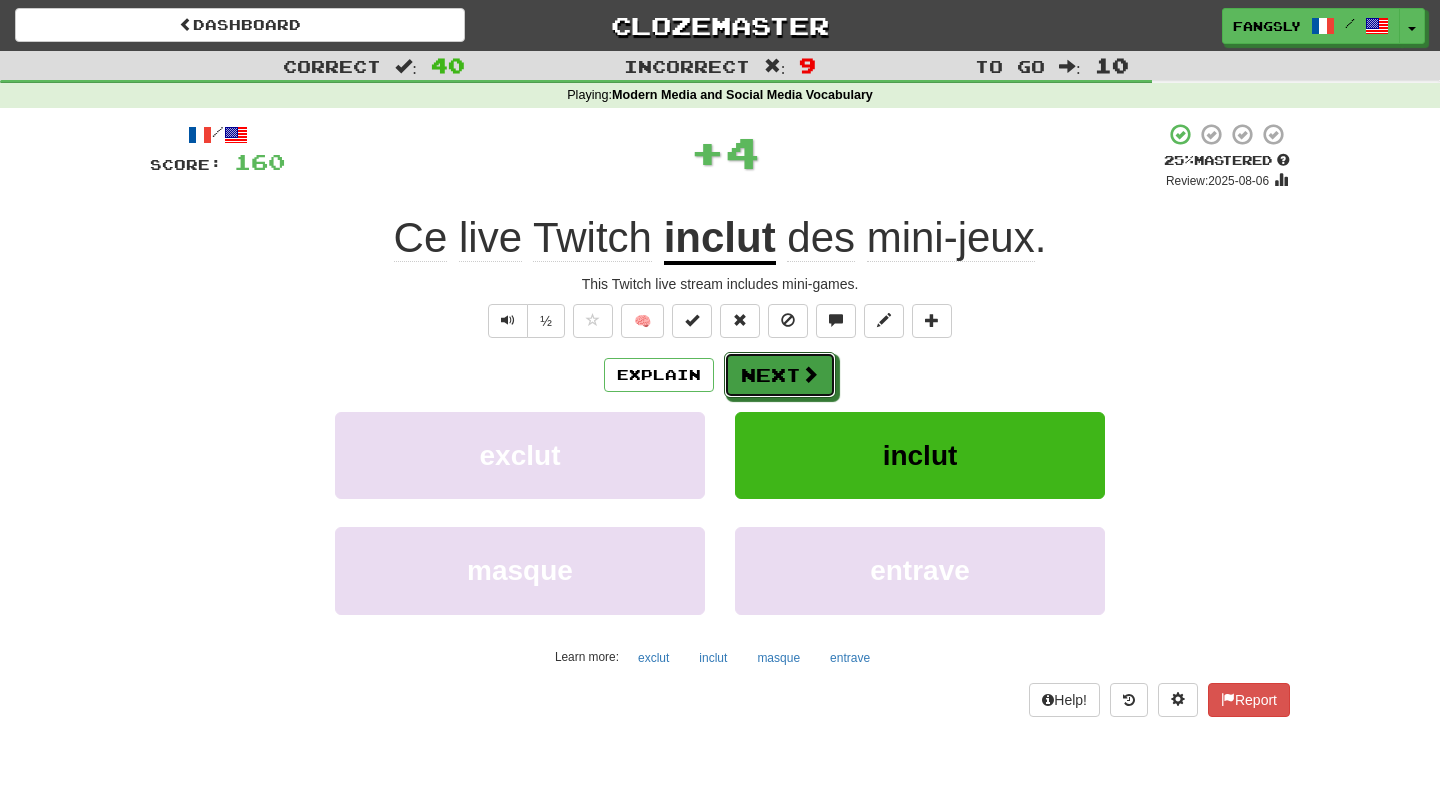 click on "Next" at bounding box center (780, 375) 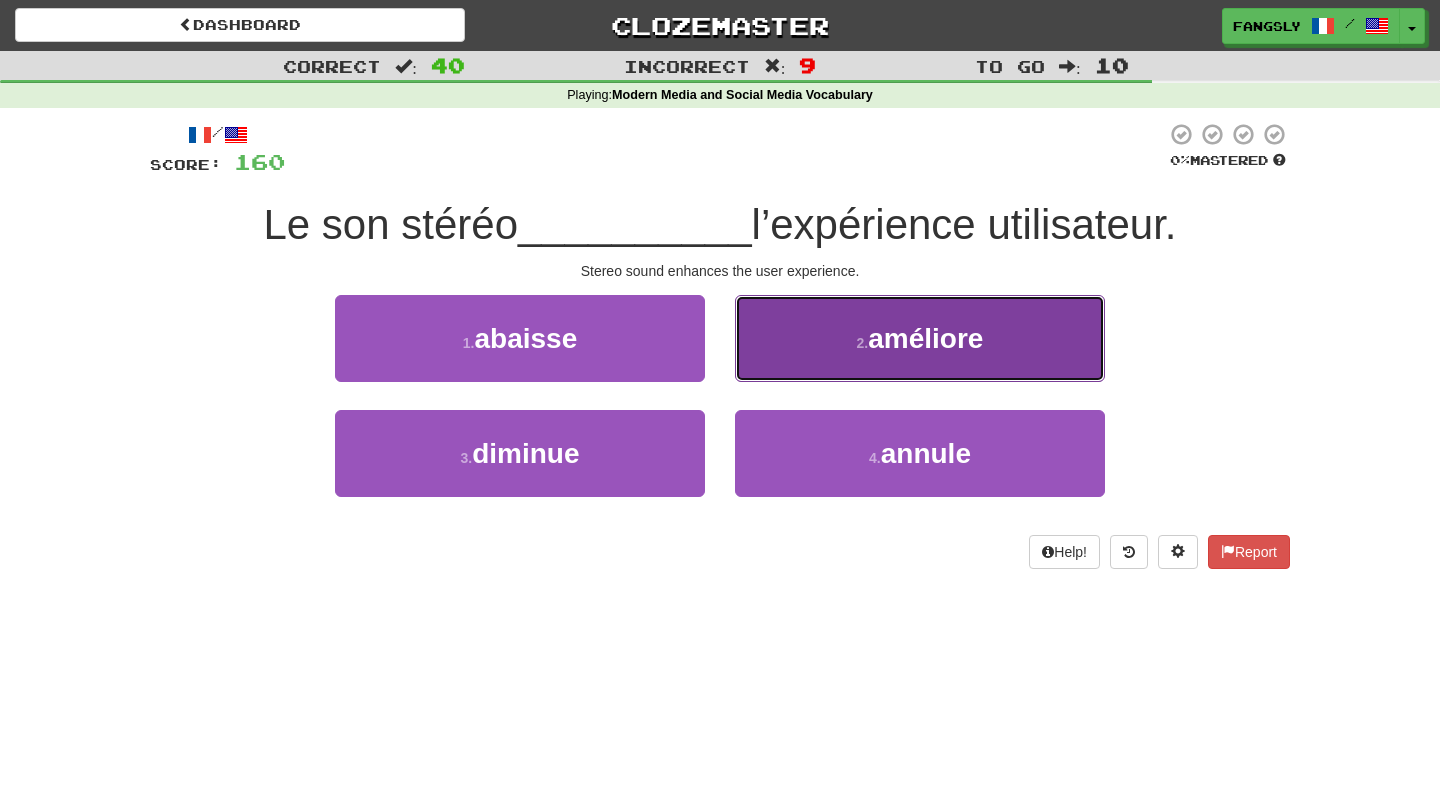click on "2 .  améliore" at bounding box center [920, 338] 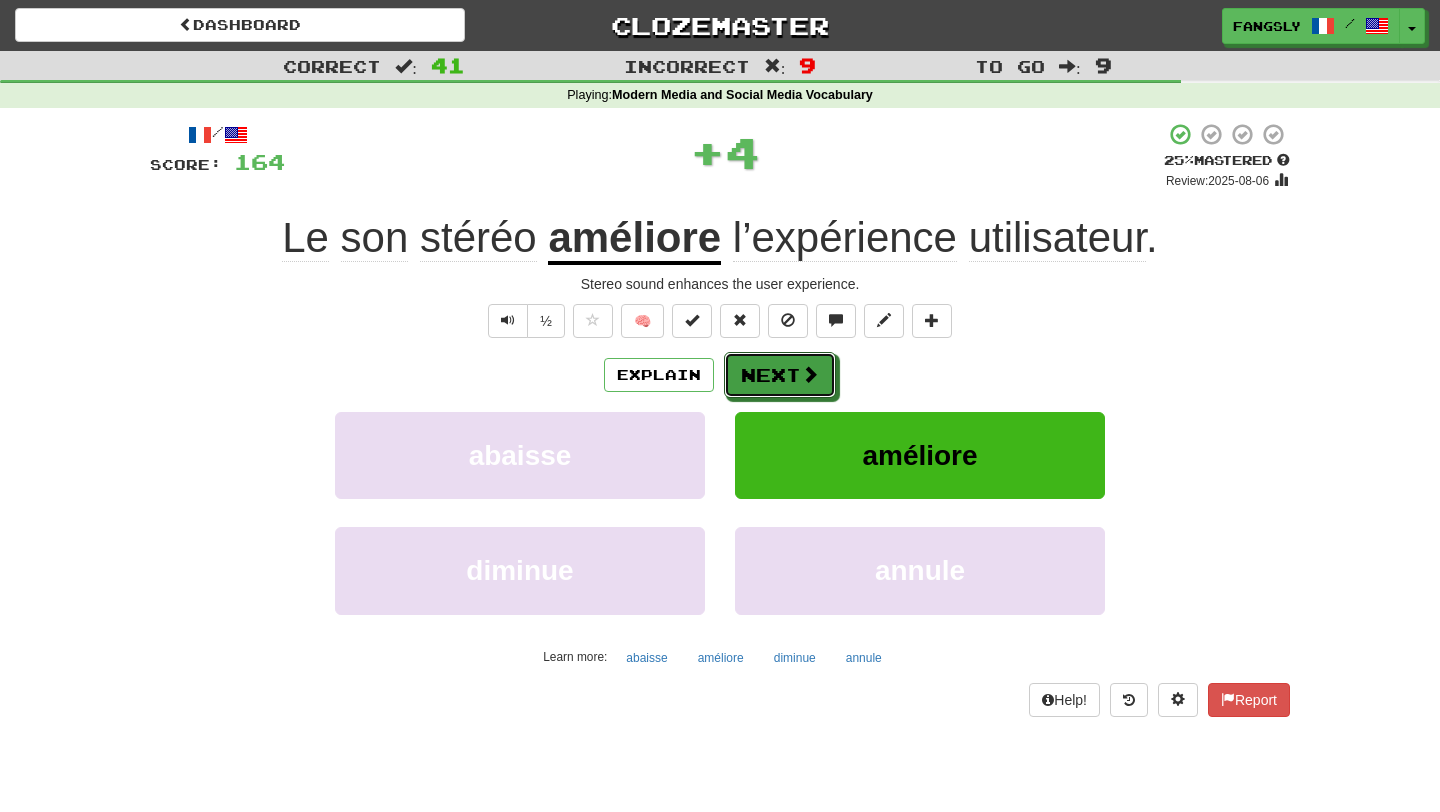 click on "Next" at bounding box center [780, 375] 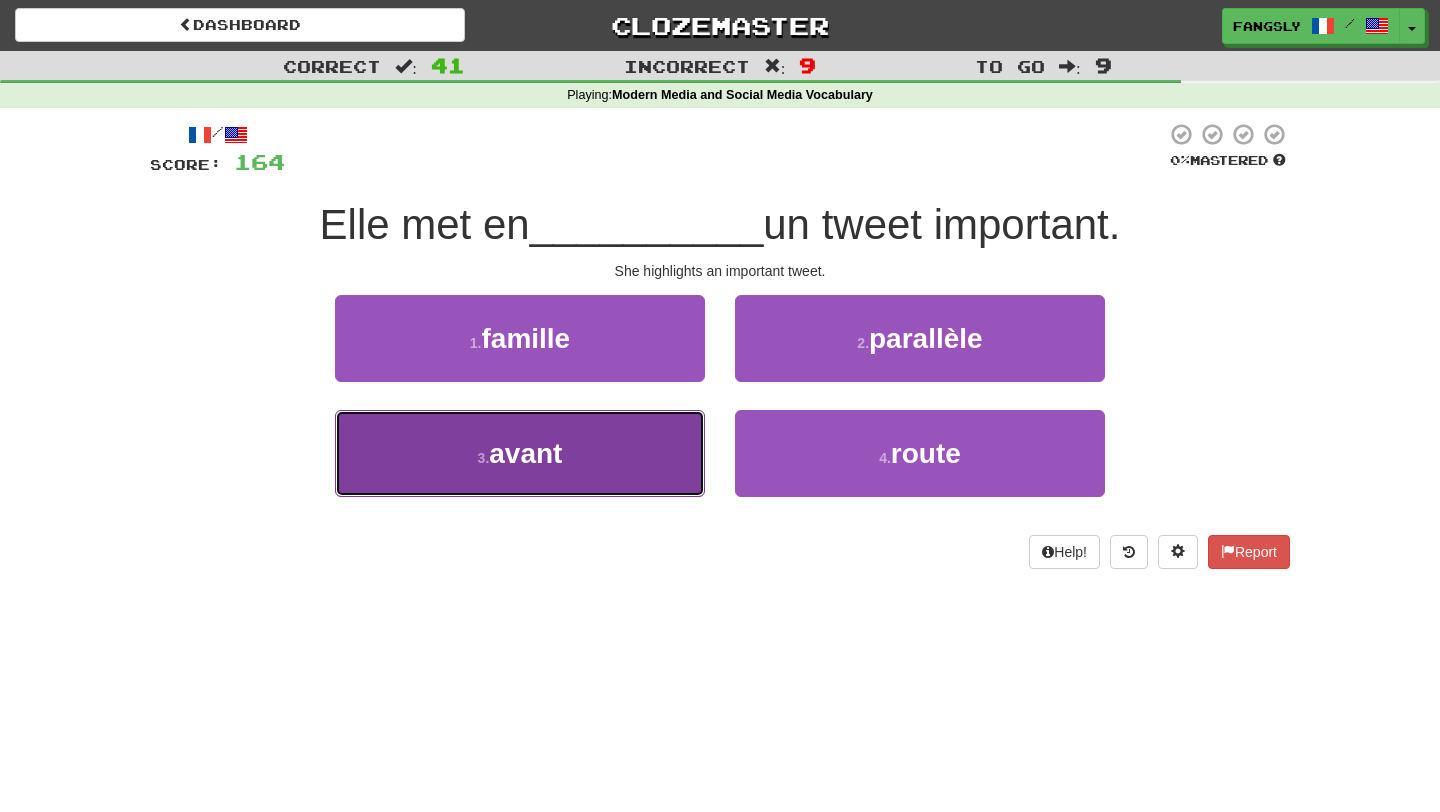 click on "3 .  avant" at bounding box center [520, 453] 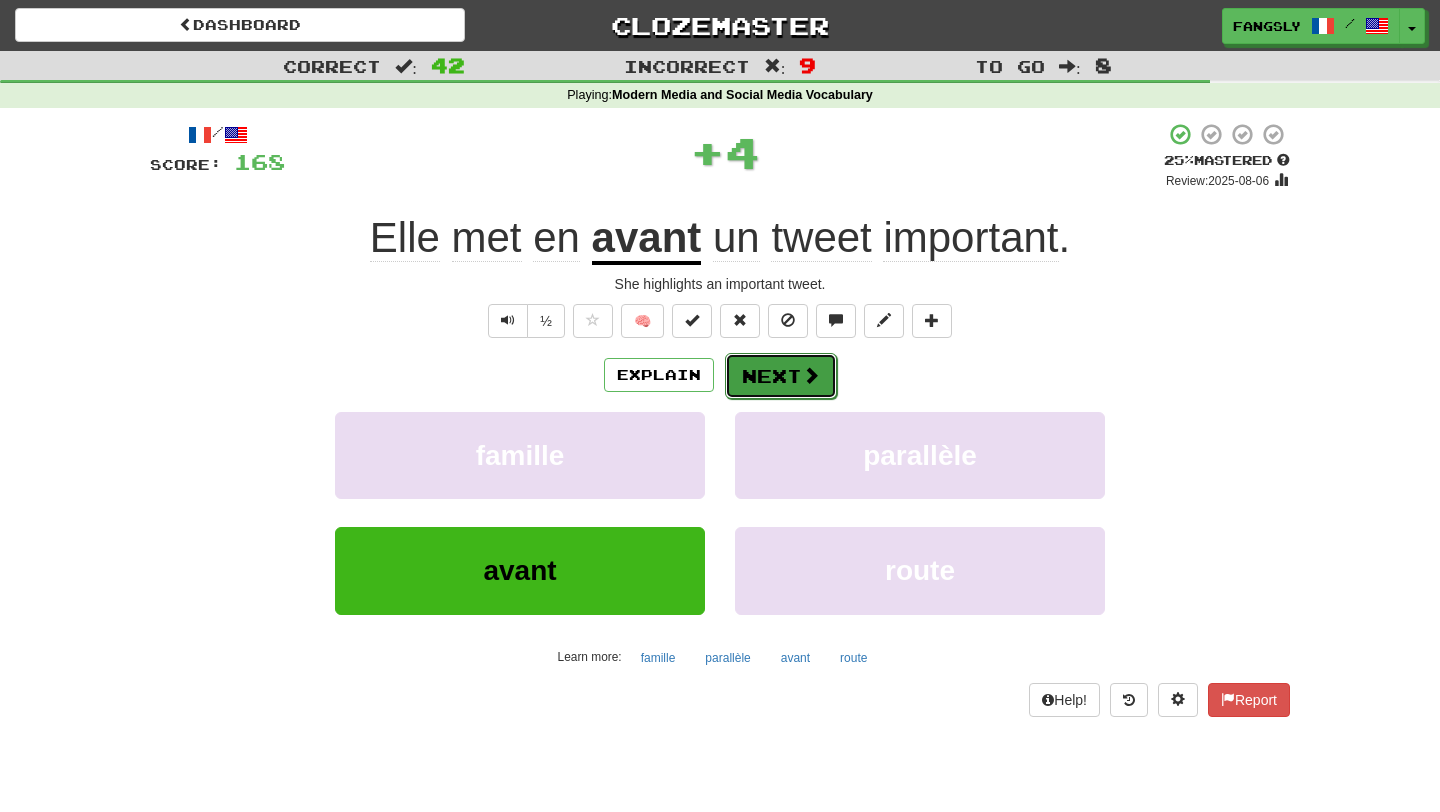 click on "Next" at bounding box center (781, 376) 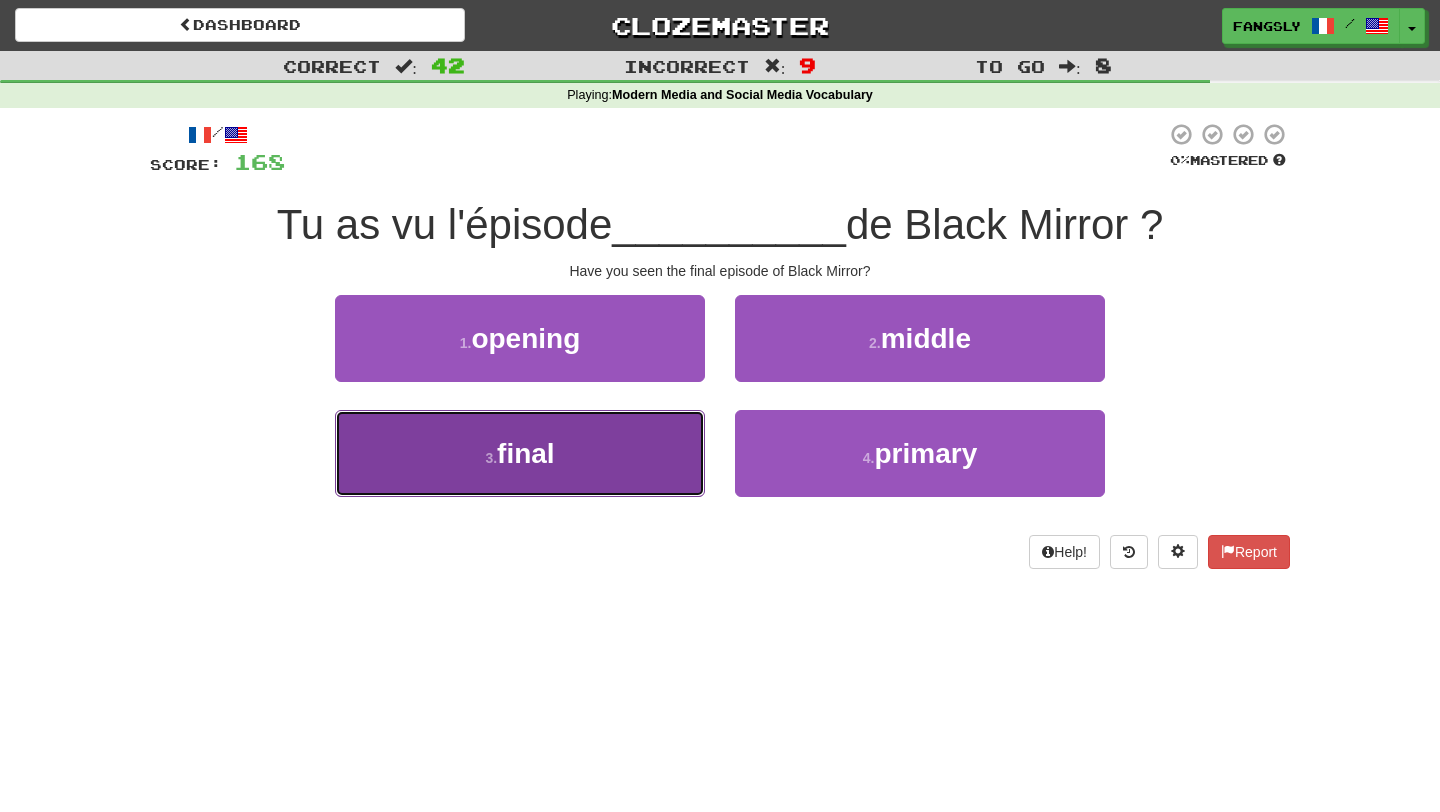 click on "3 .  final" at bounding box center (520, 453) 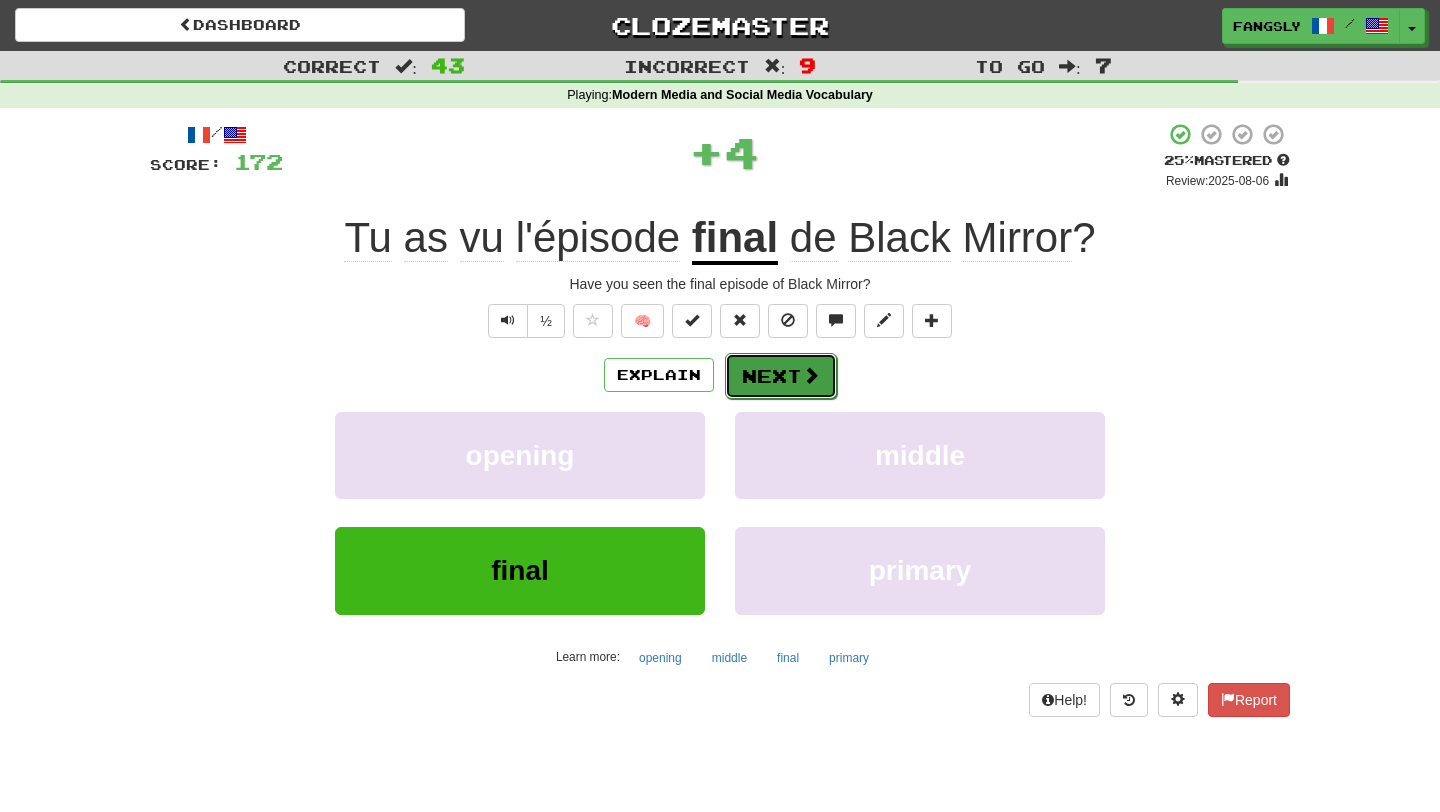 click on "Next" at bounding box center (781, 376) 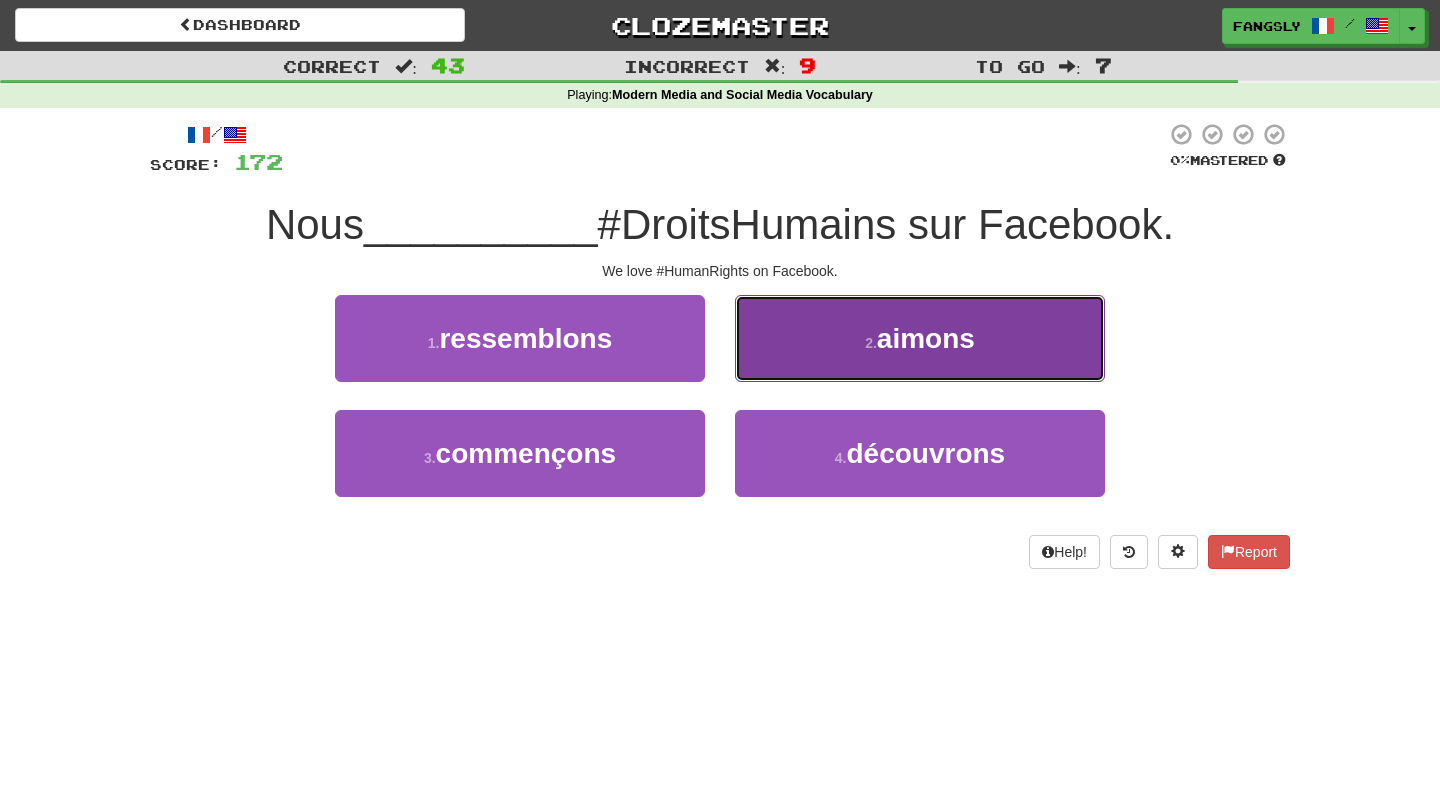 click on "2 .  aimons" at bounding box center [920, 338] 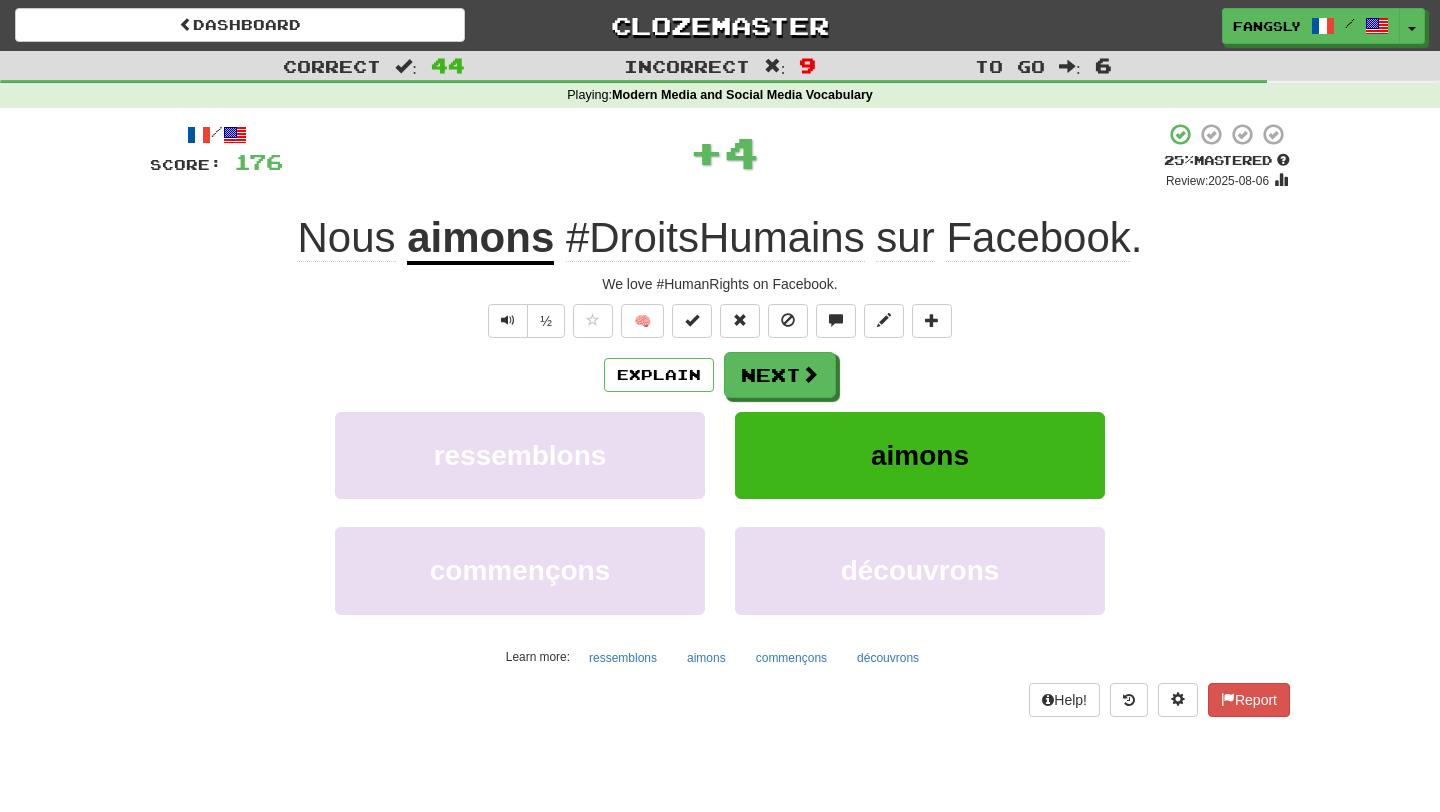 click on "Next" at bounding box center [780, 375] 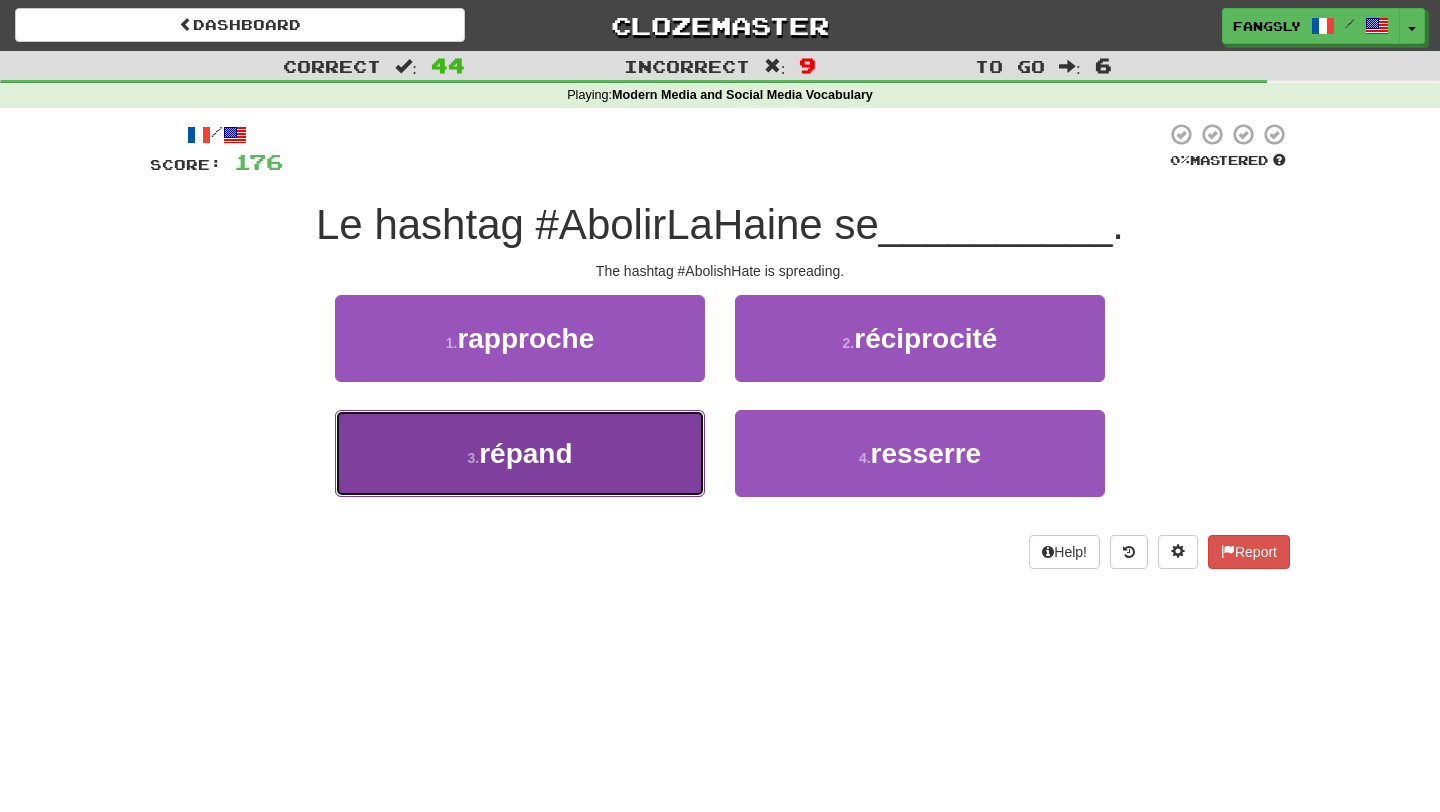 click on "3 .  répand" at bounding box center [520, 453] 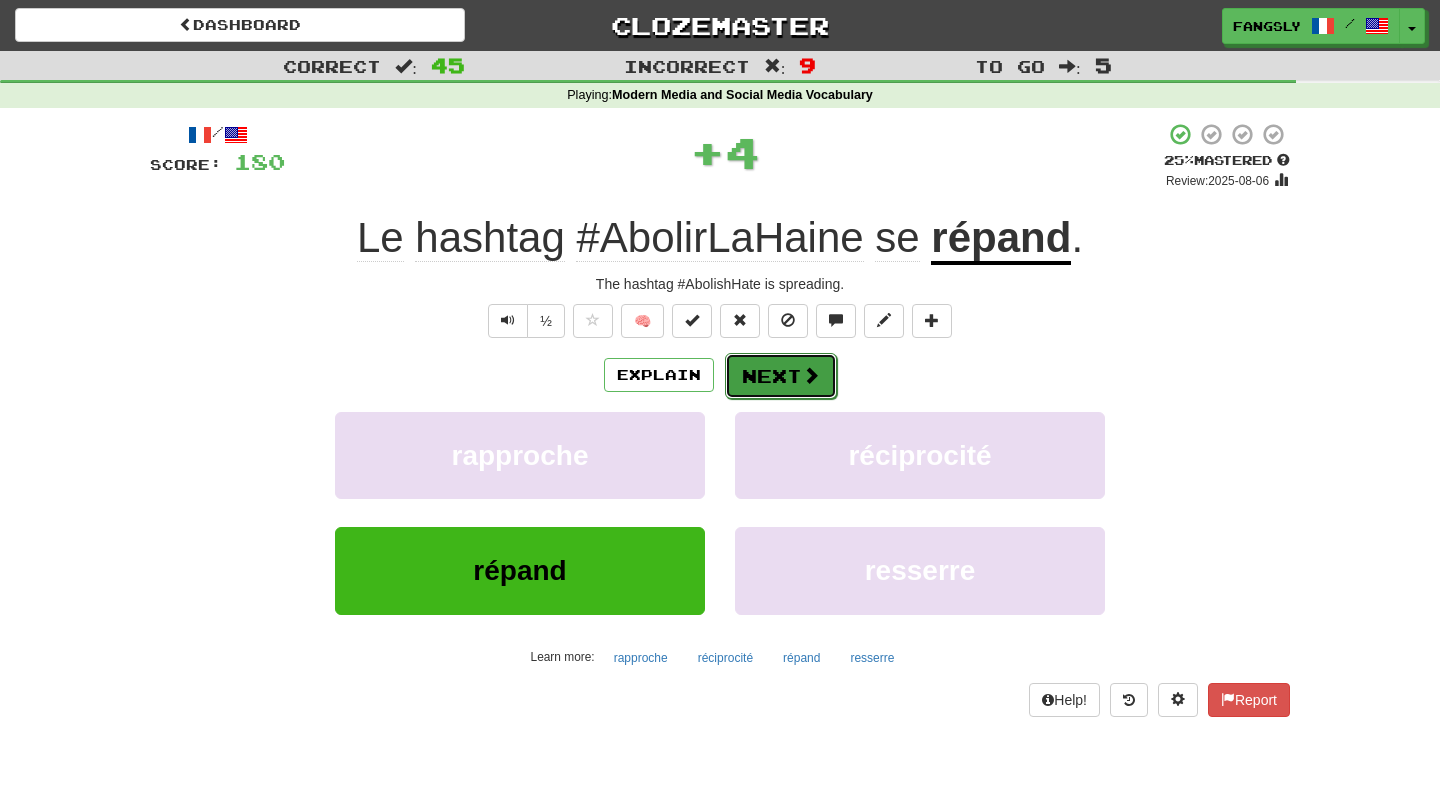 click on "Next" at bounding box center [781, 376] 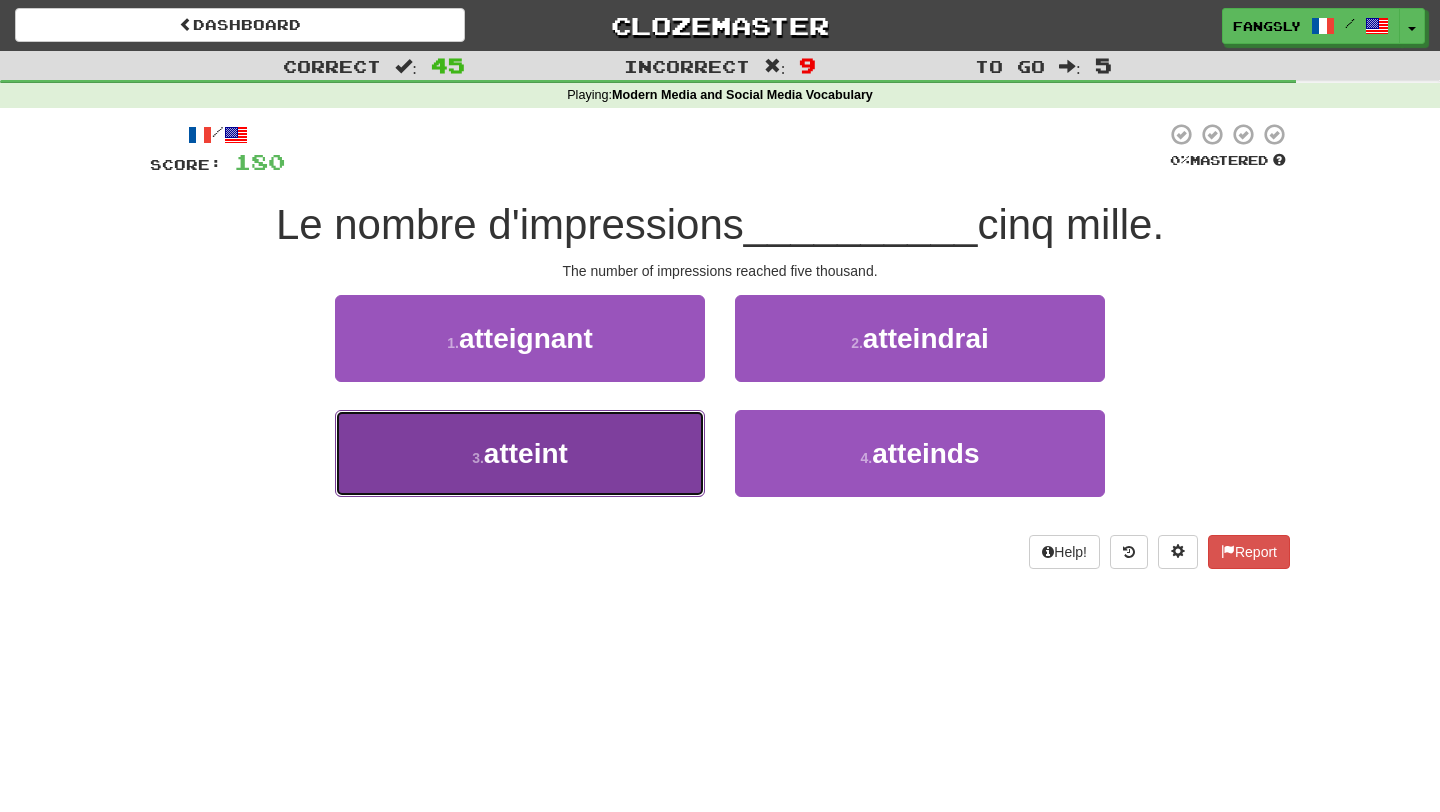 click on "3 .  atteint" at bounding box center (520, 453) 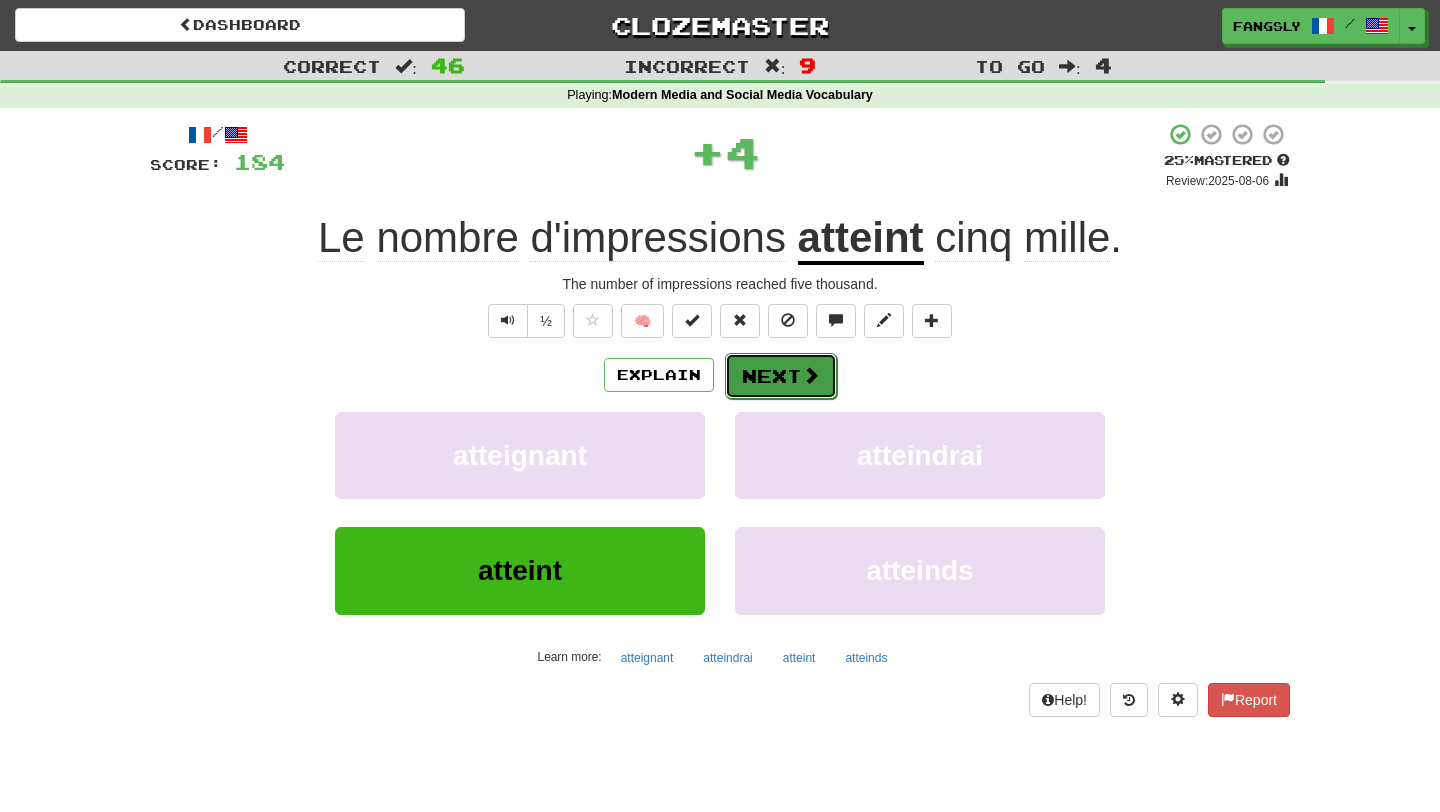 click on "Next" at bounding box center [781, 376] 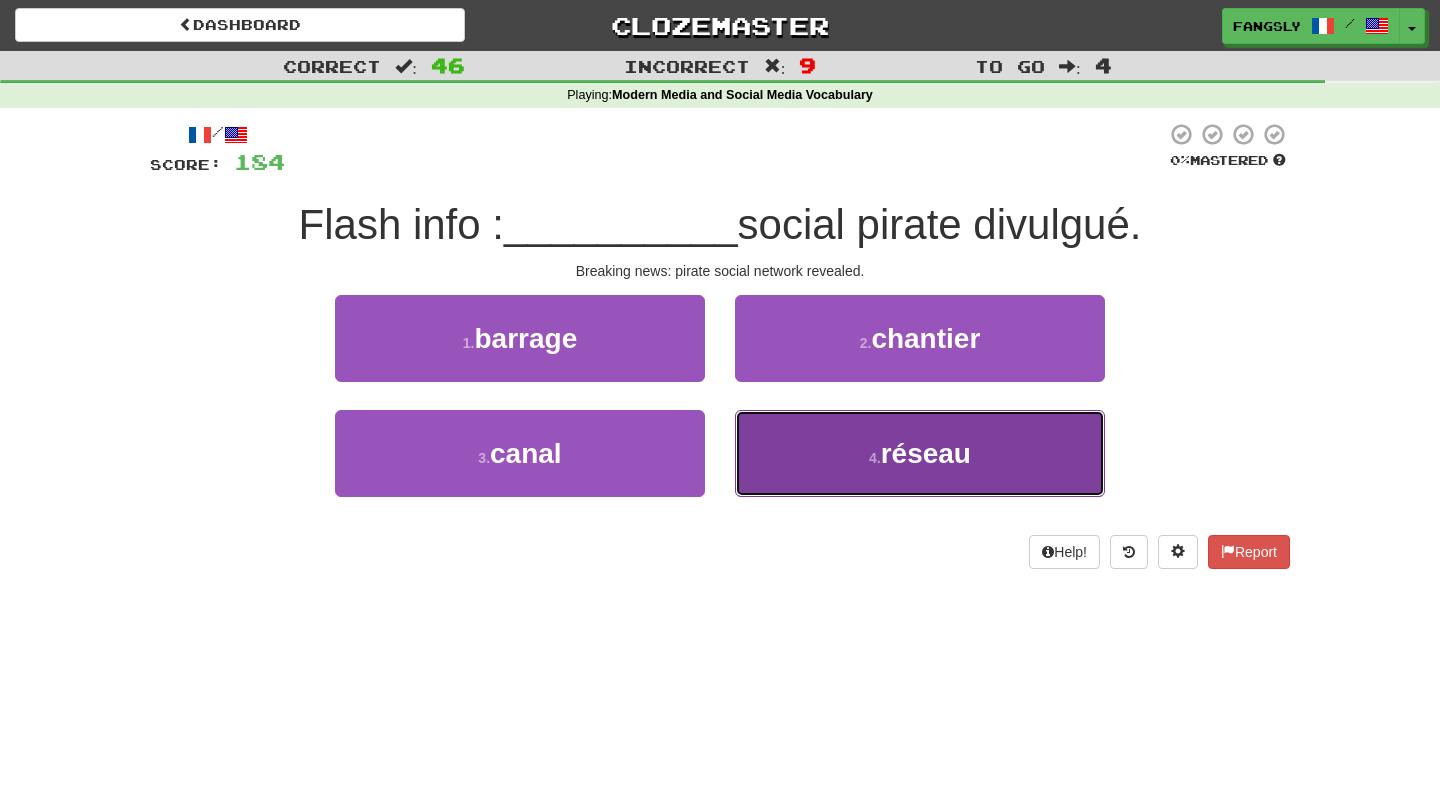 click on "4 .  réseau" at bounding box center [920, 453] 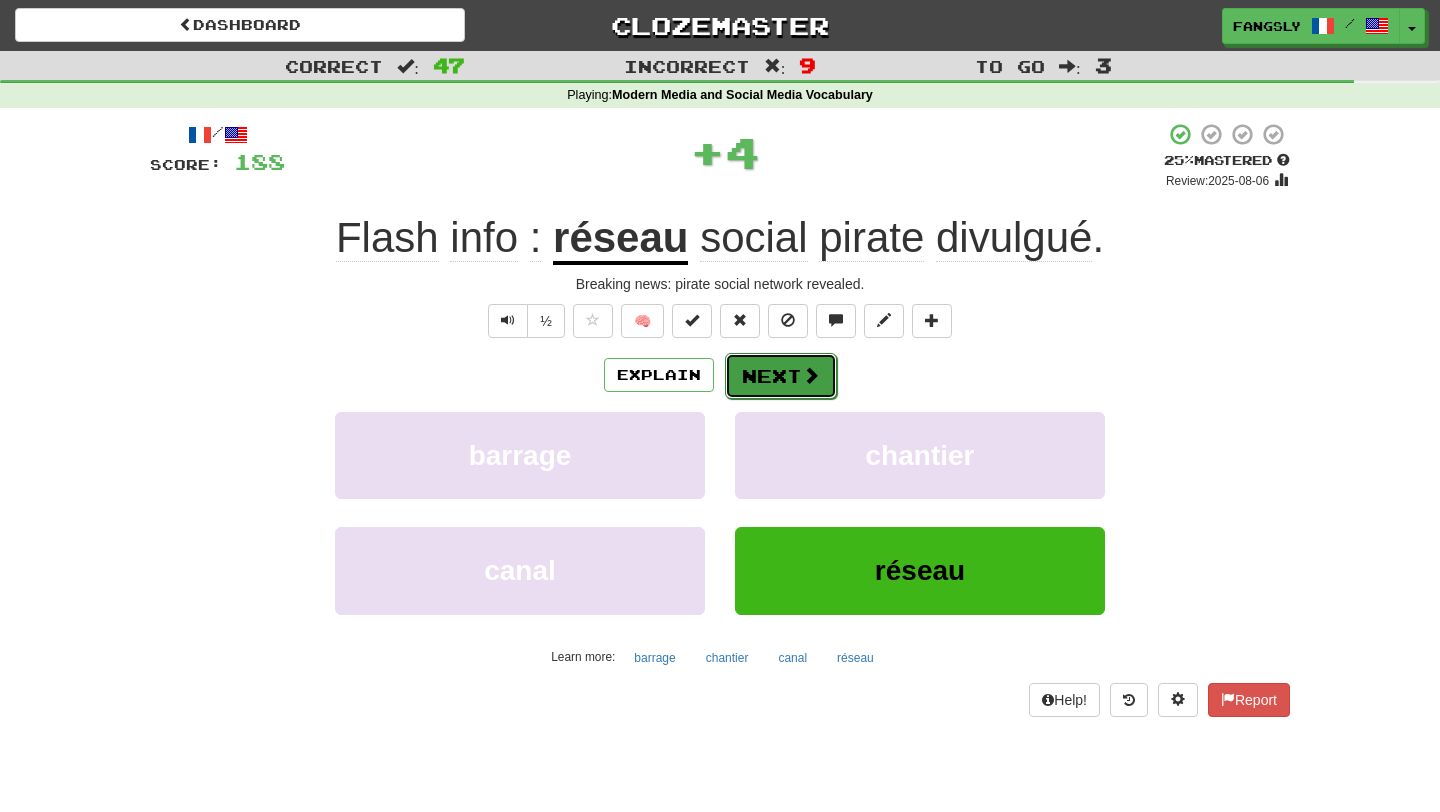 click on "Next" at bounding box center [781, 376] 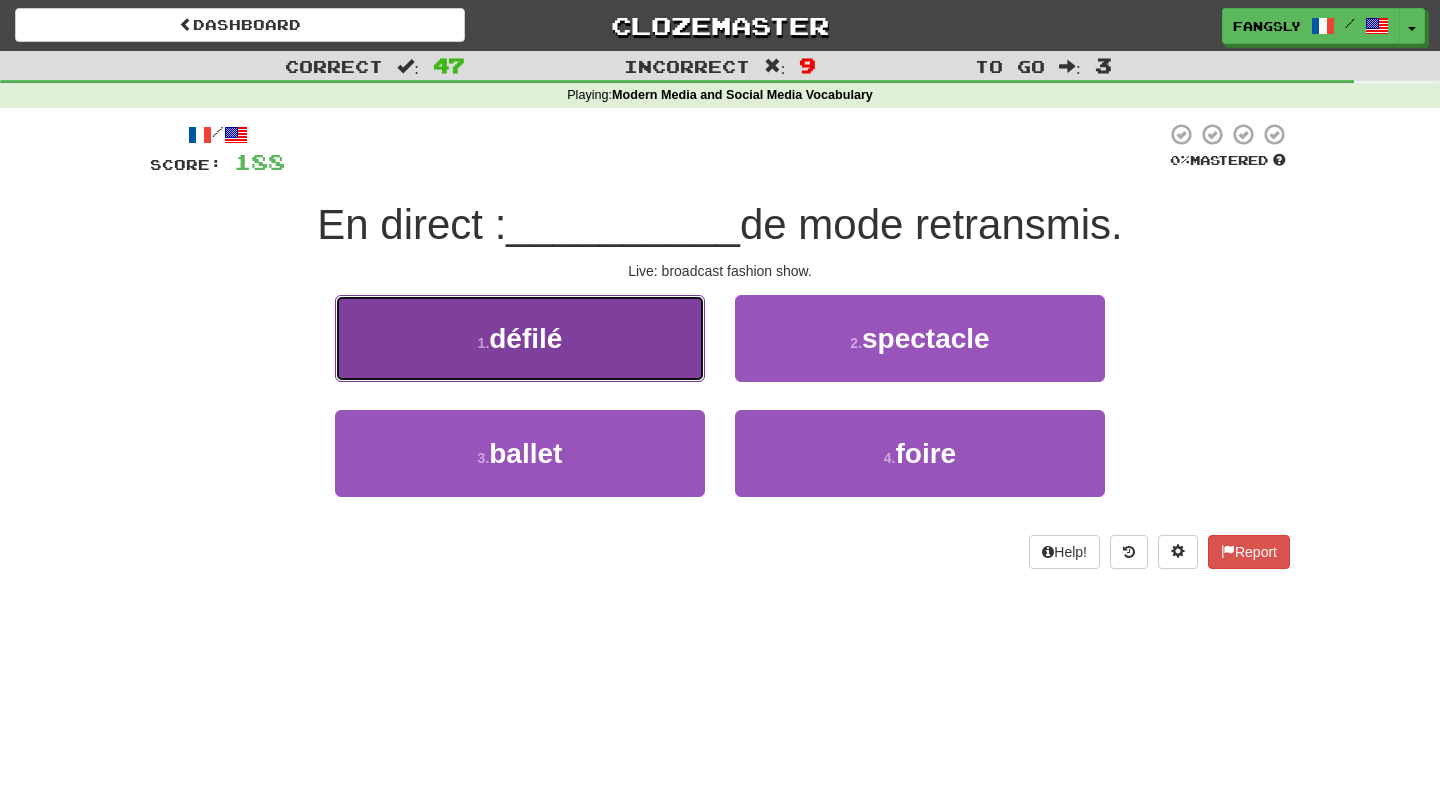 click on "1 .  défilé" at bounding box center [520, 338] 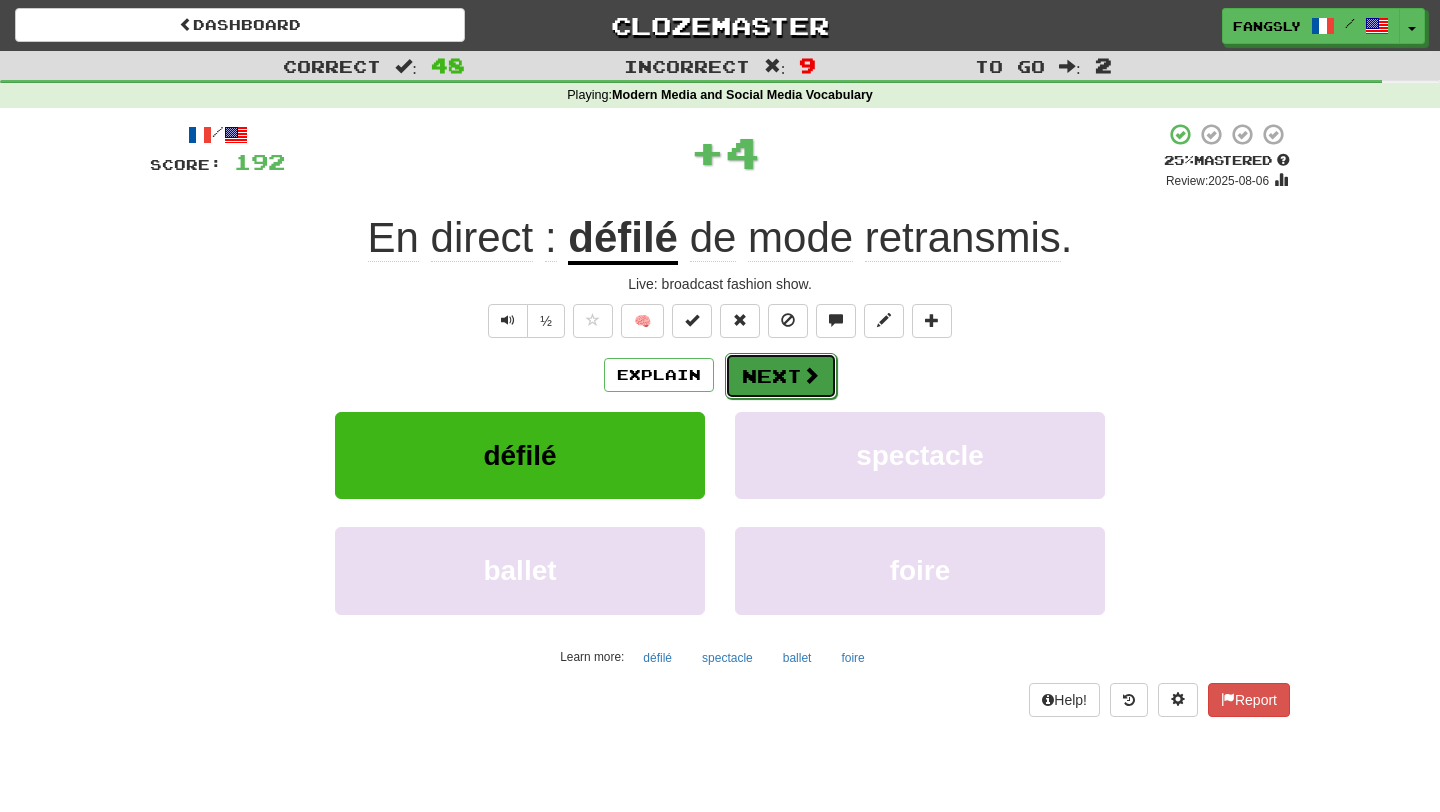 click on "Next" at bounding box center (781, 376) 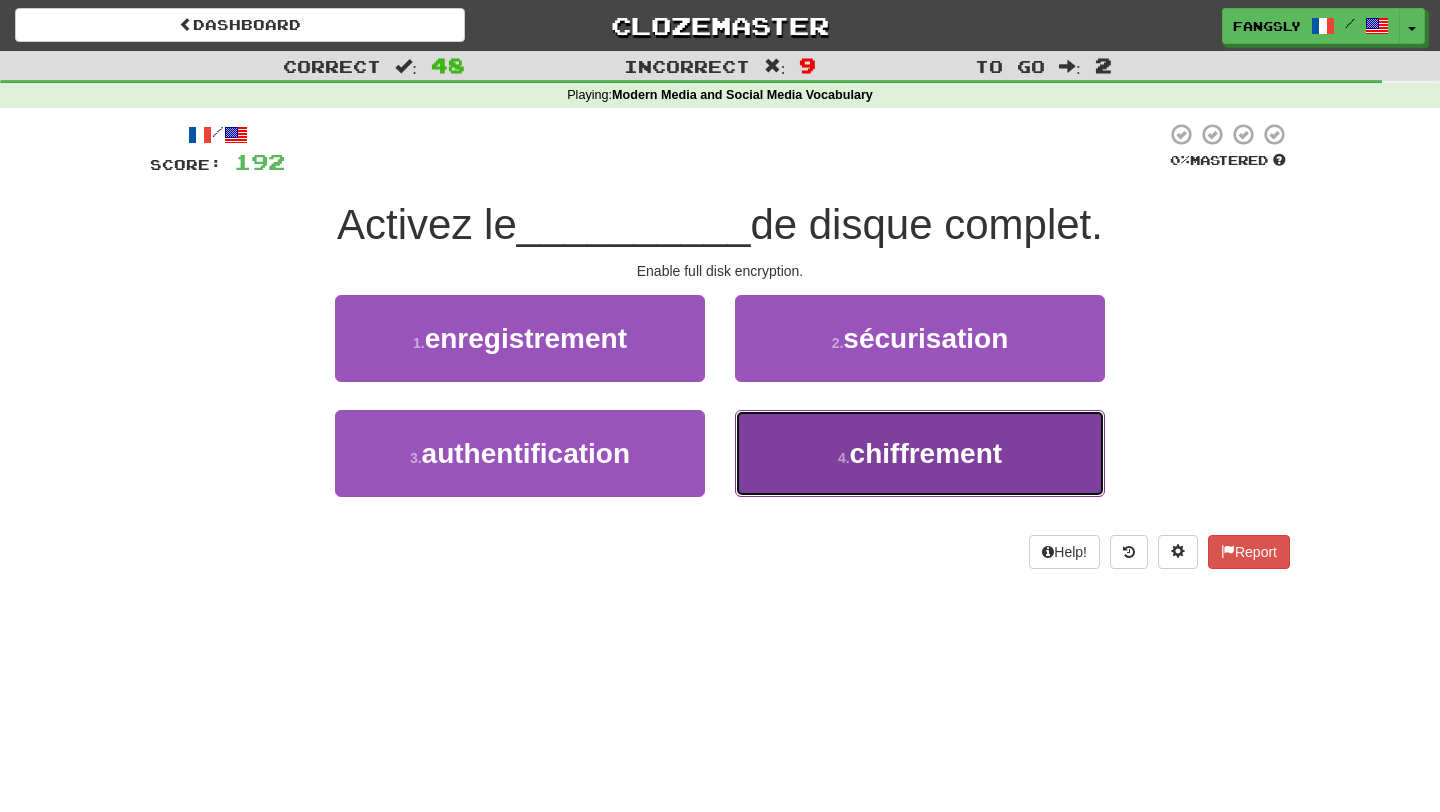 click on "4 .  chiffrement" at bounding box center (920, 453) 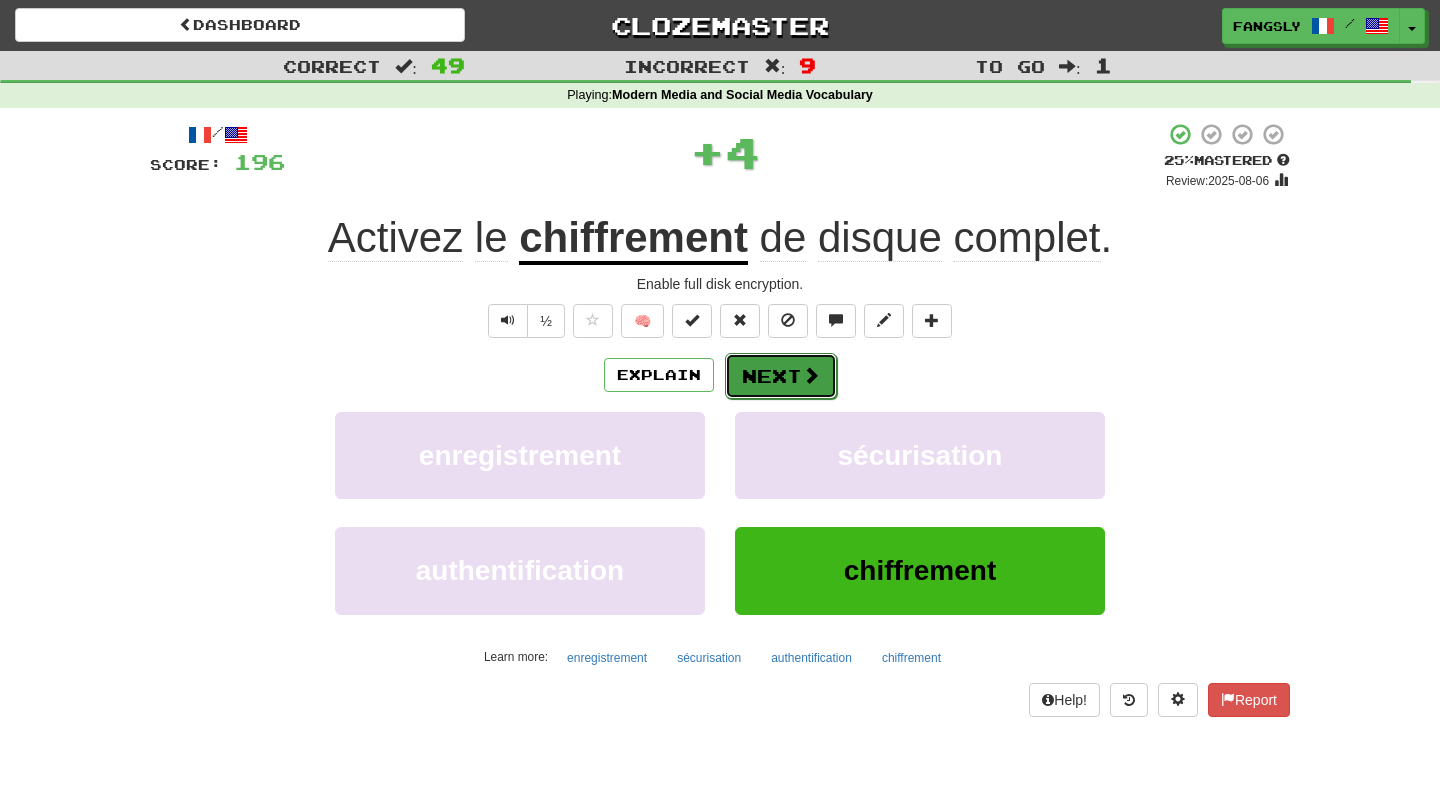 click on "Next" at bounding box center [781, 376] 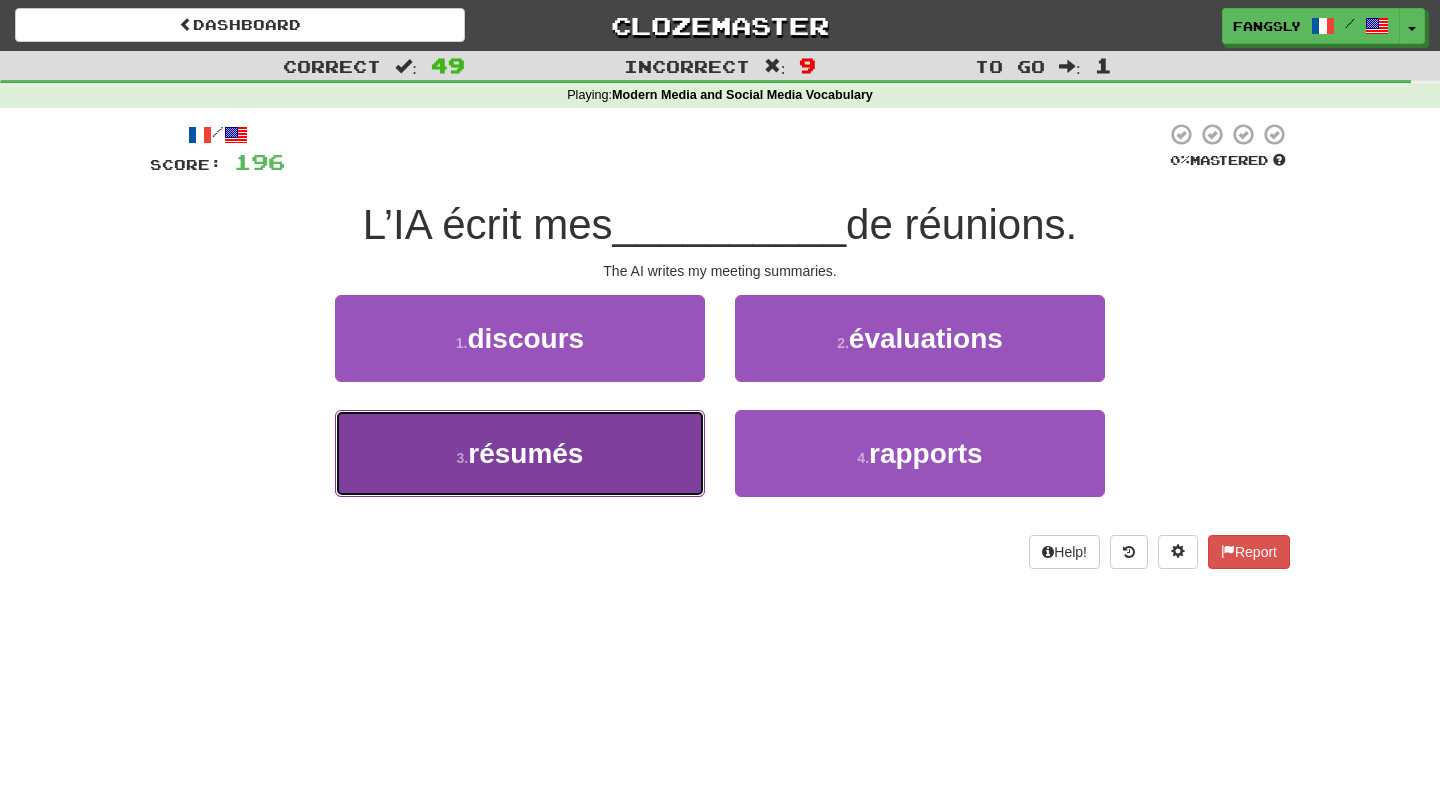 click on "3 .  résumés" at bounding box center (520, 453) 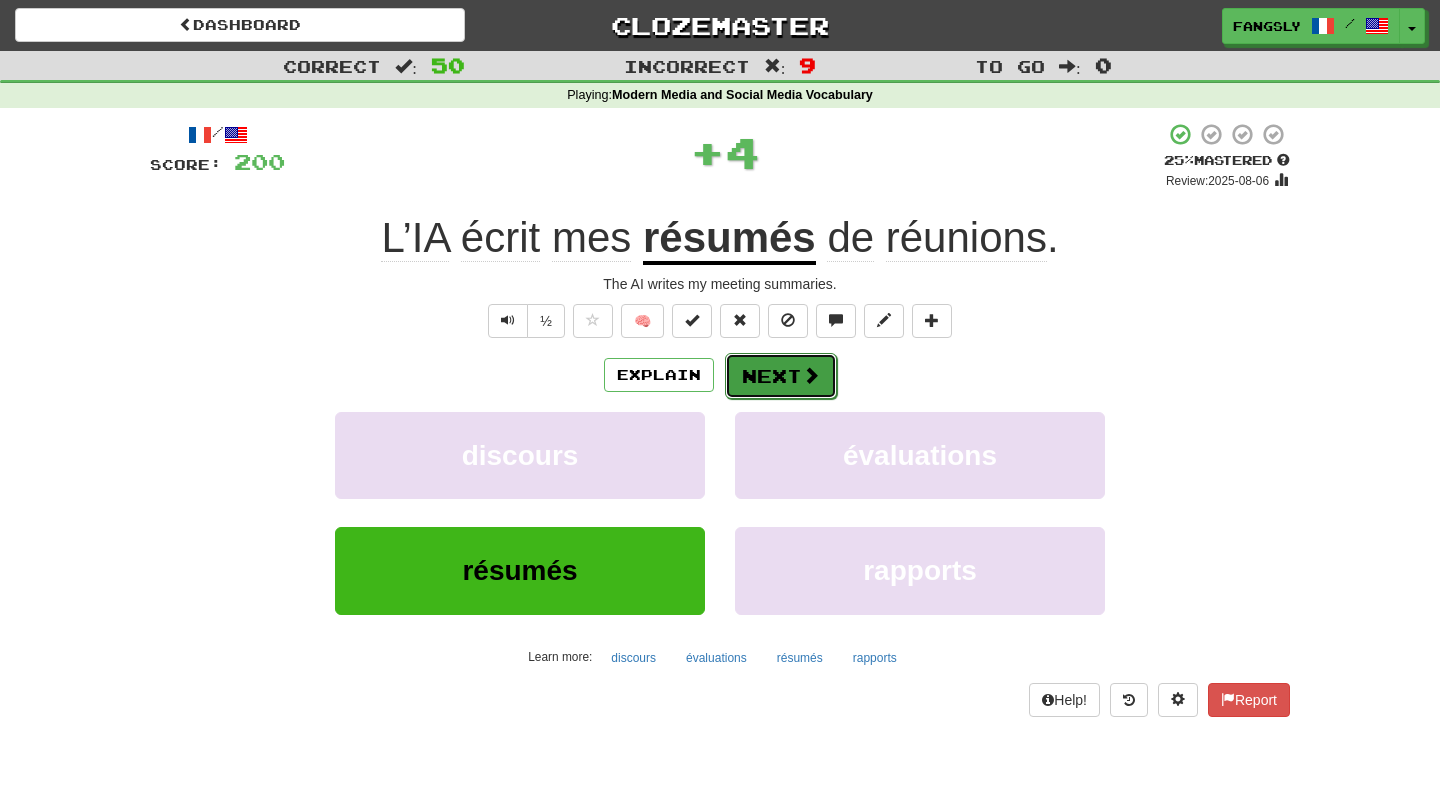 click on "Next" at bounding box center (781, 376) 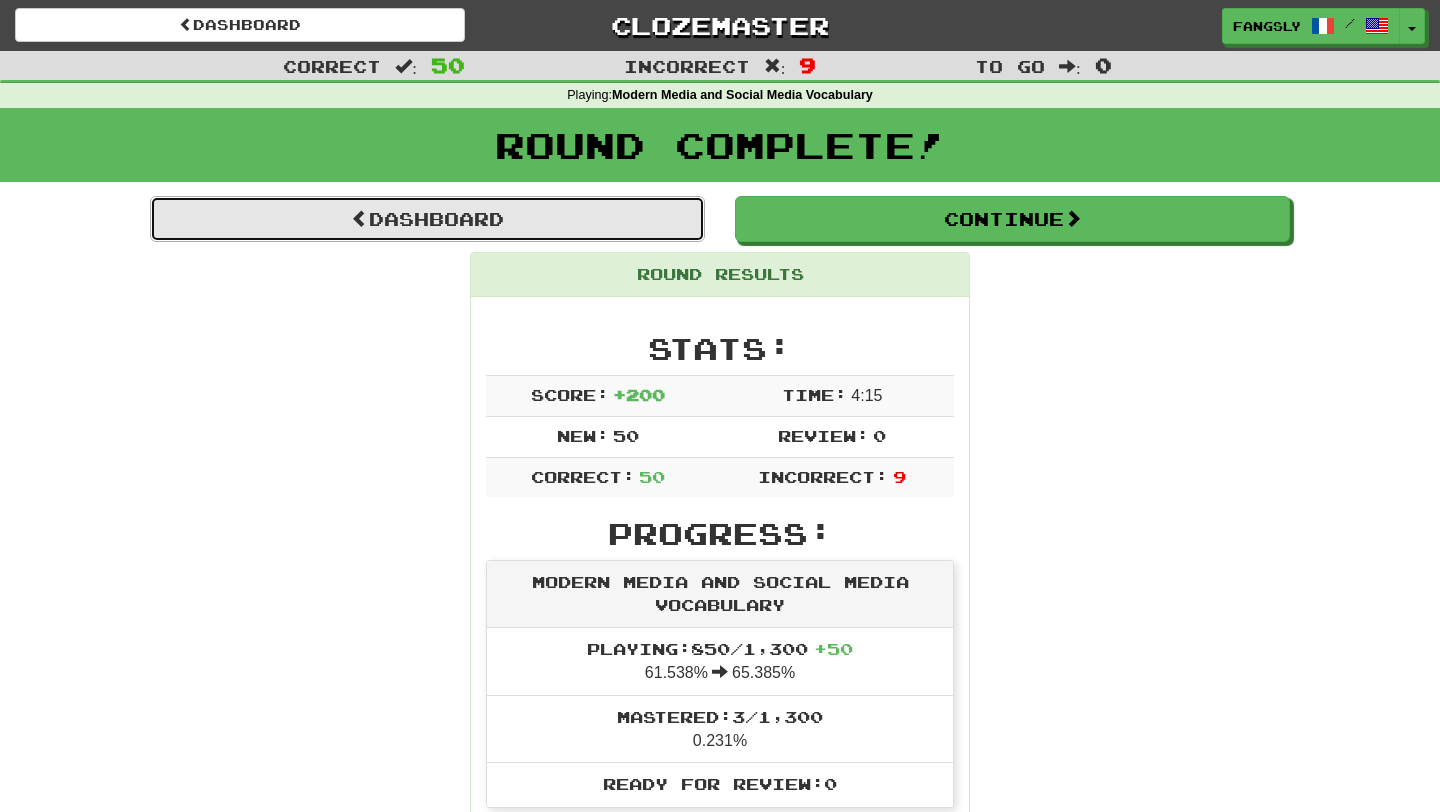 click on "Dashboard" at bounding box center (427, 219) 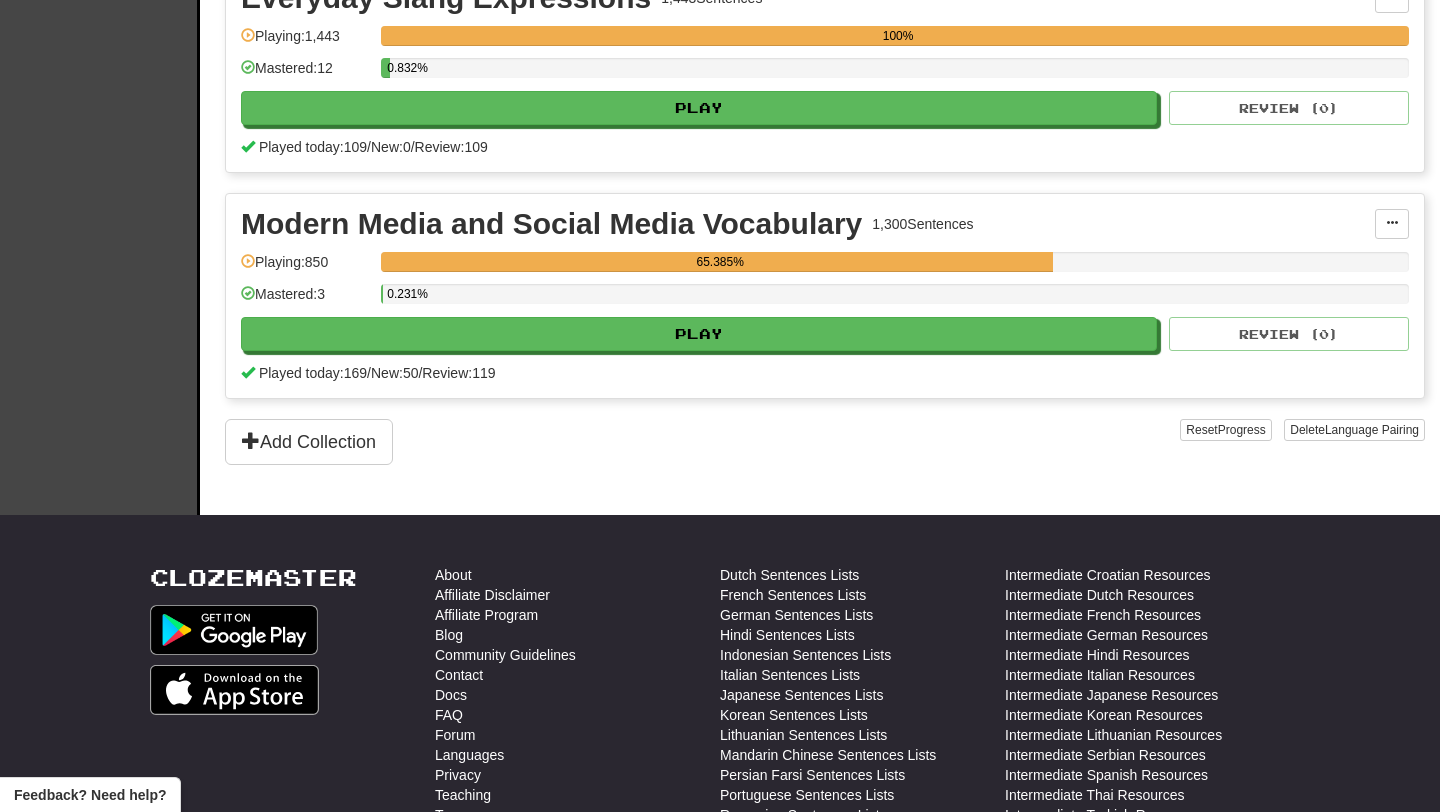 scroll, scrollTop: 433, scrollLeft: 0, axis: vertical 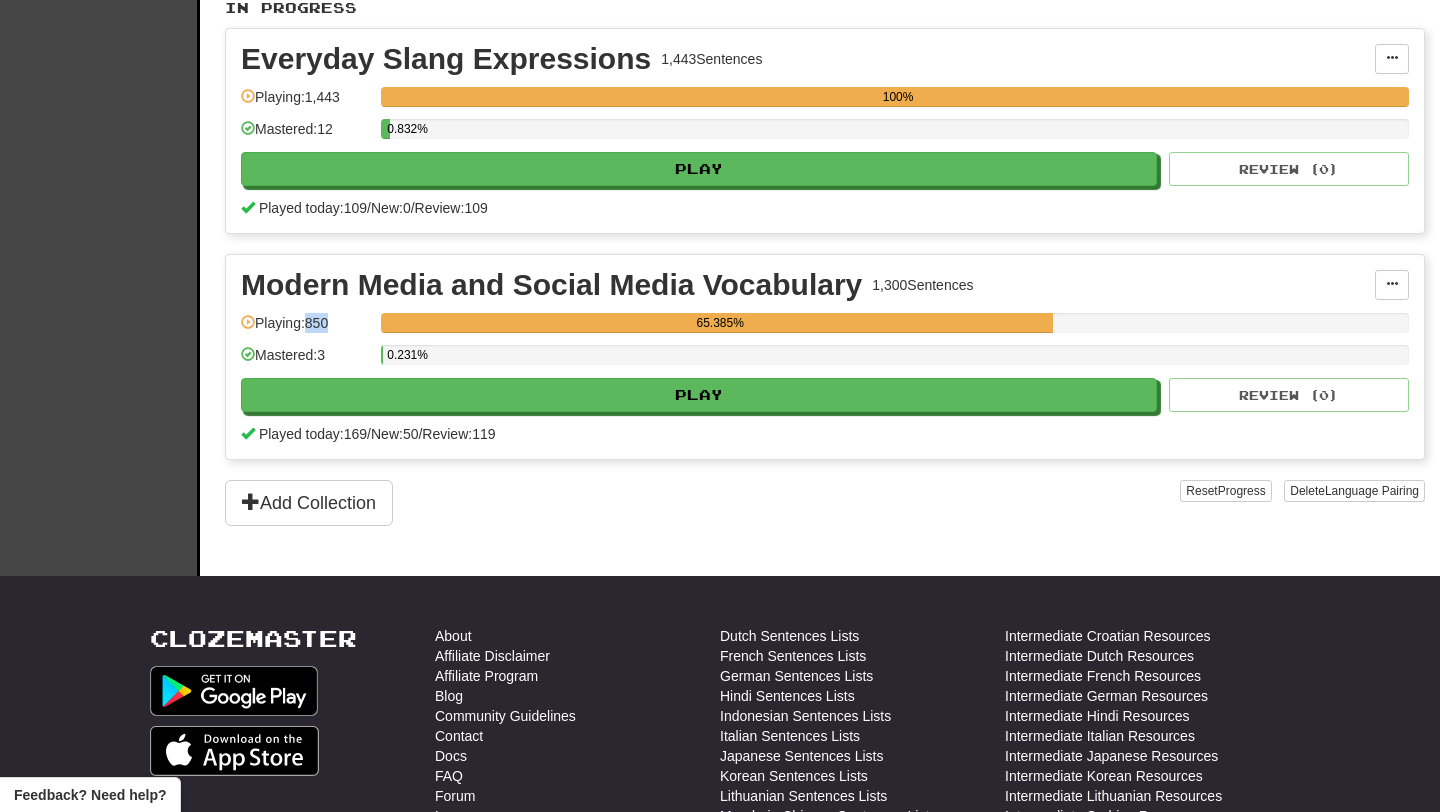 drag, startPoint x: 310, startPoint y: 323, endPoint x: 338, endPoint y: 322, distance: 28.01785 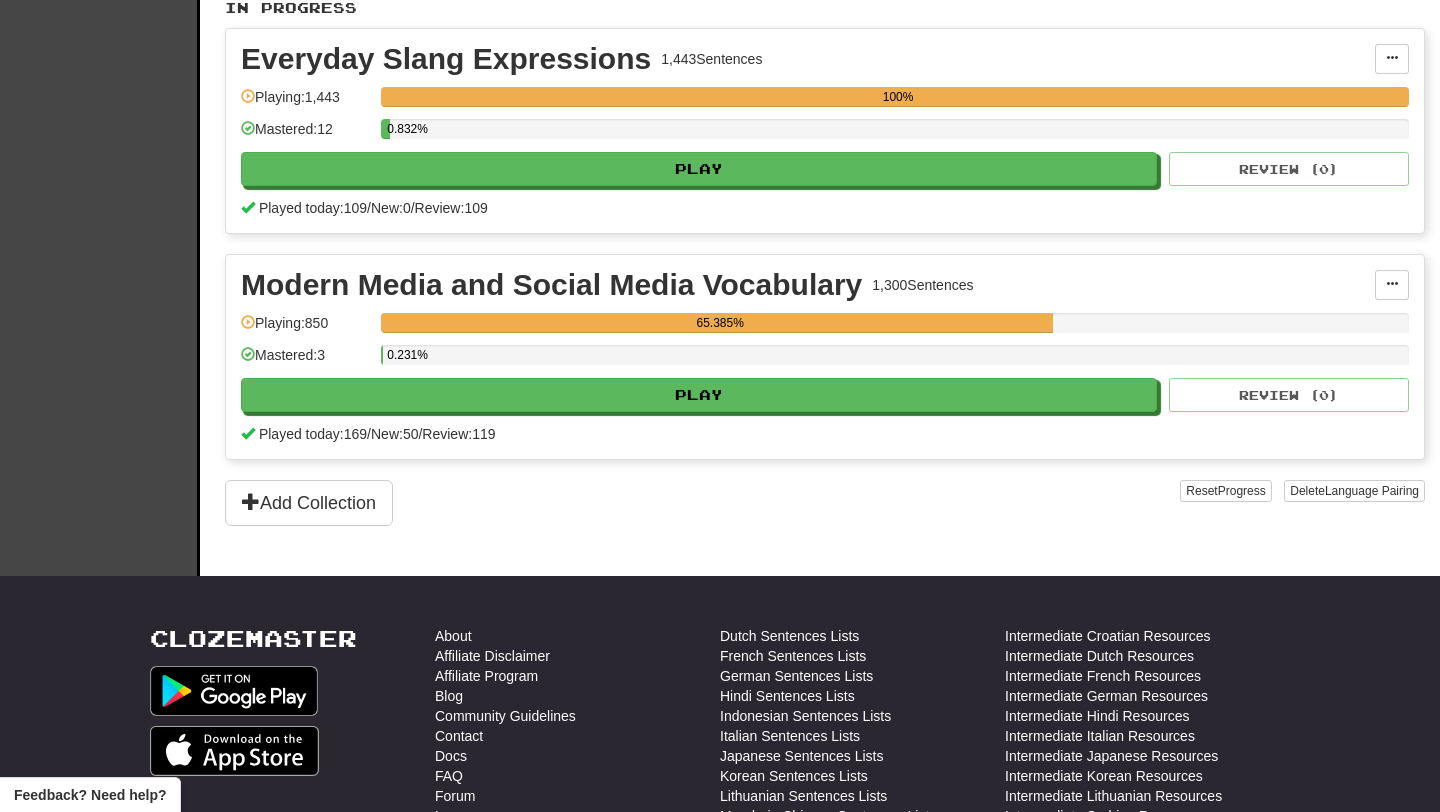 click on "In Progress Everyday Slang Expressions 1,443  Sentences Manage Sentences Unpin from Dashboard  Playing:  1,443 100%  Mastered:  12 0.832% Play Review ( 0 )   Played today:  109  /  New:  0  /  Review:  109 Modern Media and Social Media Vocabulary 1,300  Sentences Manage Sentences Unpin from Dashboard  Playing:  850 65.385%  Mastered:  3 0.231% Play Review ( 0 )   Played today:  169  /  New:  50  /  Review:  119  Add Collection Reset  Progress Delete  Language Pairing Dark Mode On Off" at bounding box center [825, 262] 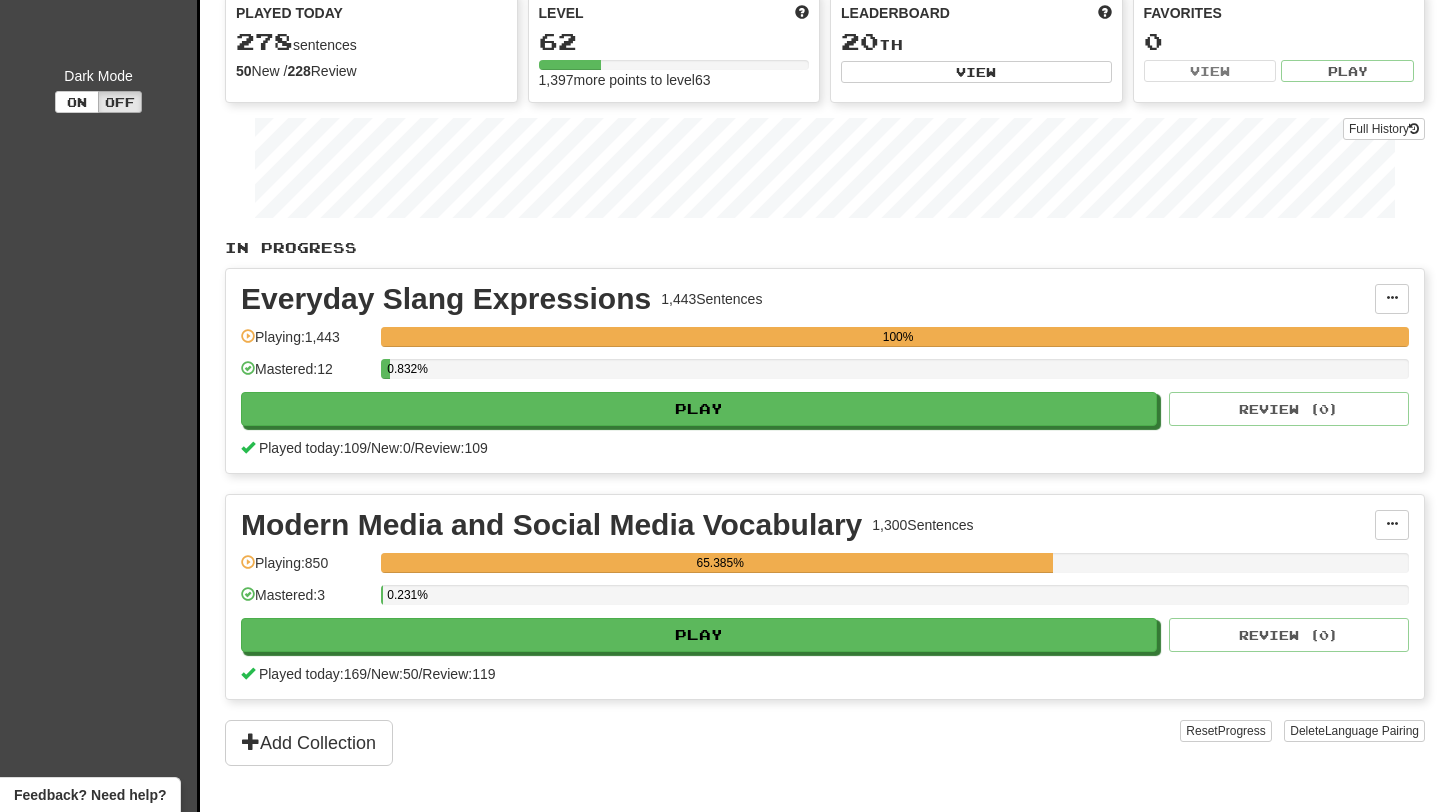 scroll, scrollTop: 171, scrollLeft: 0, axis: vertical 